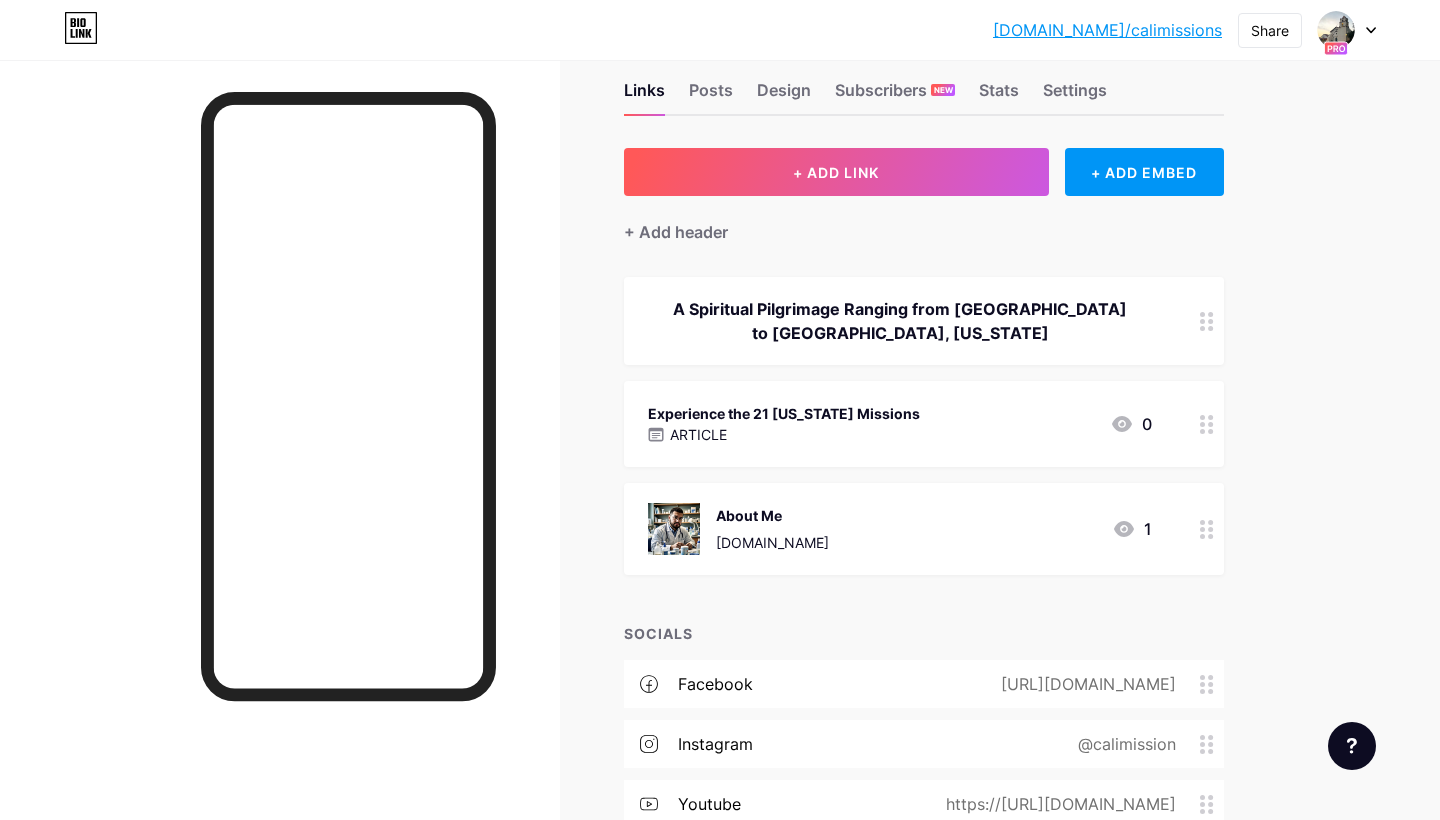 scroll, scrollTop: 51, scrollLeft: 0, axis: vertical 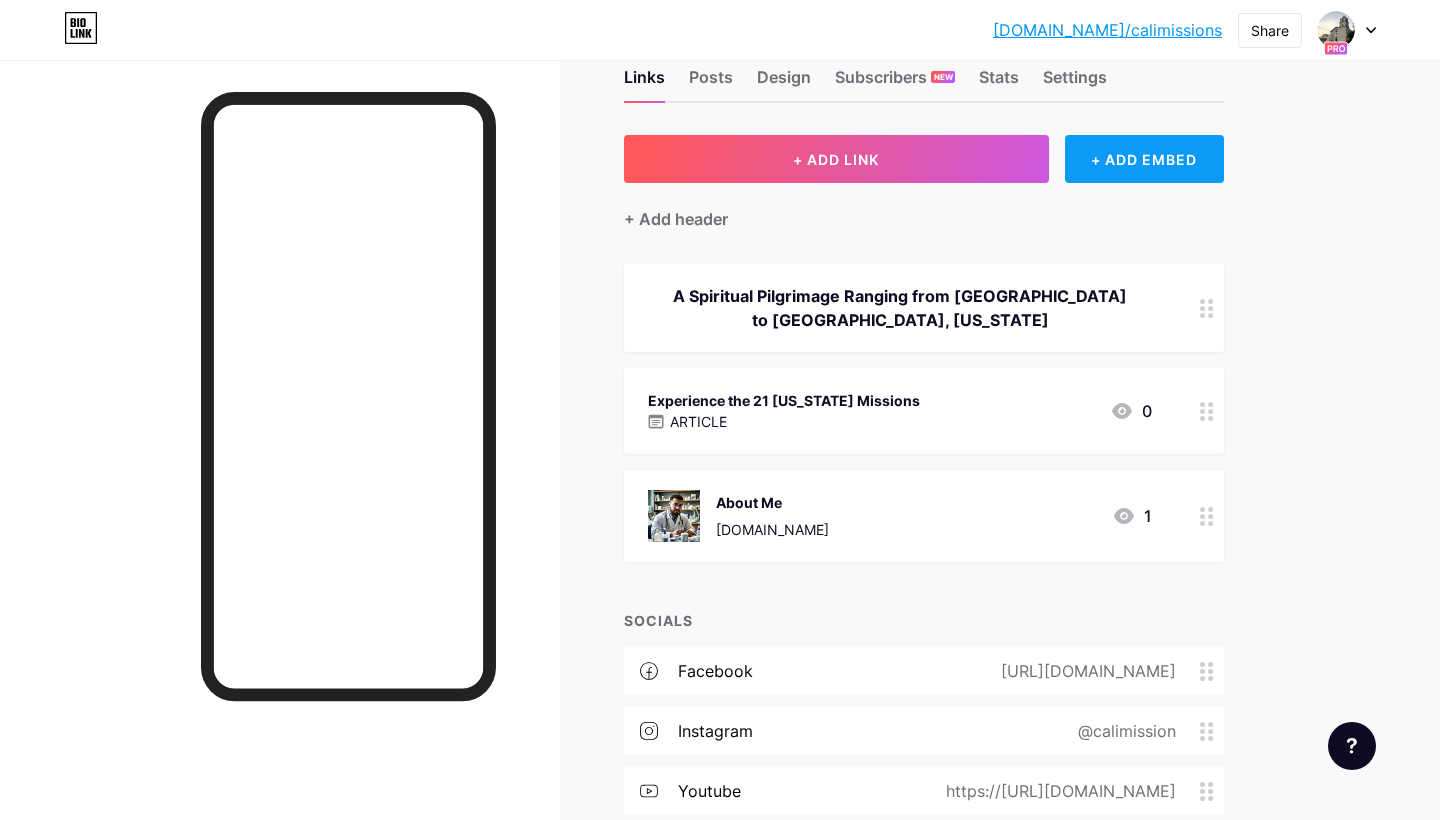 click on "+ ADD EMBED" at bounding box center (1144, 159) 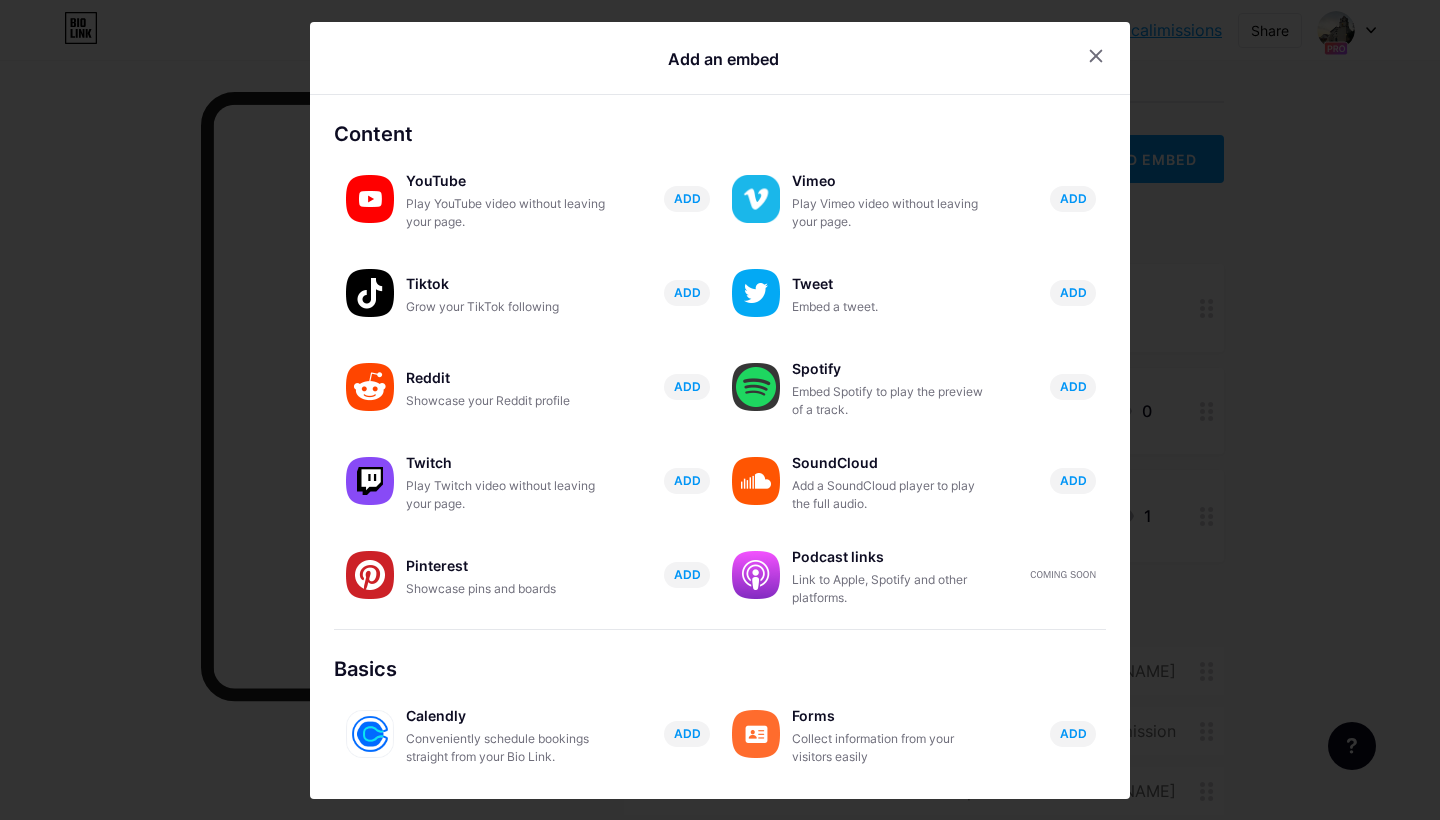 scroll, scrollTop: 0, scrollLeft: 0, axis: both 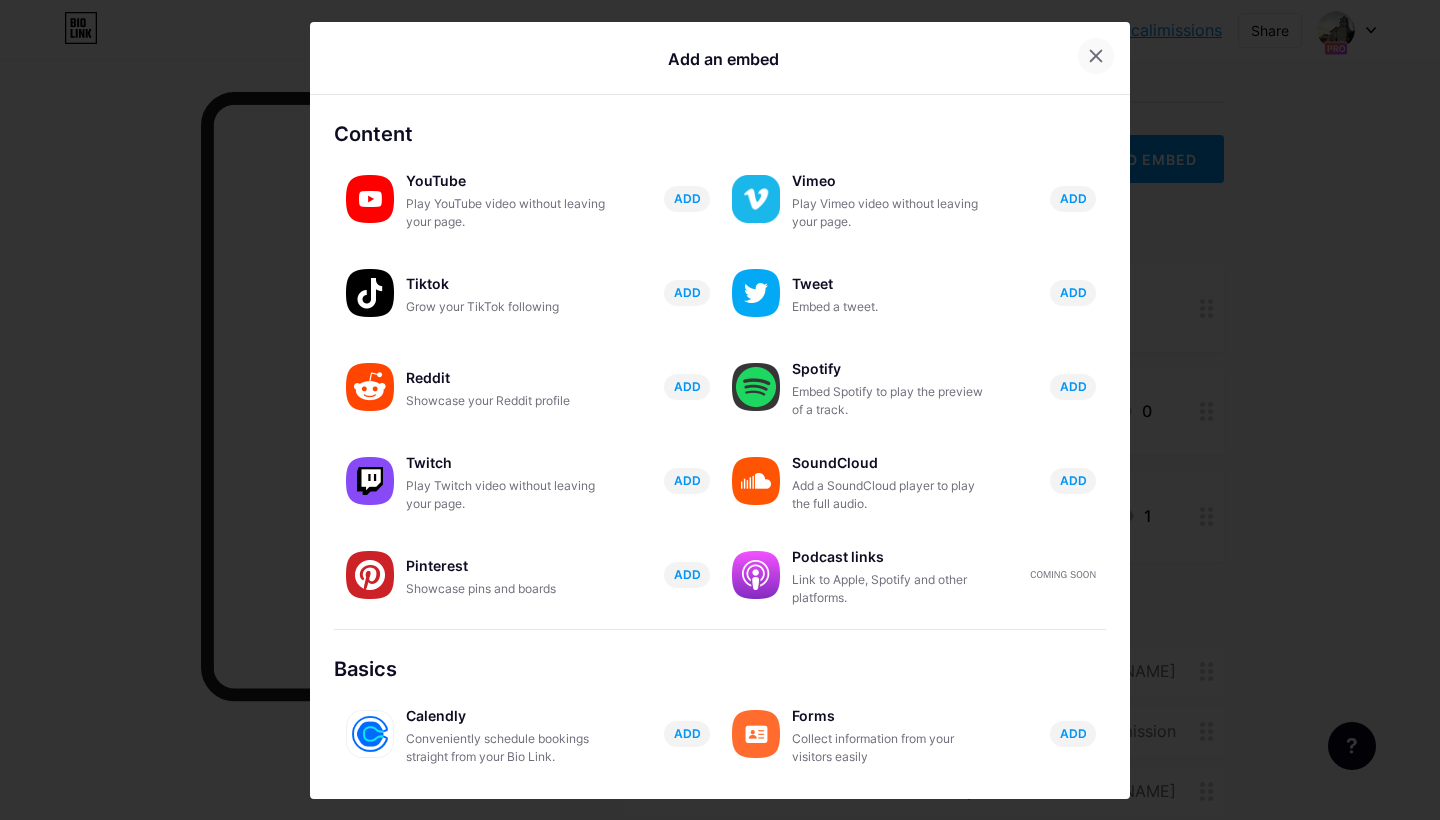 click 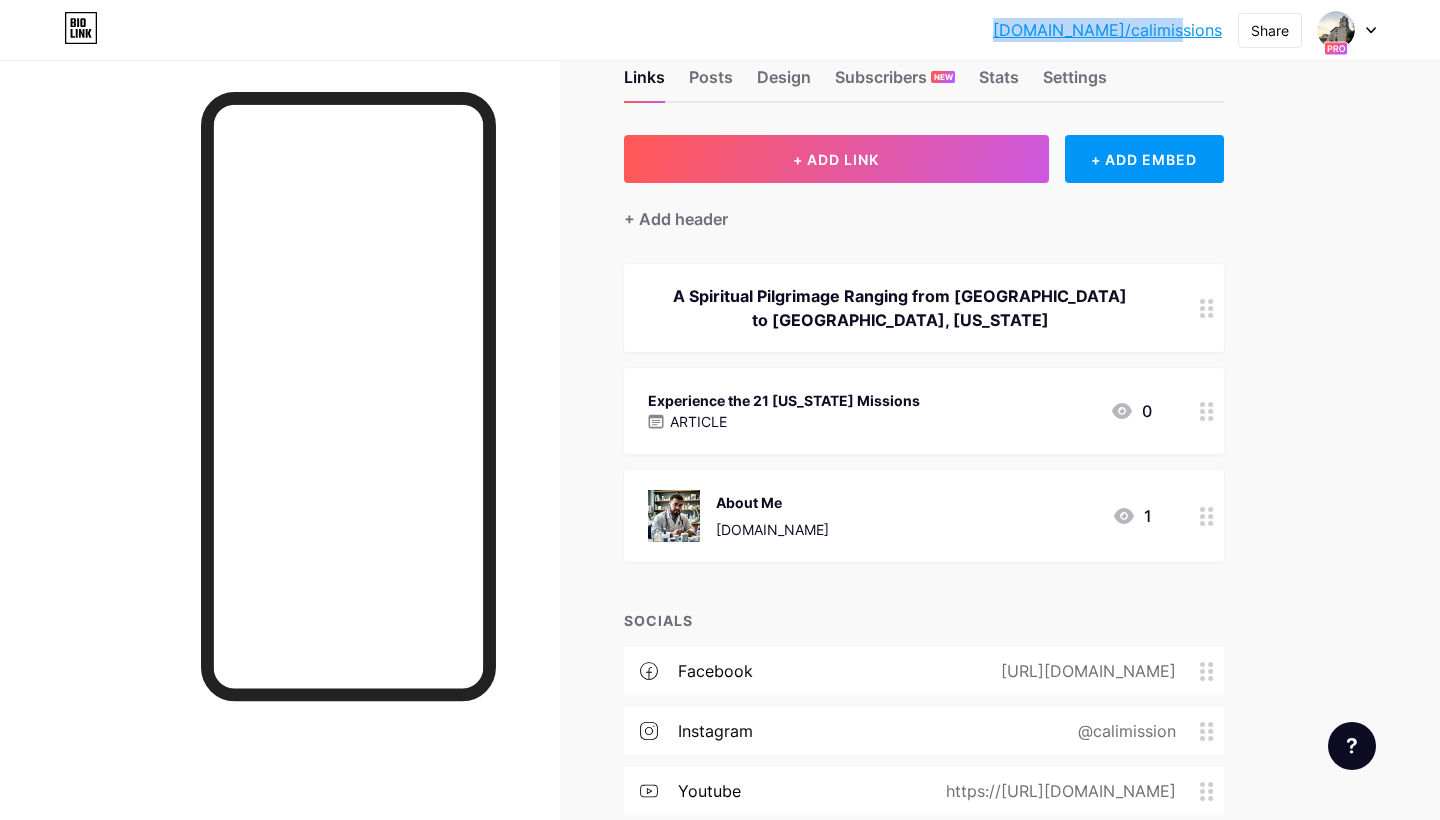 drag, startPoint x: 1229, startPoint y: 31, endPoint x: 1060, endPoint y: 19, distance: 169.4255 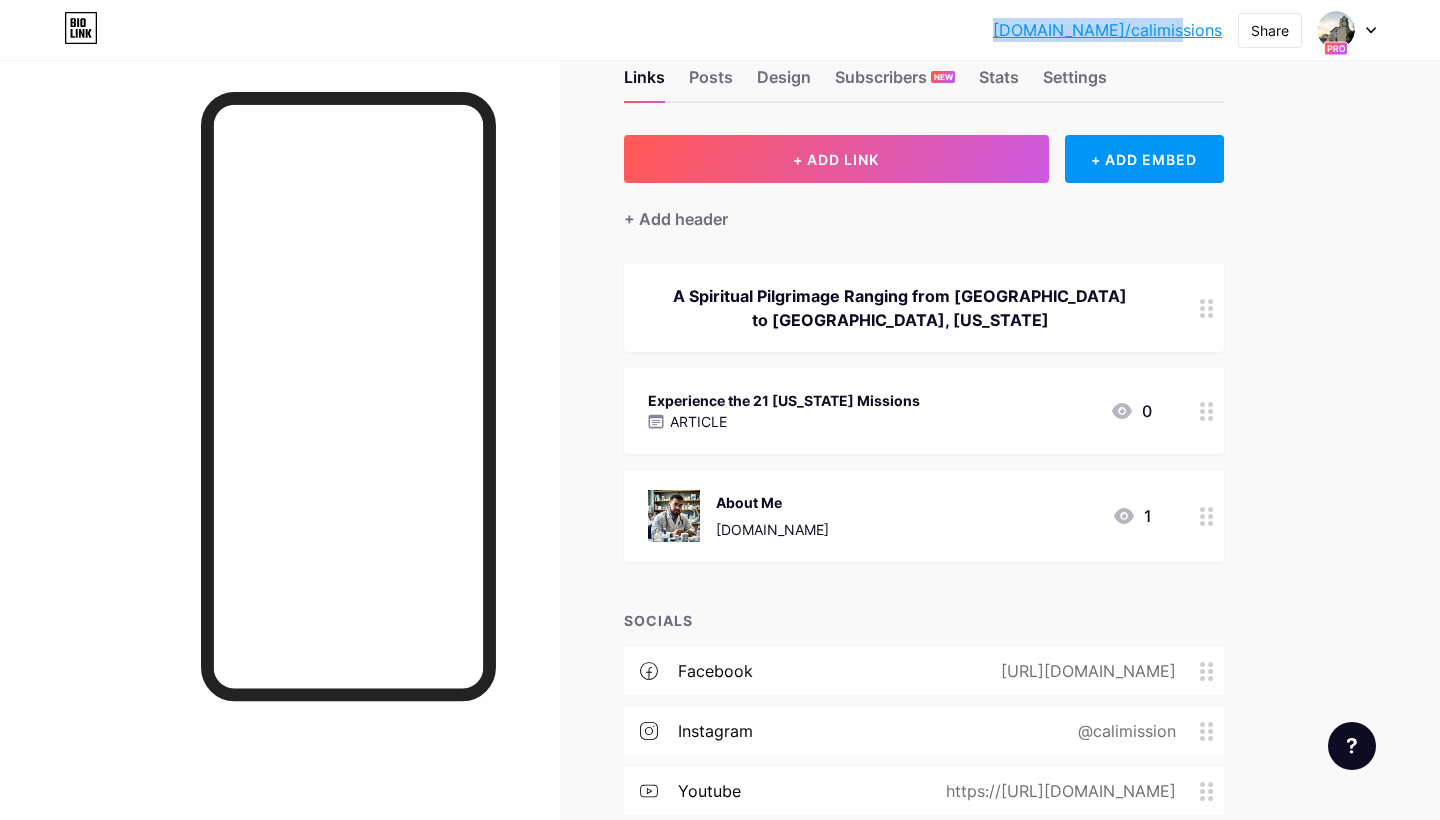 click on "[DOMAIN_NAME]/calimi...   [DOMAIN_NAME]/calimissions   Share                     Switch accounts     The 21 [US_STATE] Missions Blog   [DOMAIN_NAME]/calimissions       [PERSON_NAME] [PERSON_NAME]   [DOMAIN_NAME]/martinwriverasalas     + Add a new page        Account settings   Logout" at bounding box center [720, 30] 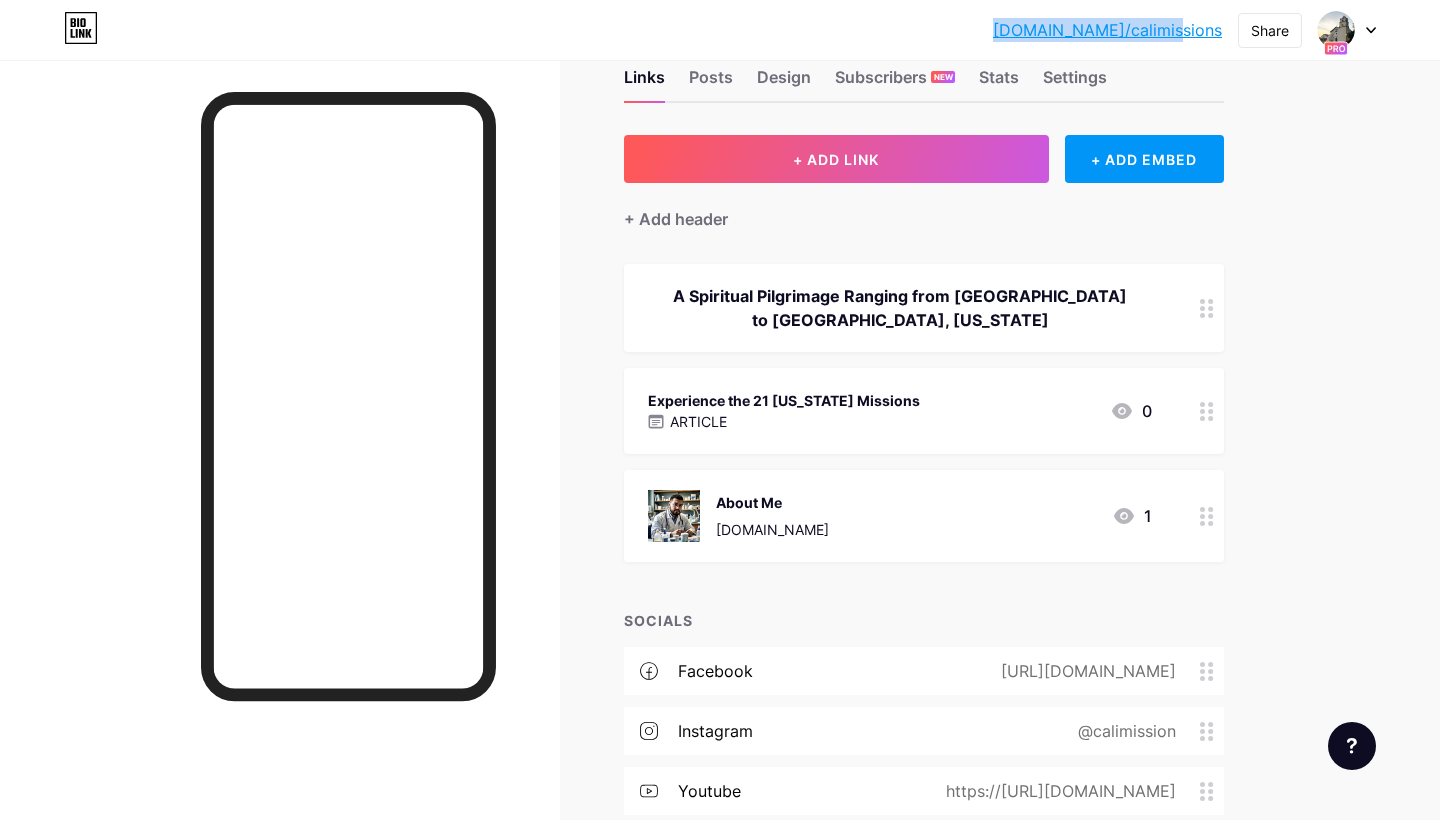 click on "[DOMAIN_NAME]/calimissions" at bounding box center [1107, 30] 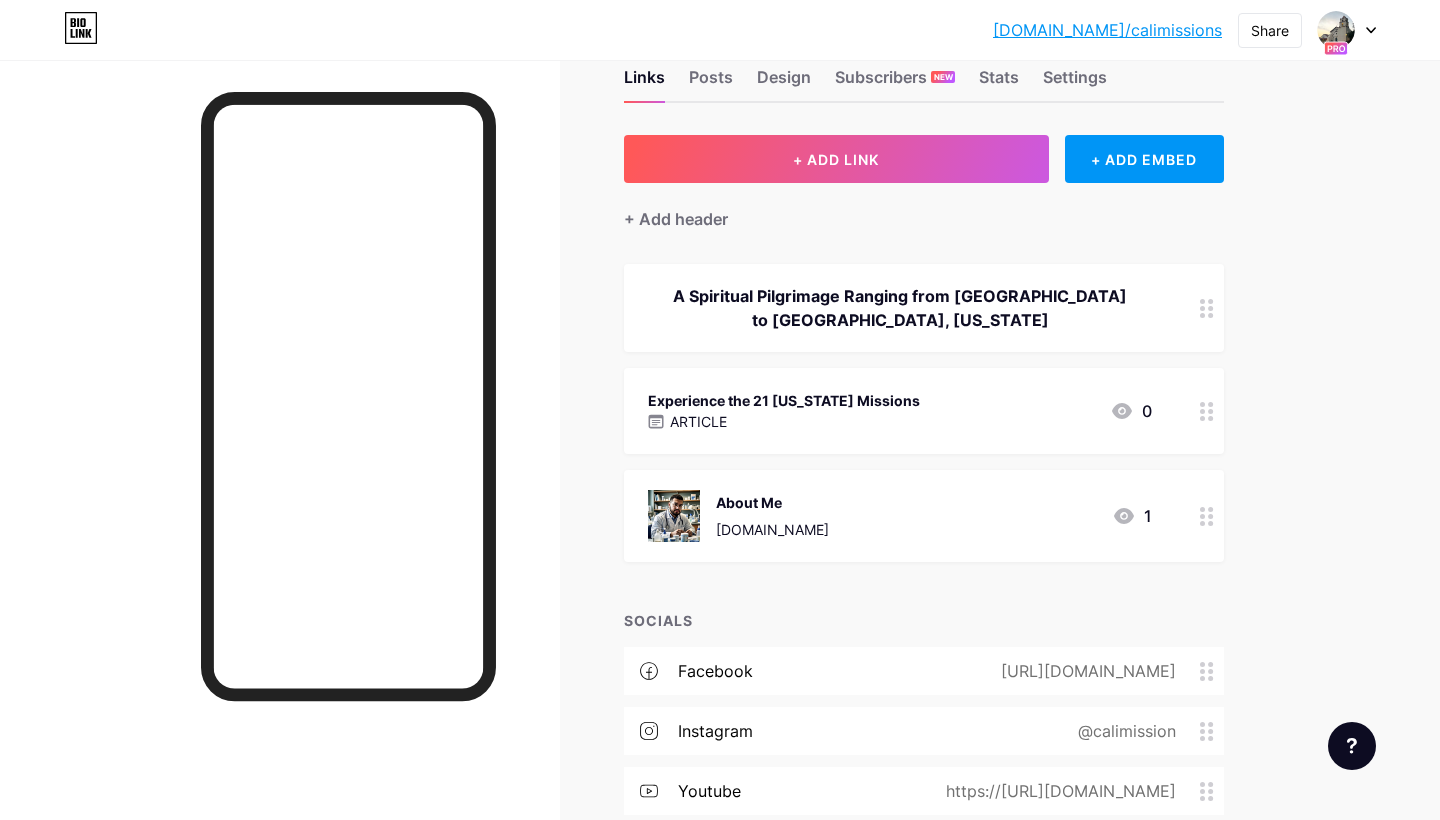 click at bounding box center (280, 470) 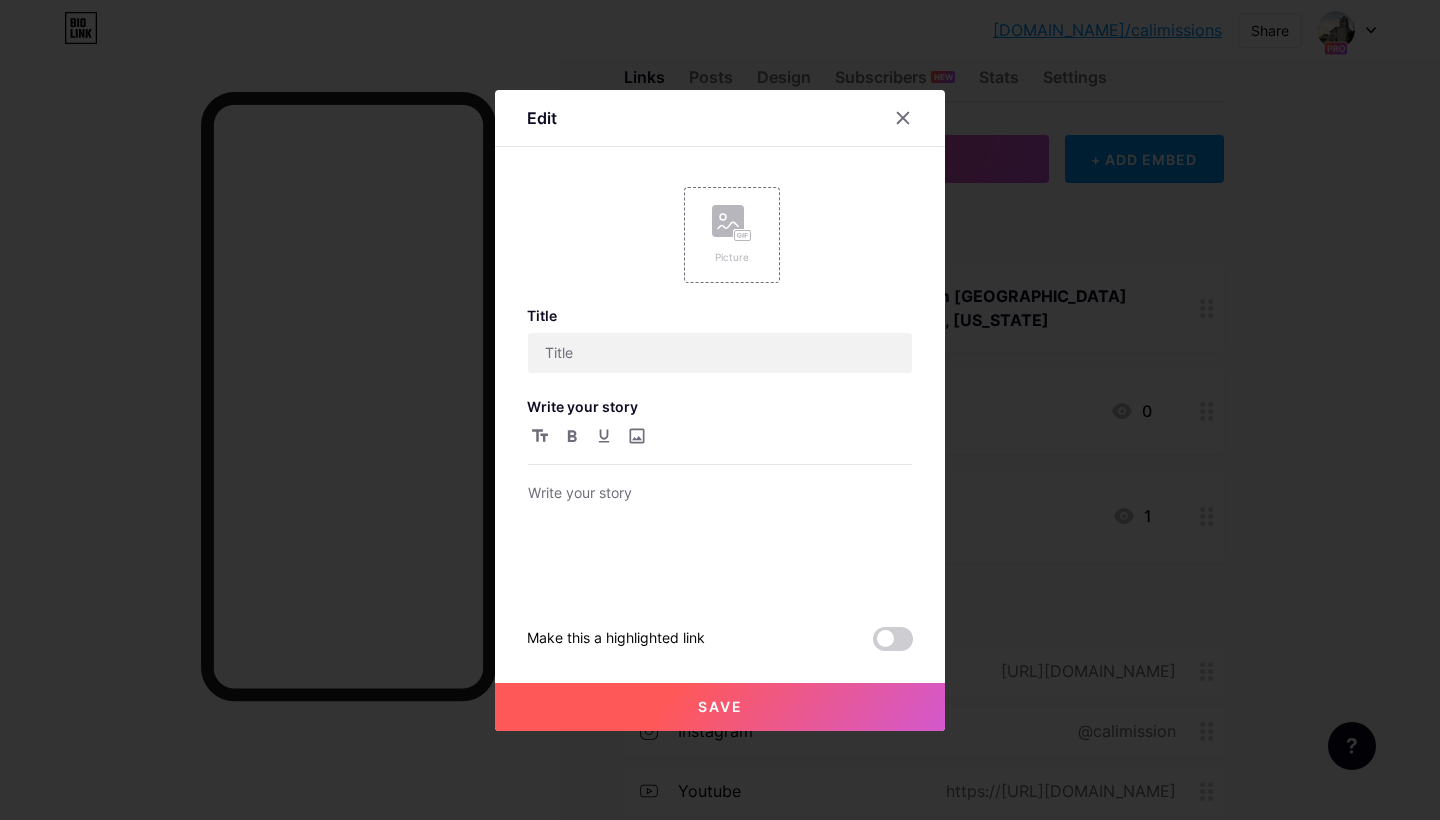 type on "Experience the 21 [US_STATE] Missions" 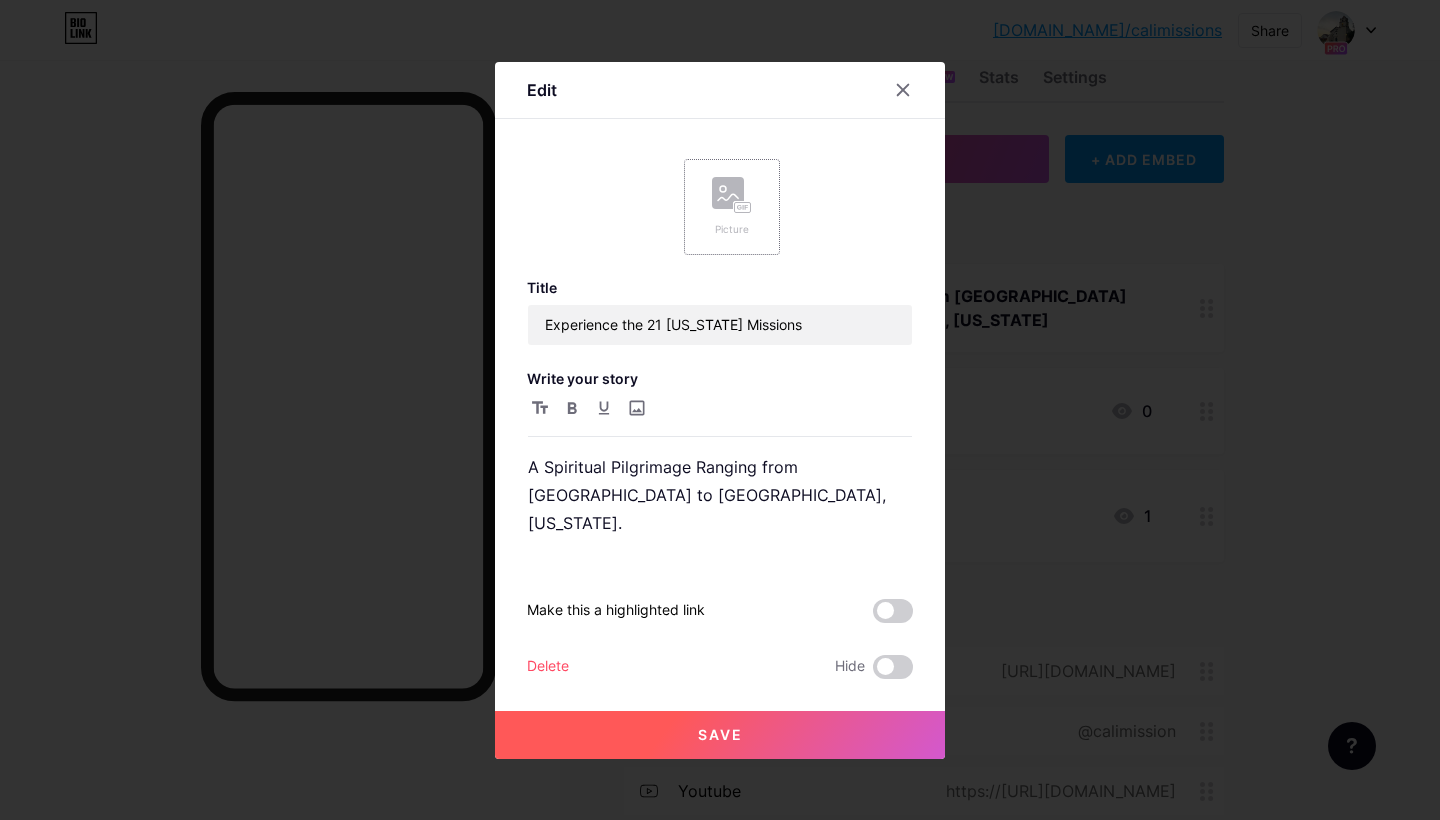 click 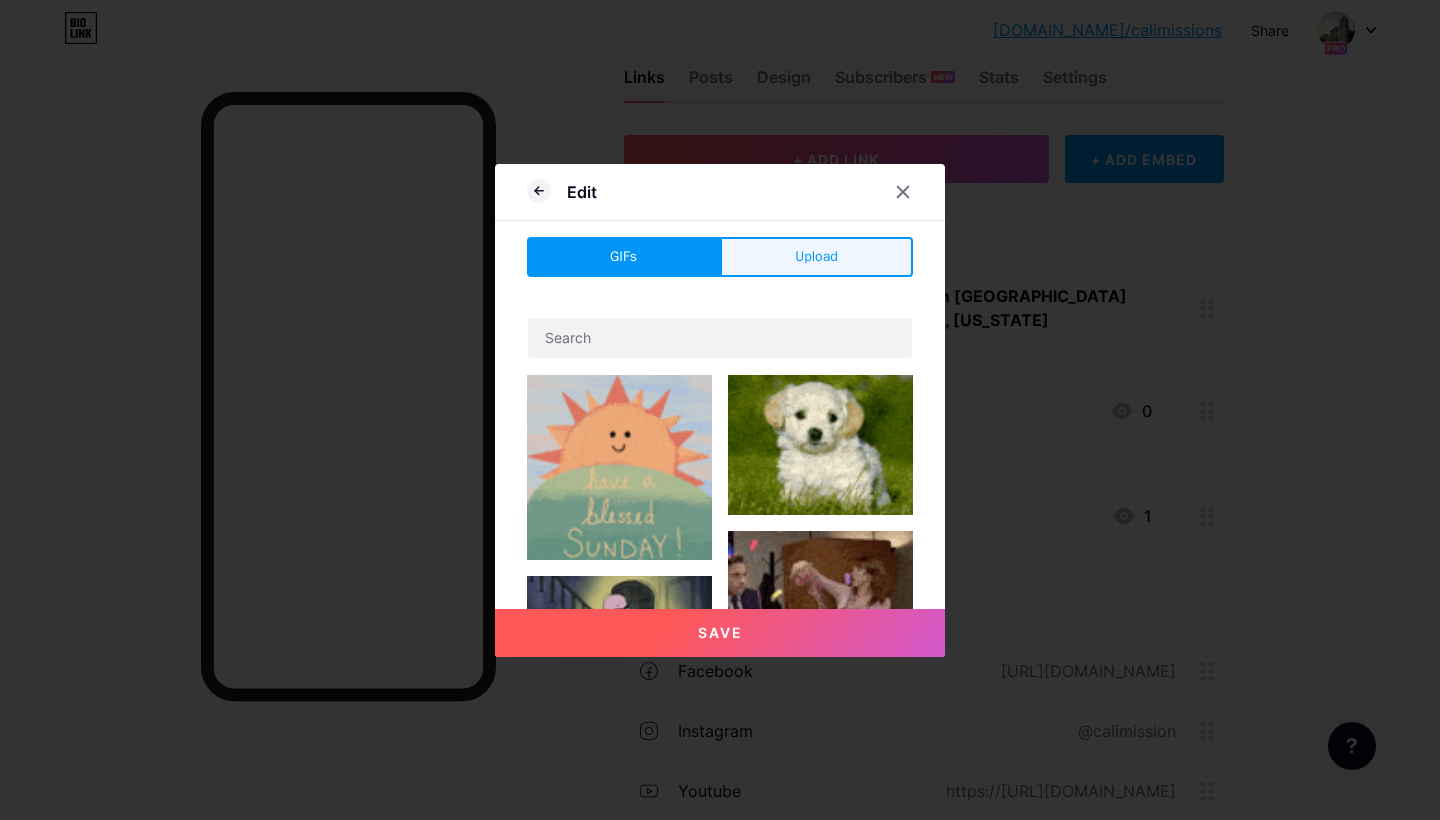 click on "Upload" at bounding box center (816, 257) 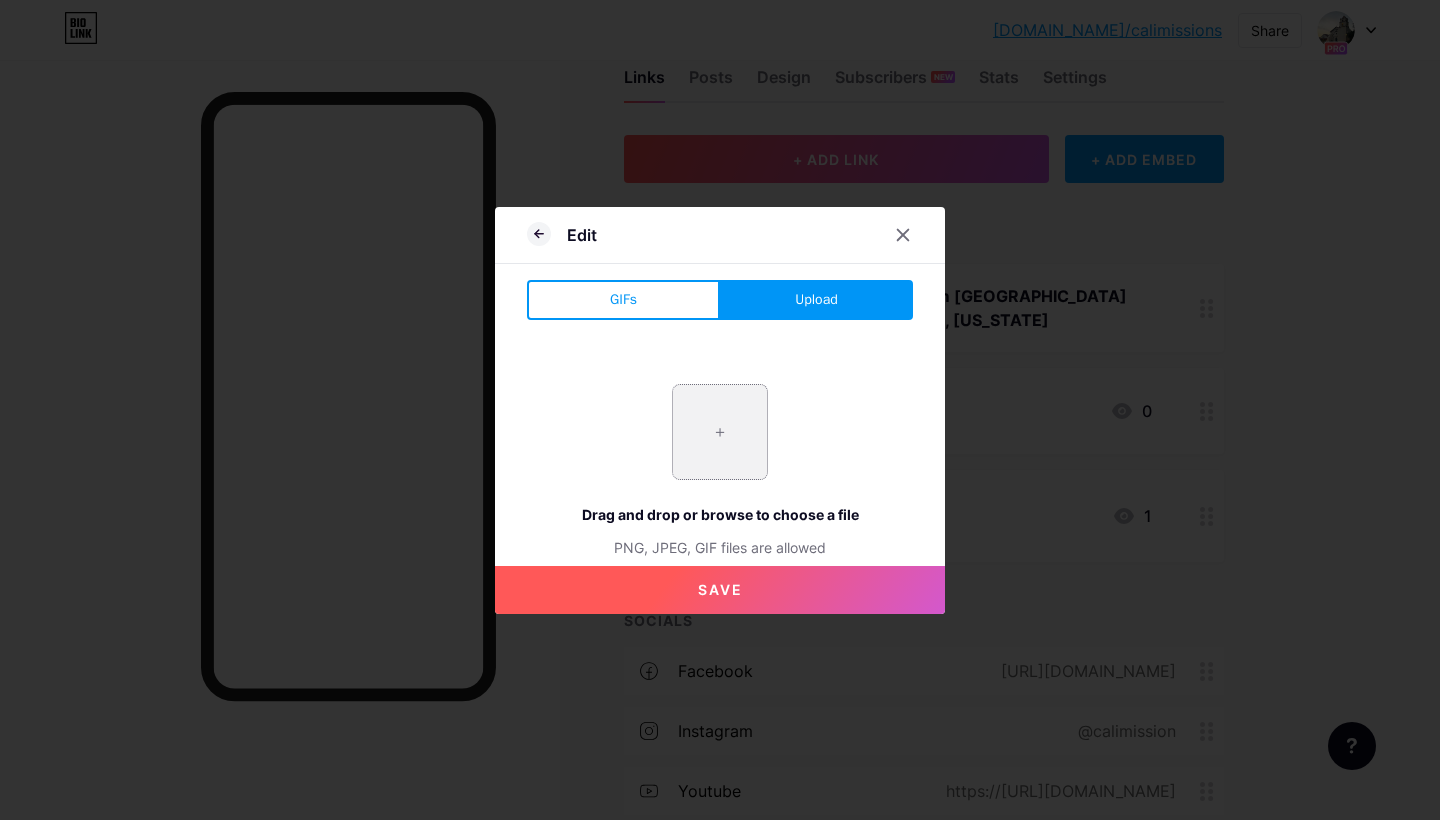 click at bounding box center [720, 432] 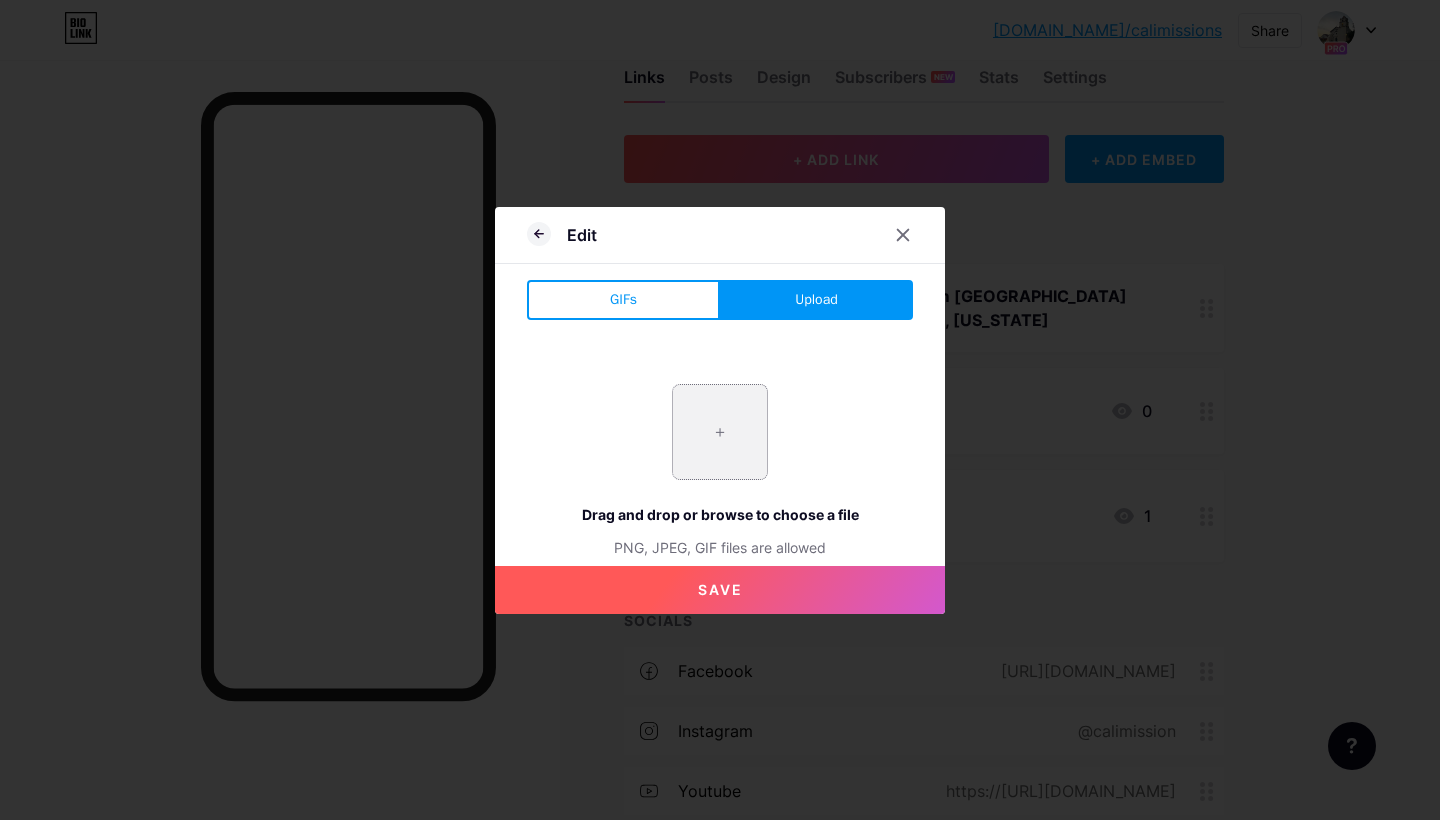 type on "C:\fakepath\Screenshot [DATE] 4.34.45 AM.png" 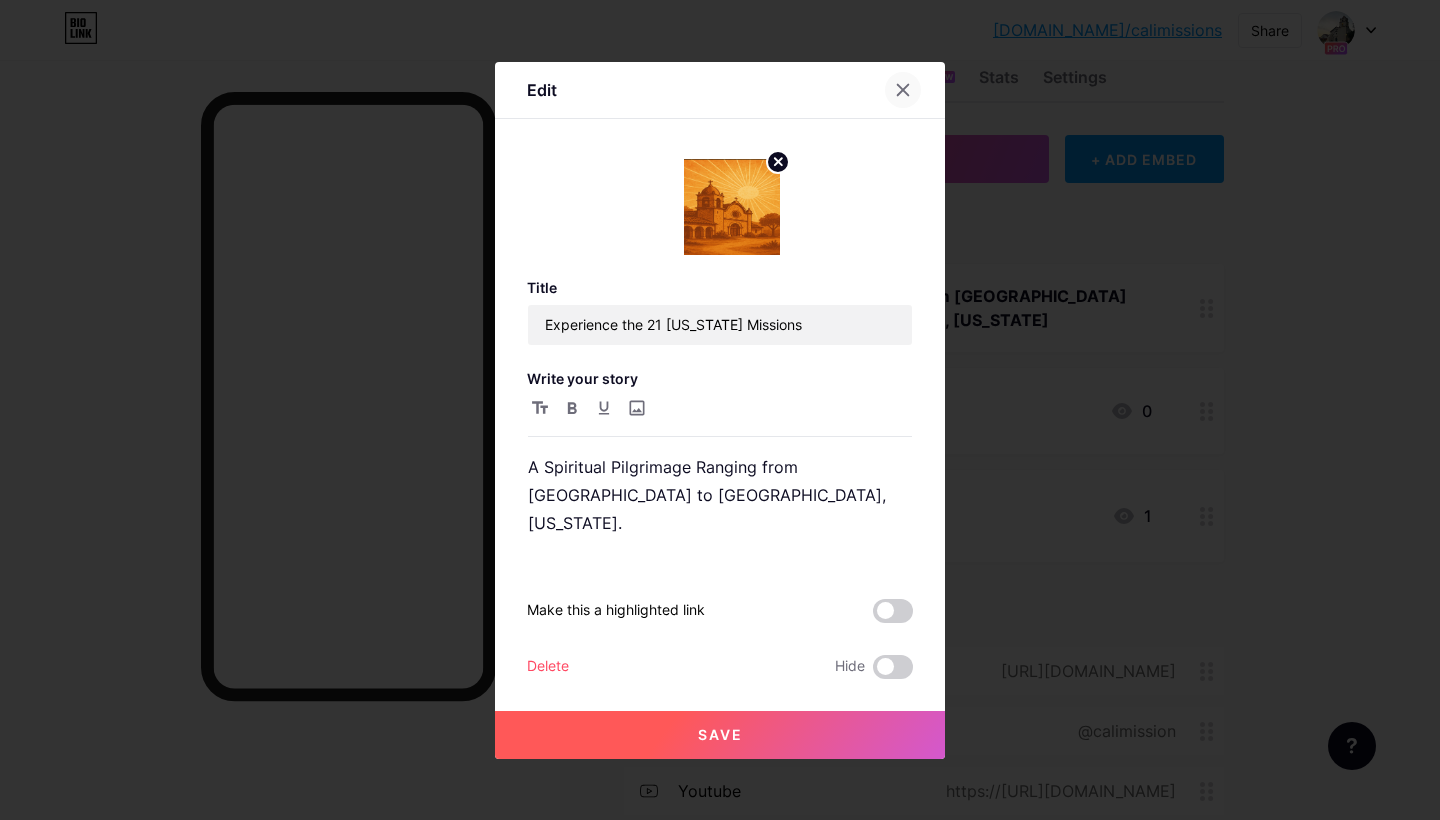 click 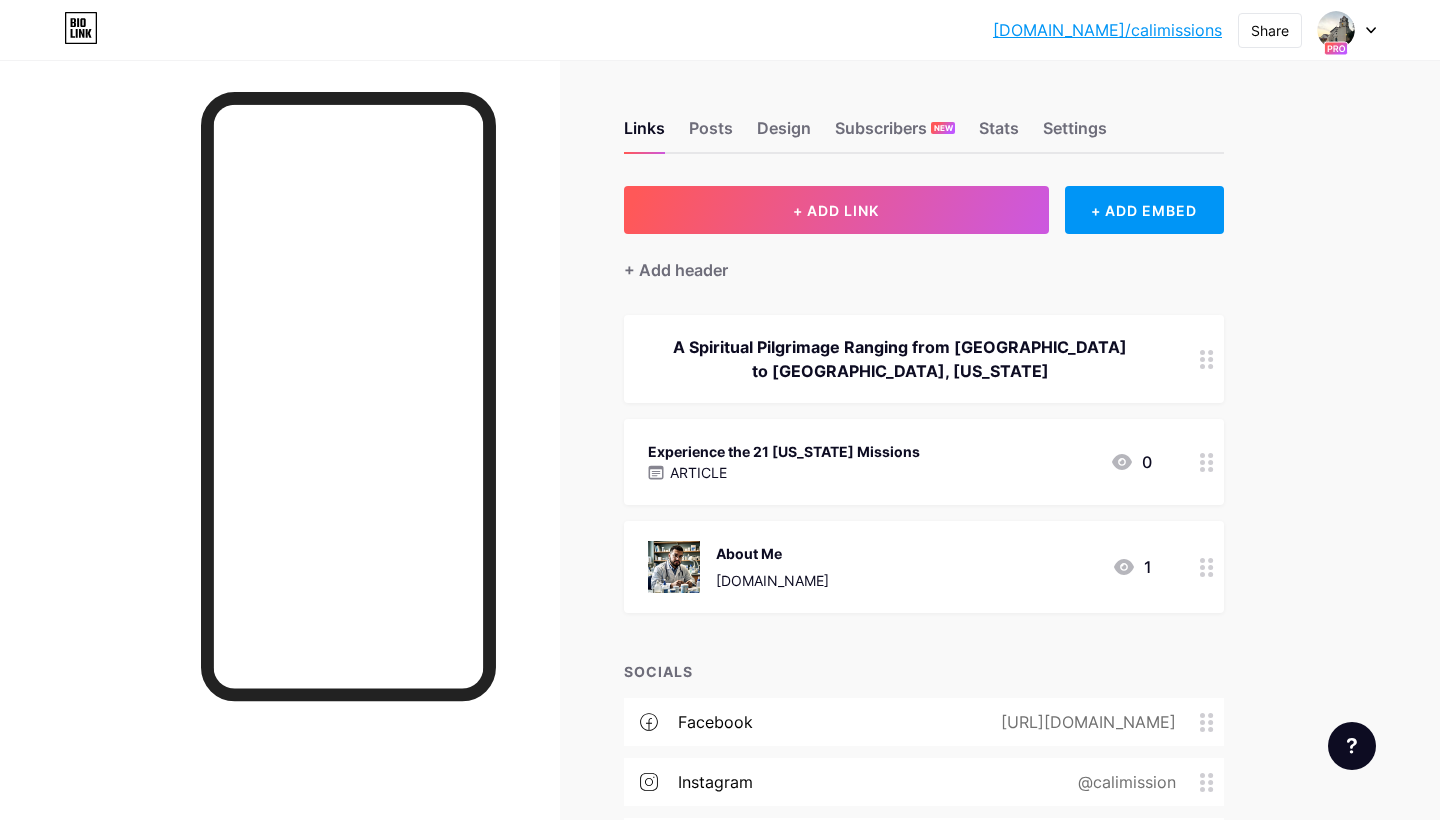 scroll, scrollTop: 0, scrollLeft: 0, axis: both 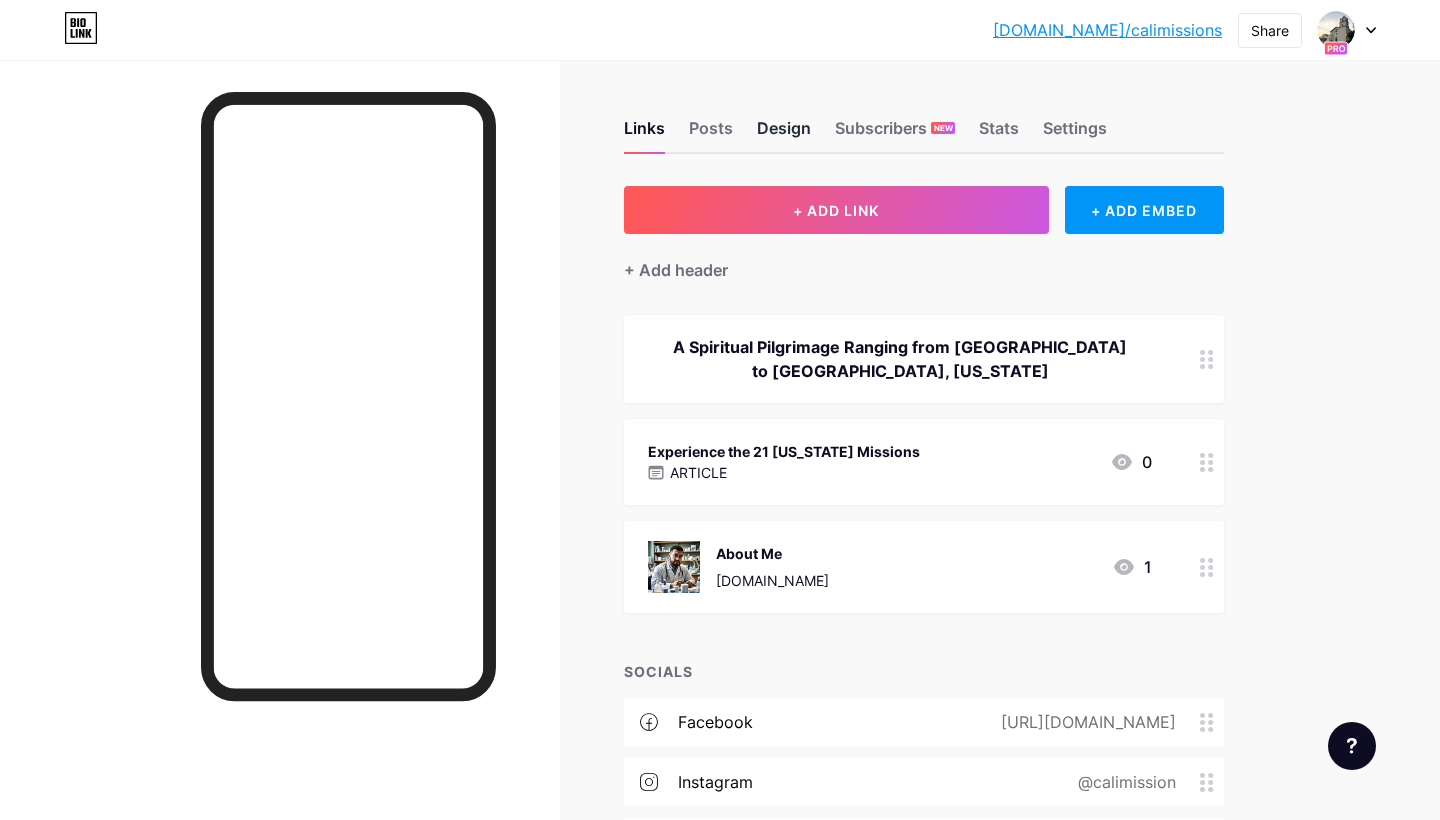 click on "Design" at bounding box center (784, 134) 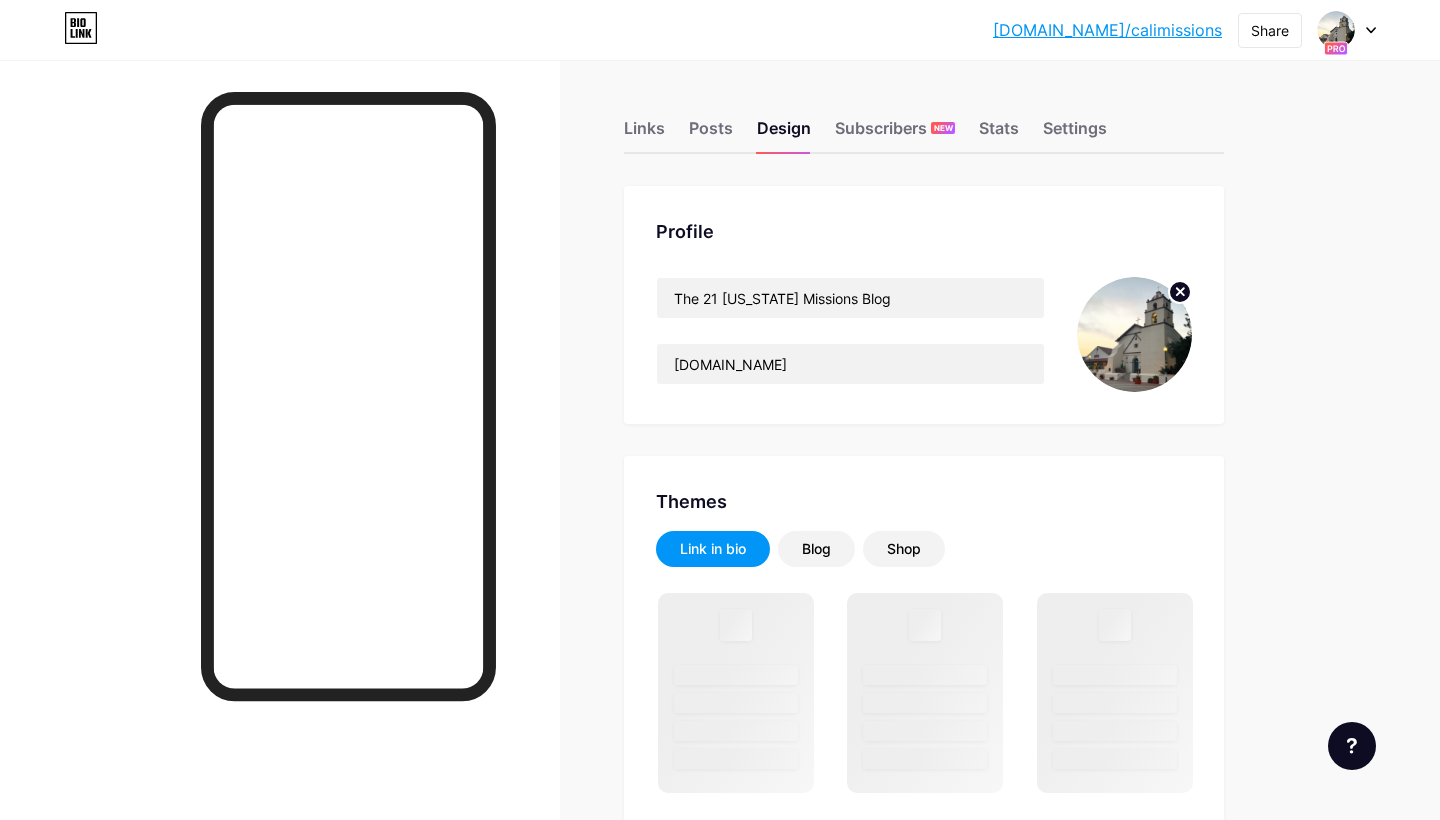 click 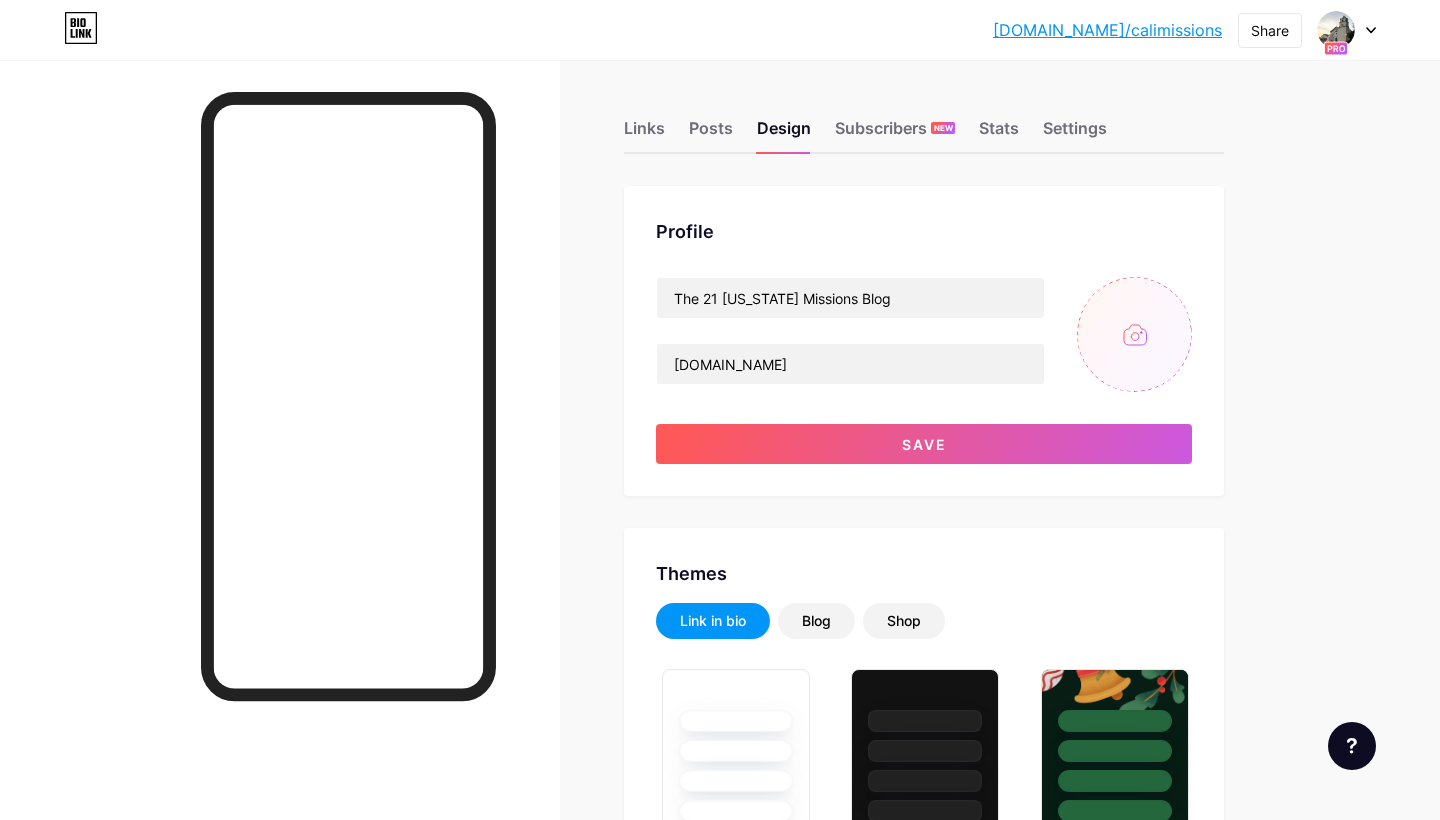 click at bounding box center [1134, 334] 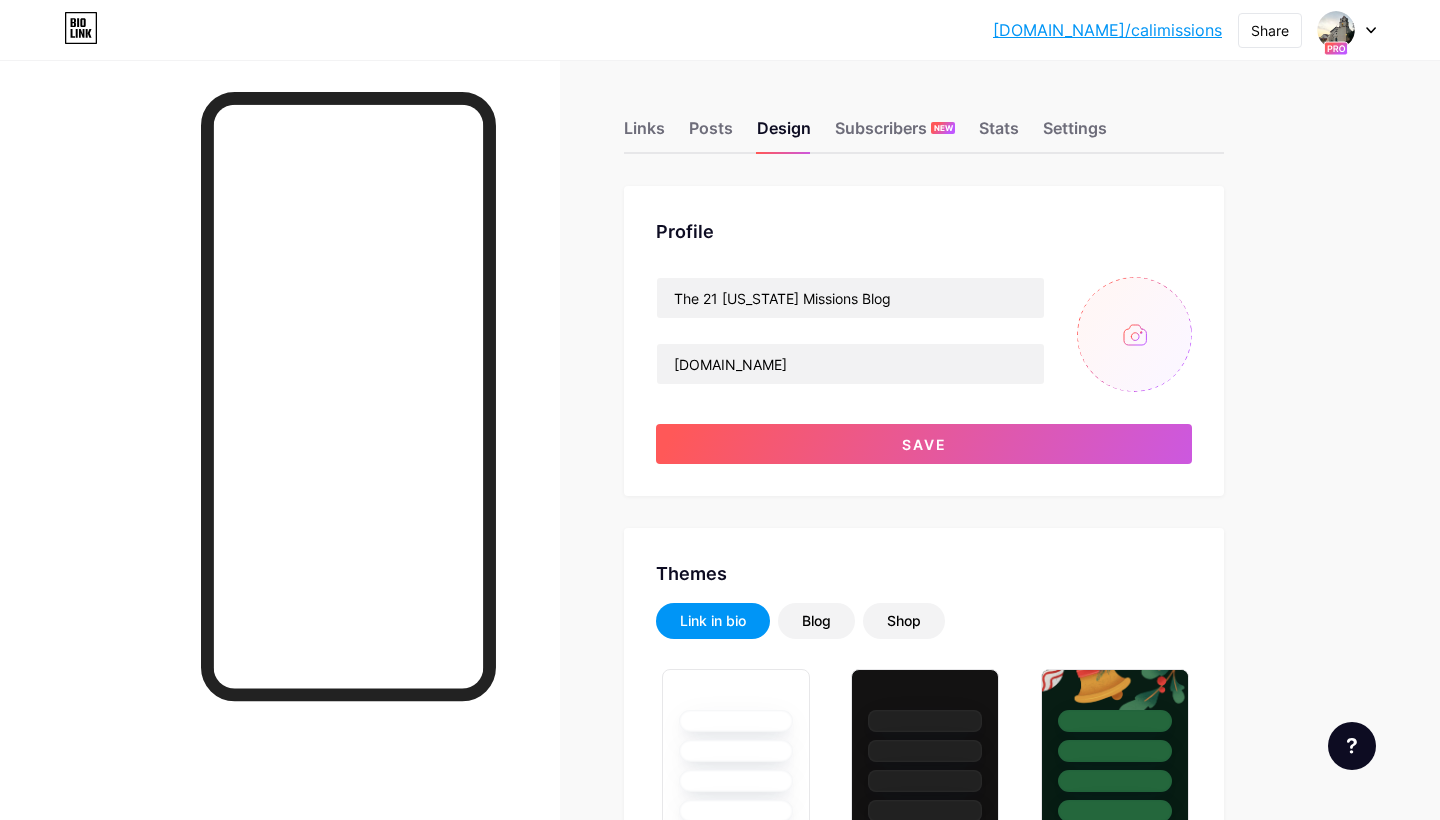 type on "C:\fakepath\Screenshot [DATE] 4.34.45 AM.png" 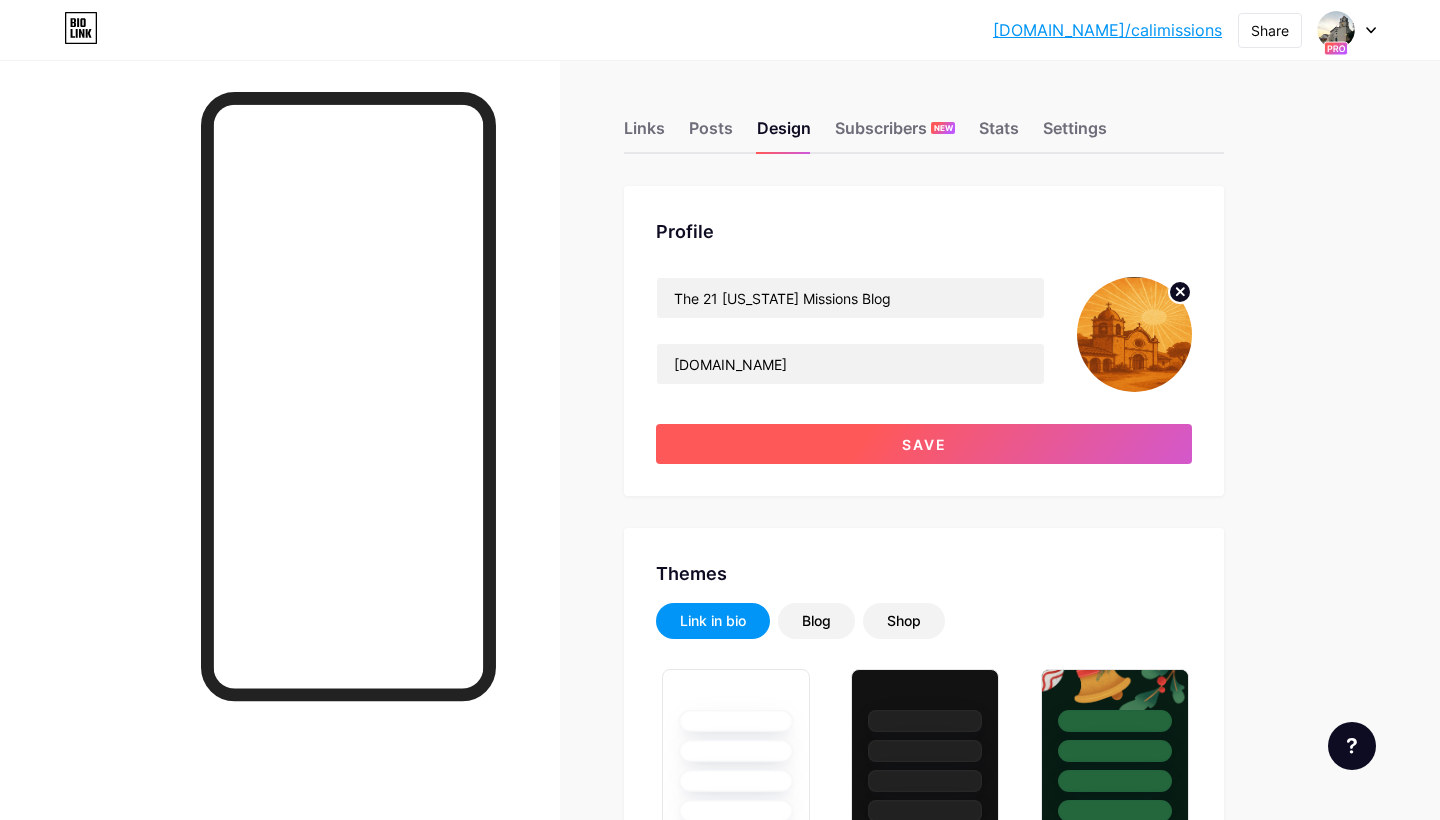 click on "Save" at bounding box center [924, 444] 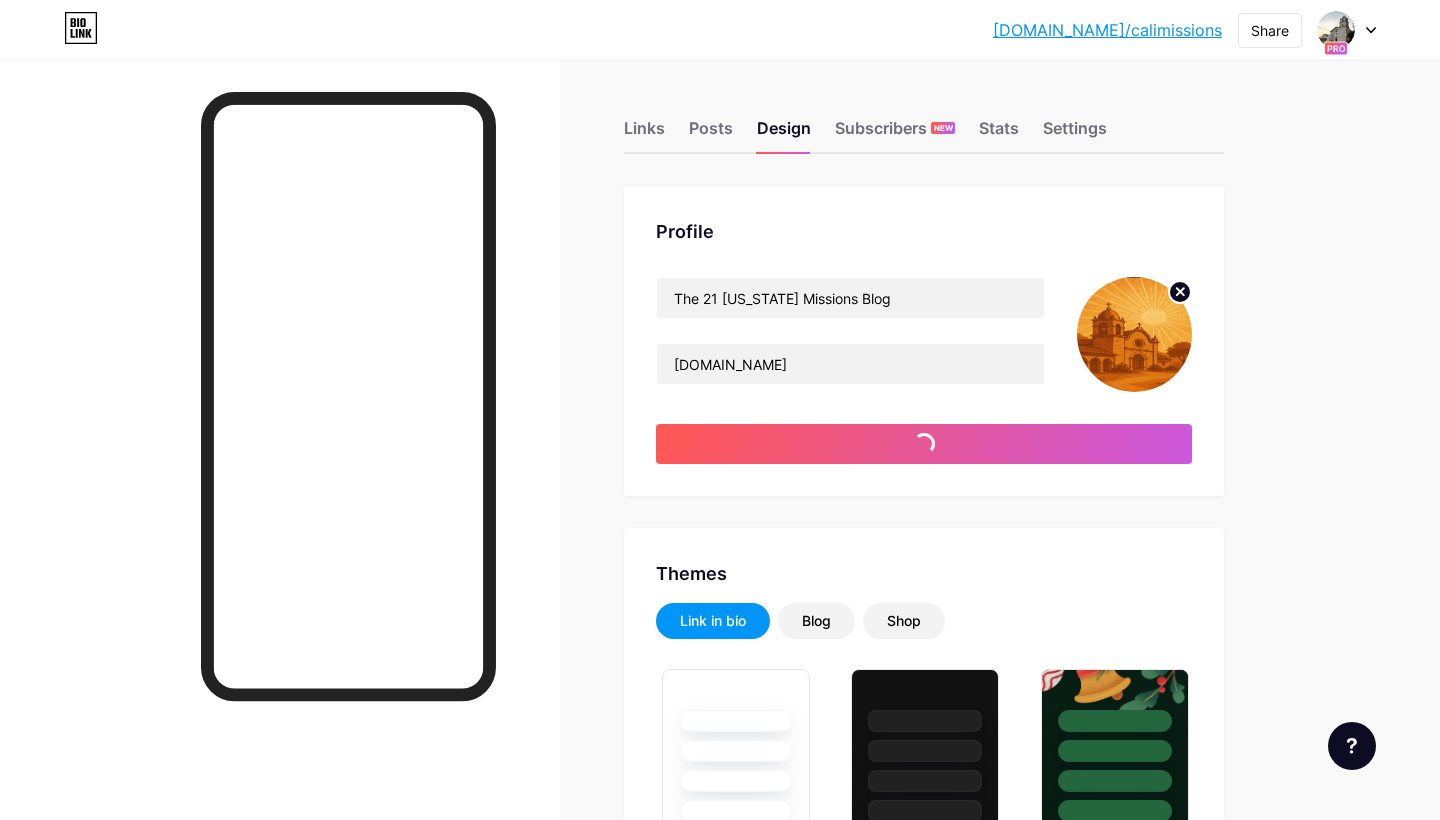 type on "#000000" 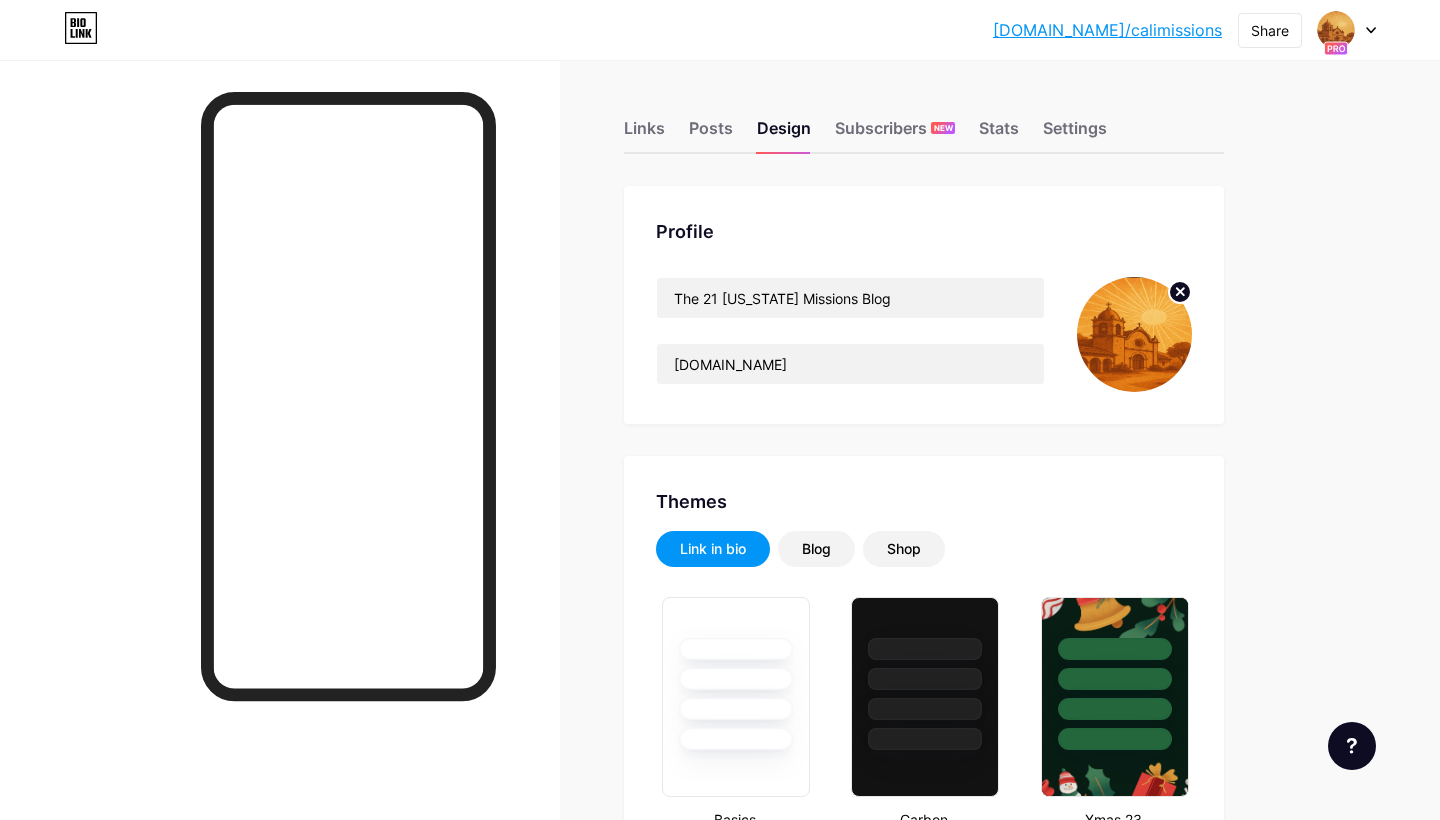 scroll, scrollTop: 0, scrollLeft: 0, axis: both 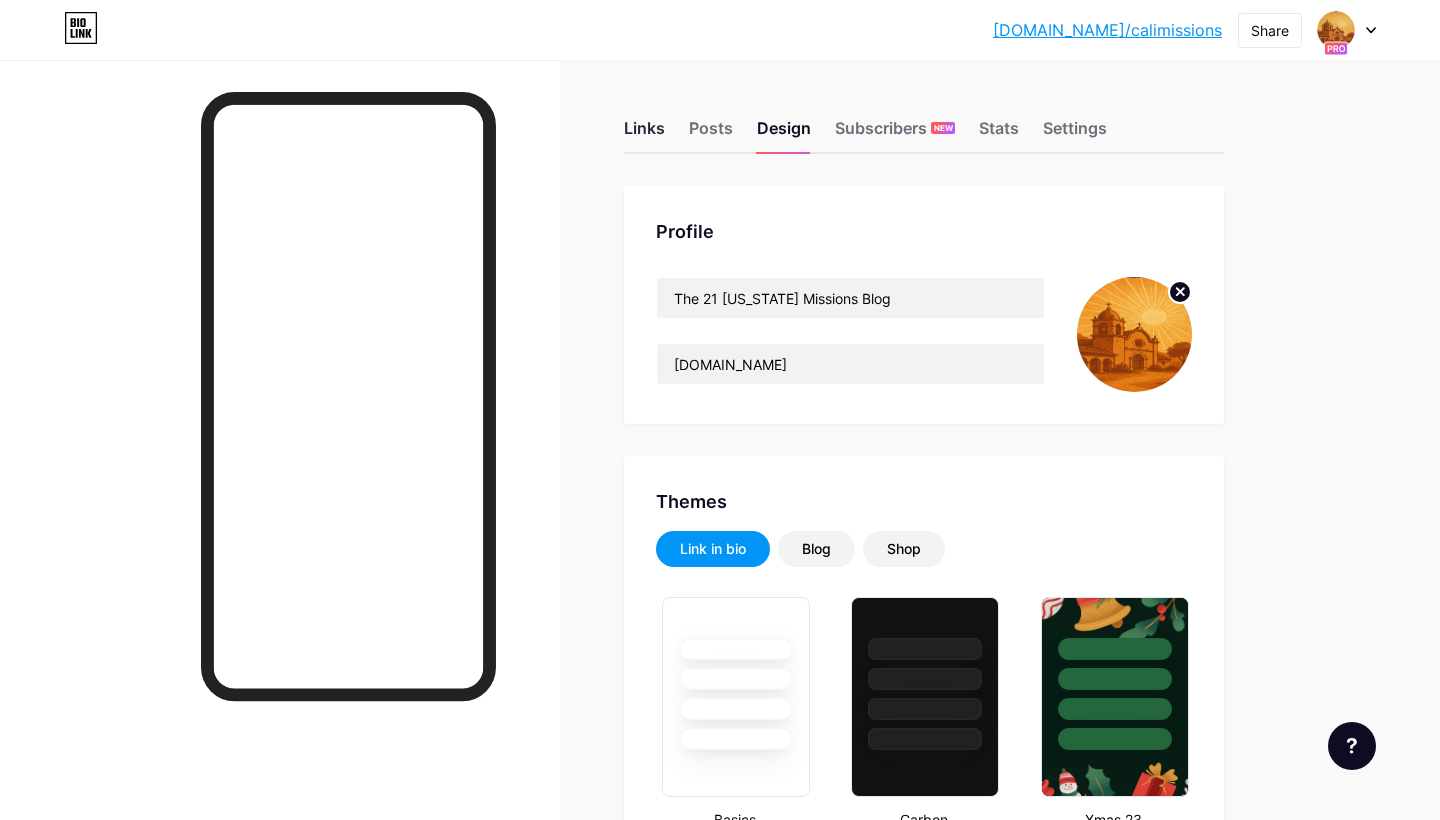 click on "Links" at bounding box center (644, 134) 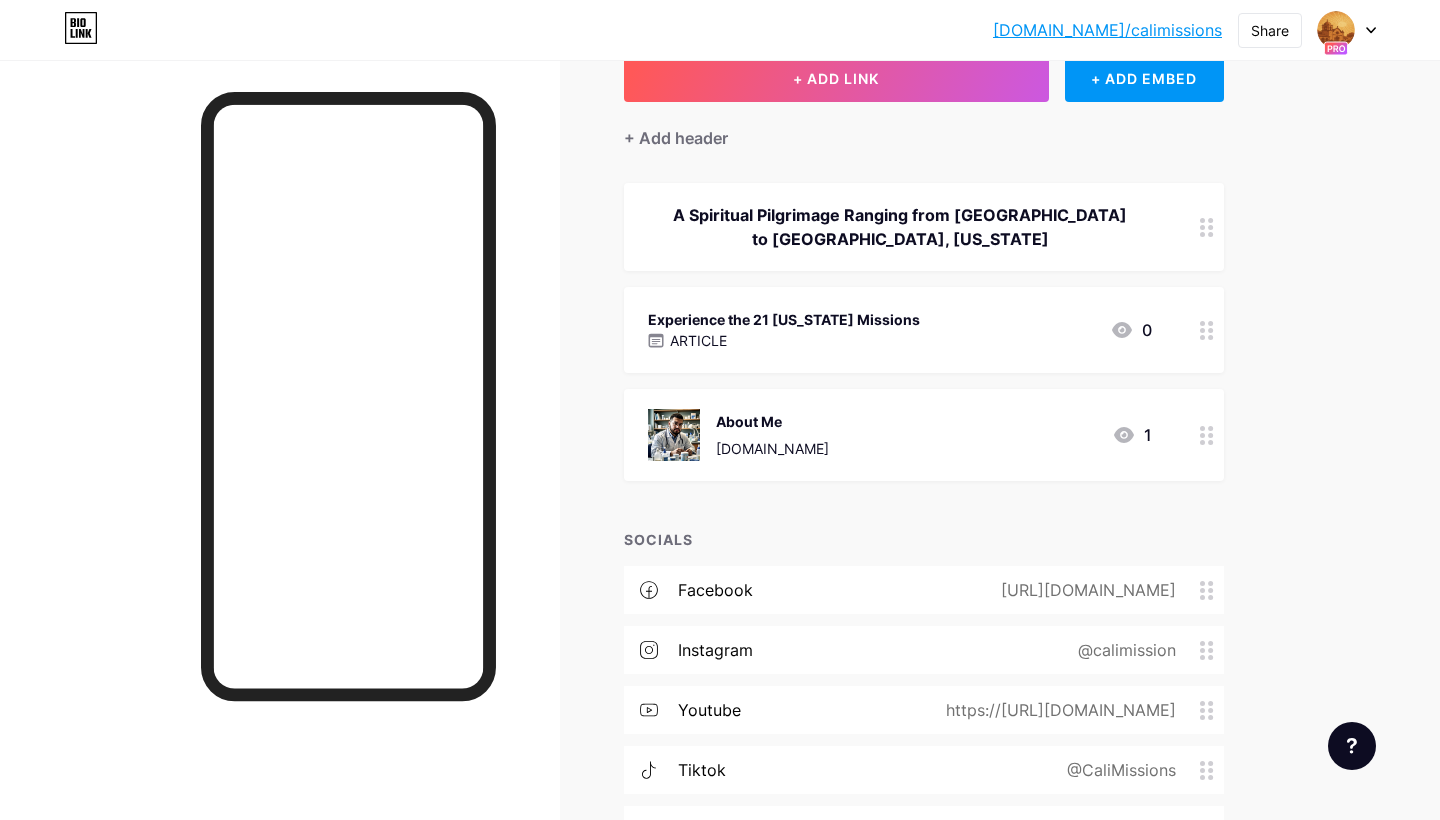 scroll, scrollTop: 133, scrollLeft: 0, axis: vertical 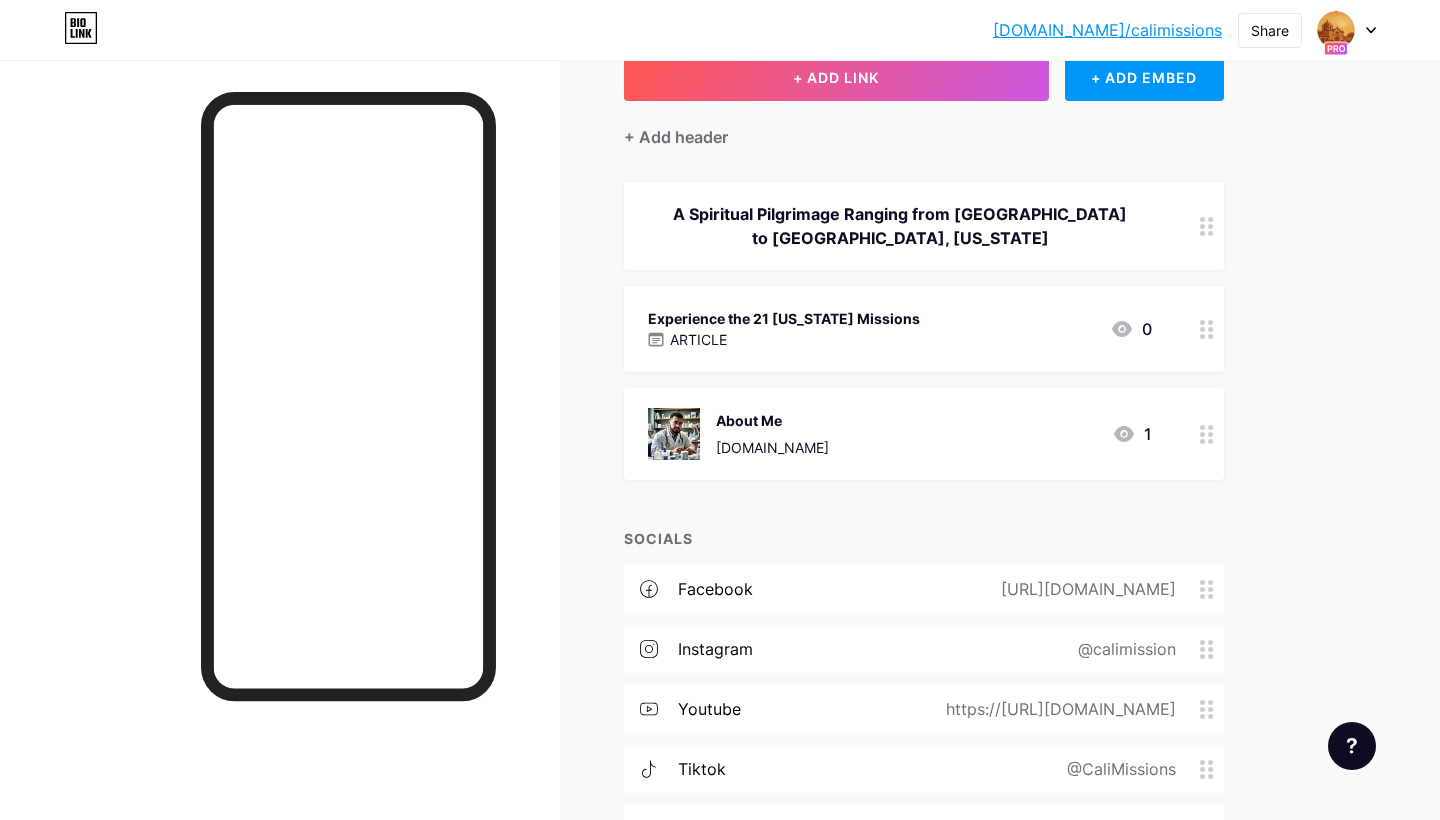 click on "Experience the 21 [US_STATE] Missions
ARTICLE
0" at bounding box center (900, 329) 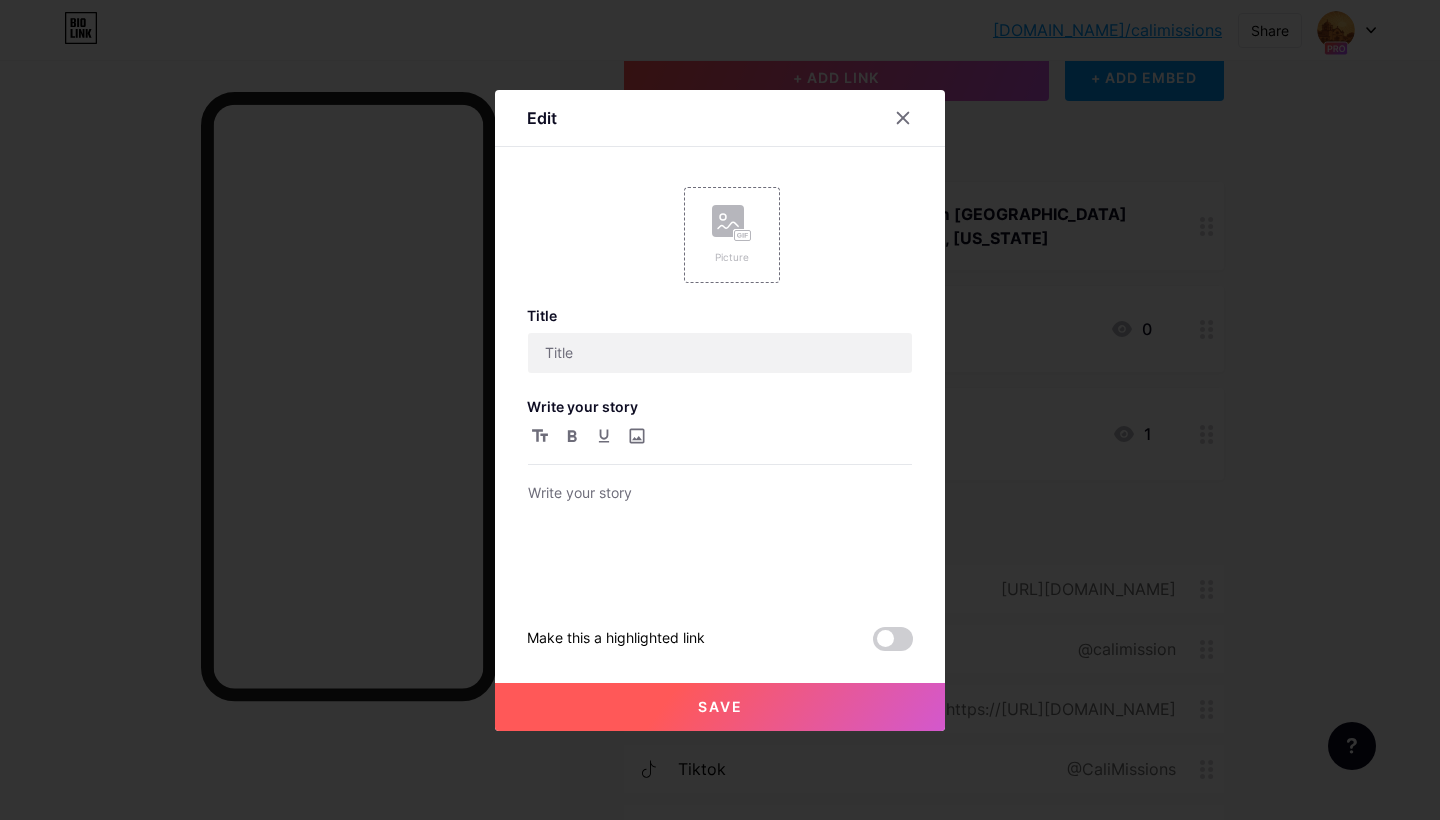 type on "Experience the 21 [US_STATE] Missions" 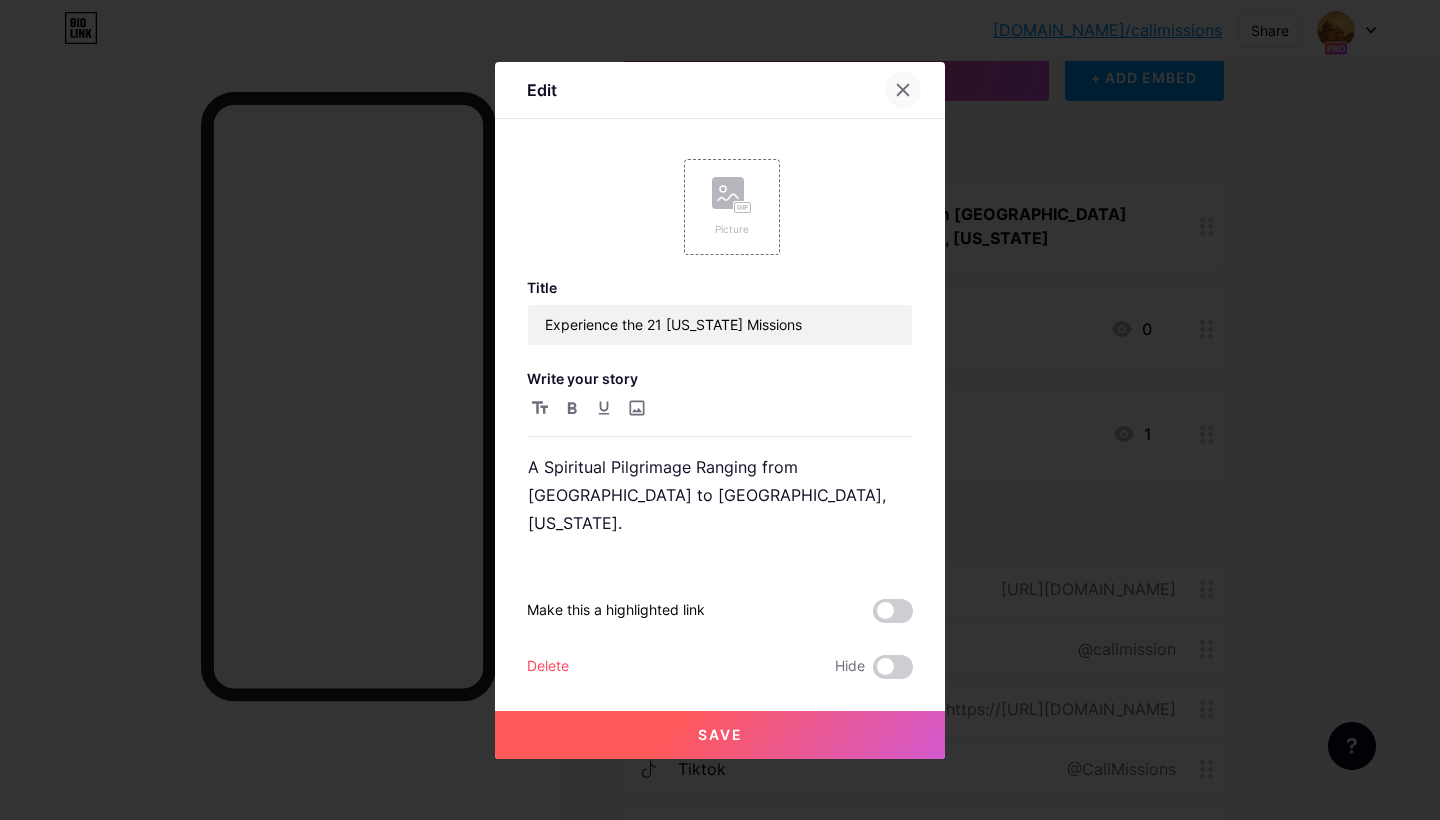 click 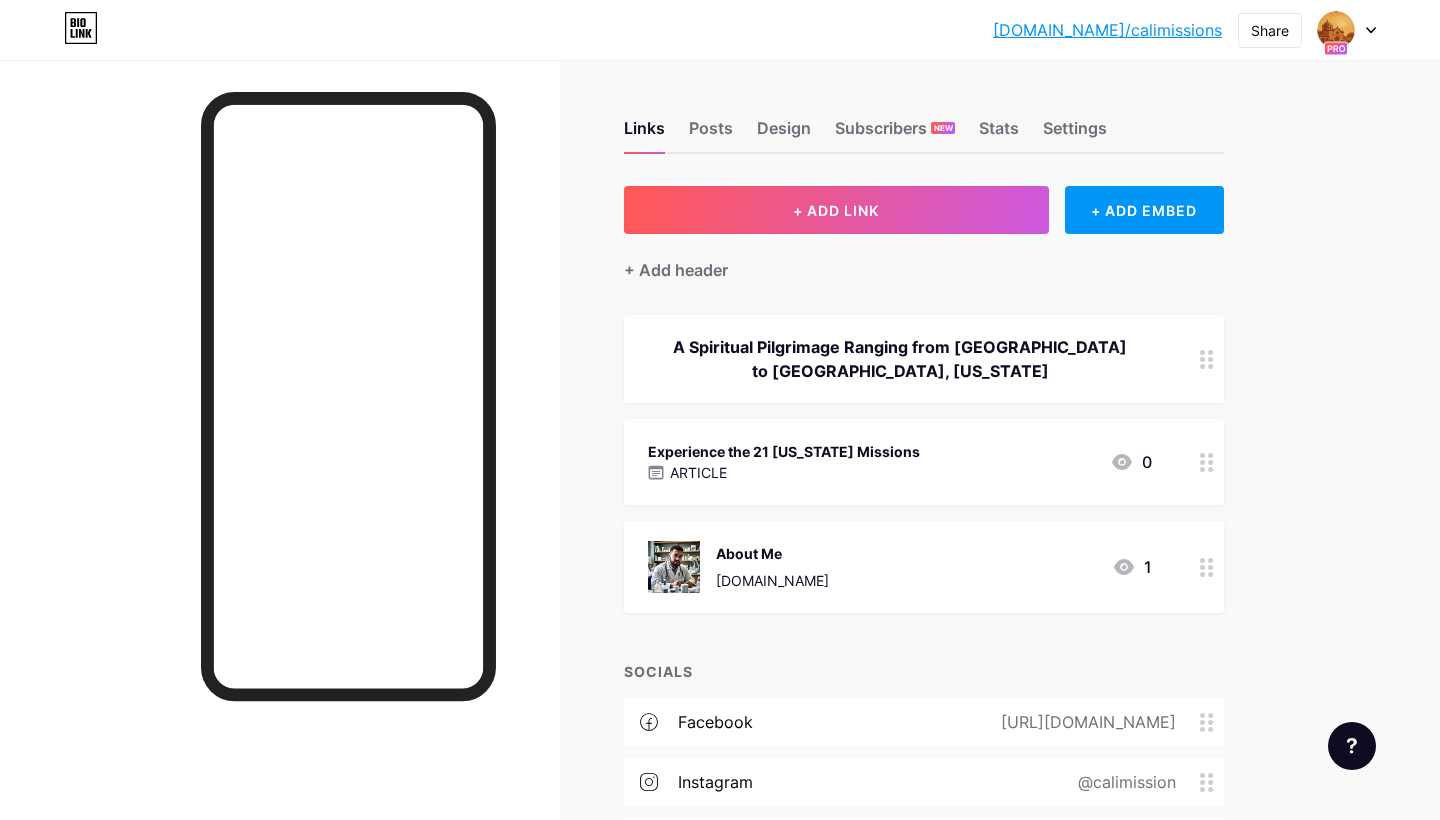scroll, scrollTop: 0, scrollLeft: 0, axis: both 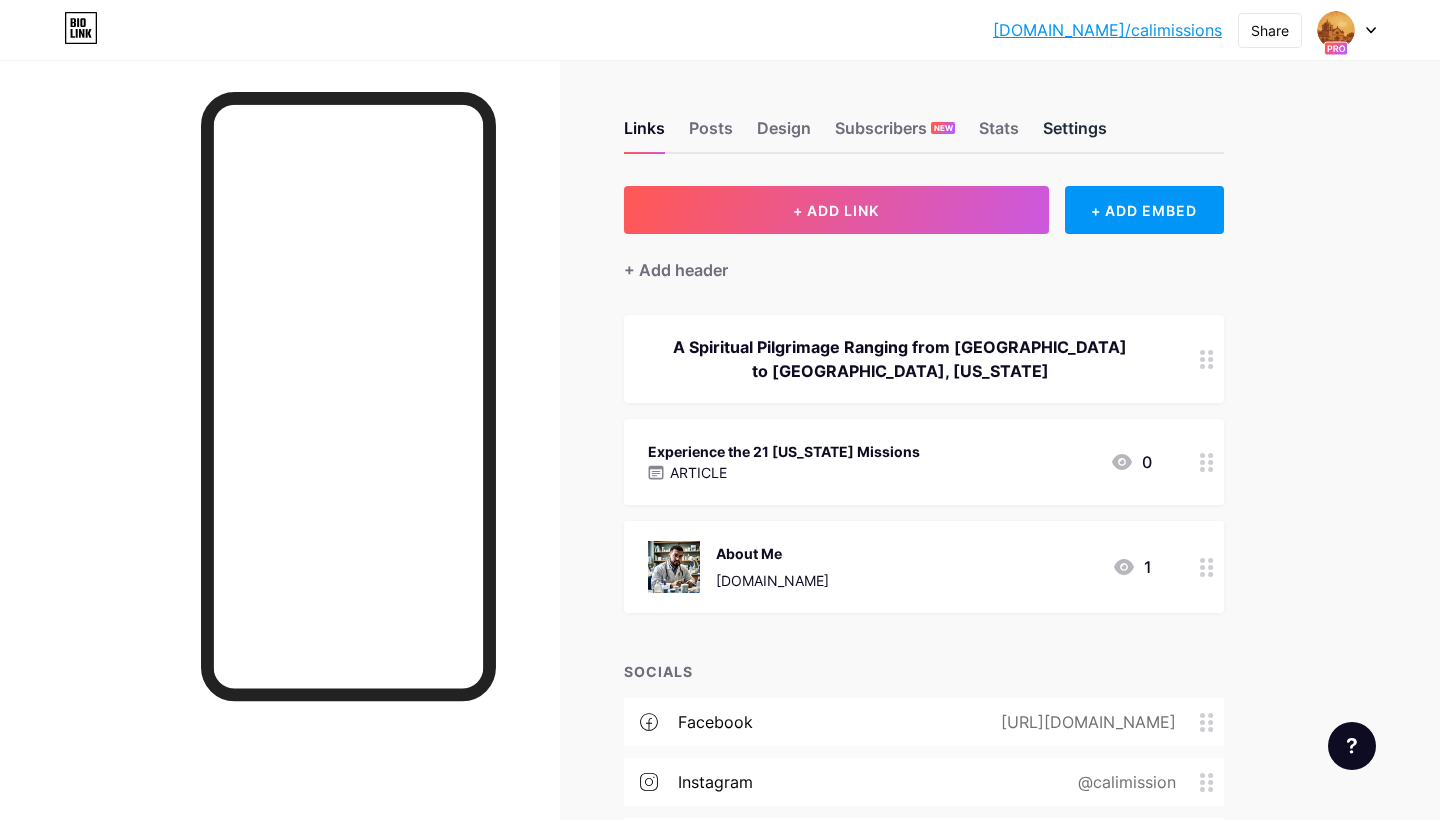 click on "Settings" at bounding box center [1075, 134] 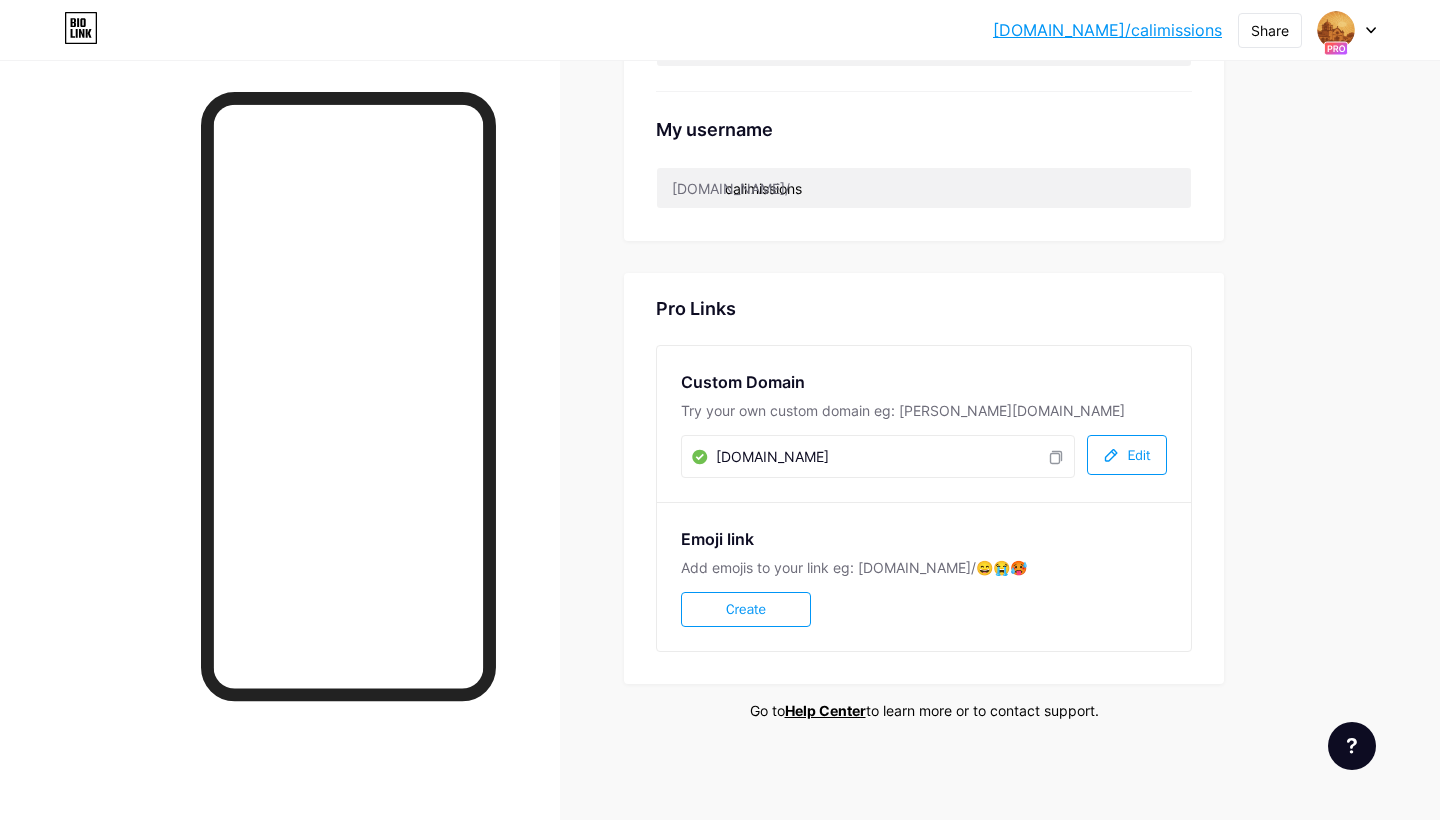 scroll, scrollTop: 853, scrollLeft: 0, axis: vertical 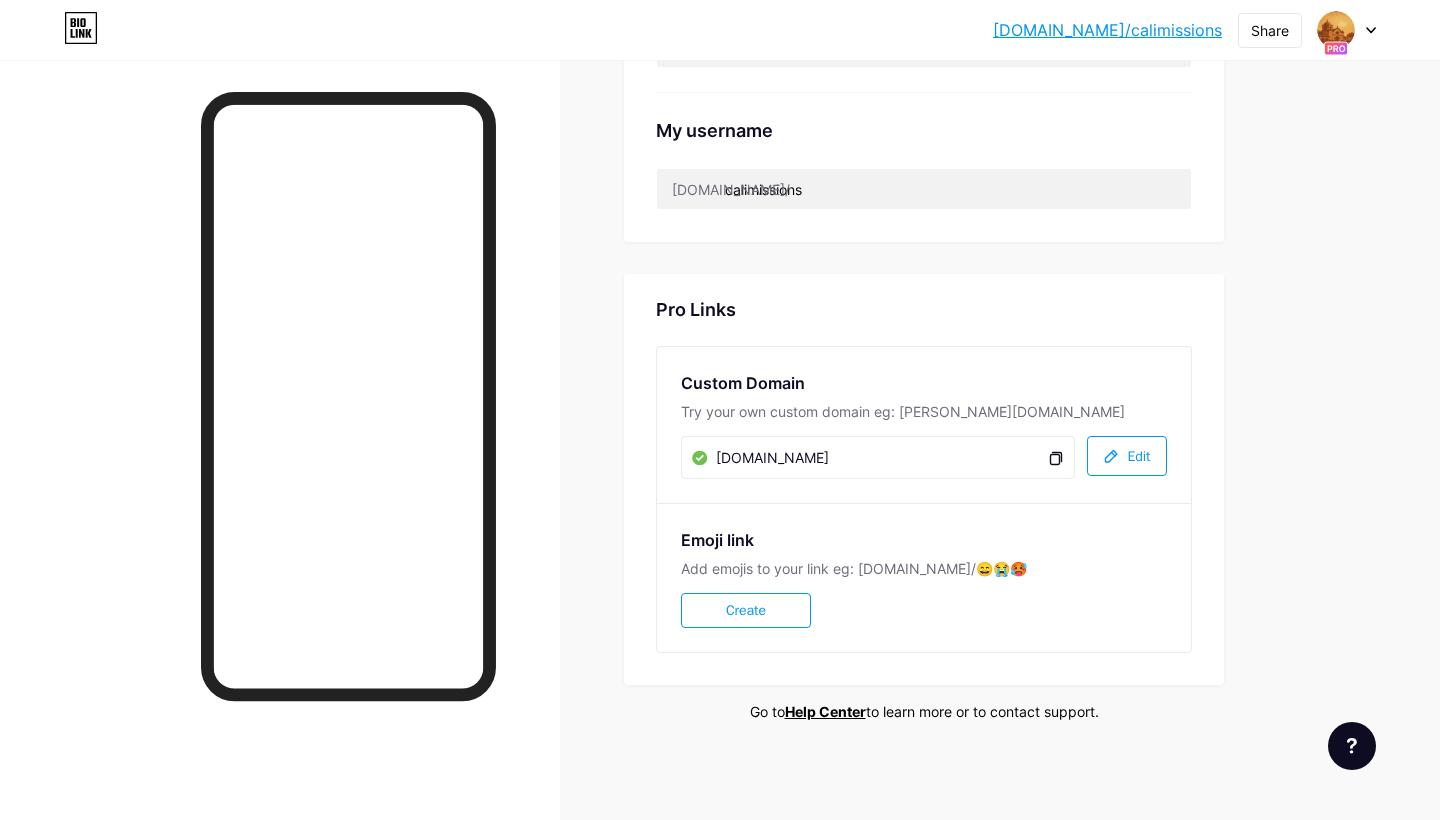 click 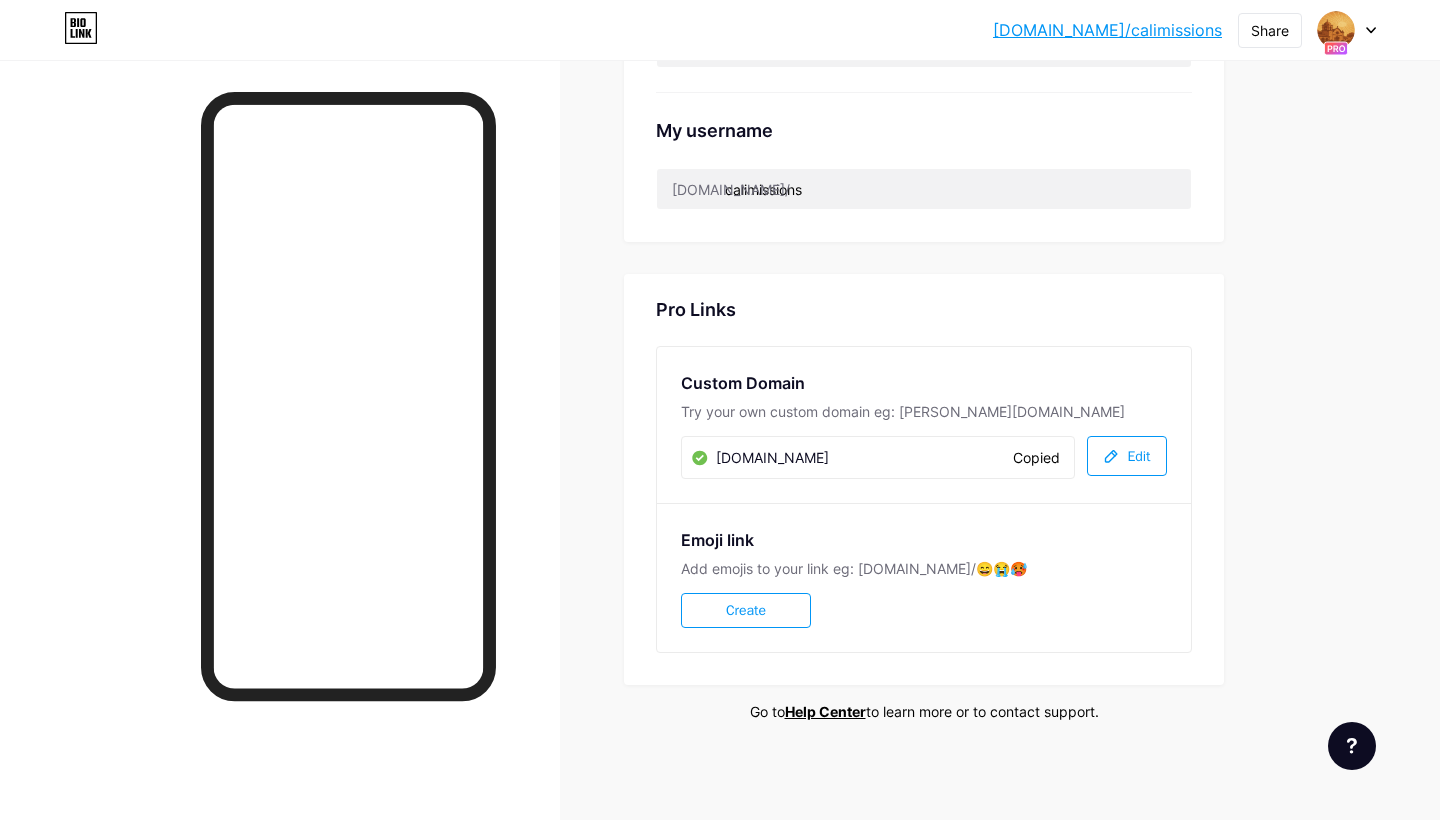 click on "Edit" at bounding box center (1138, 456) 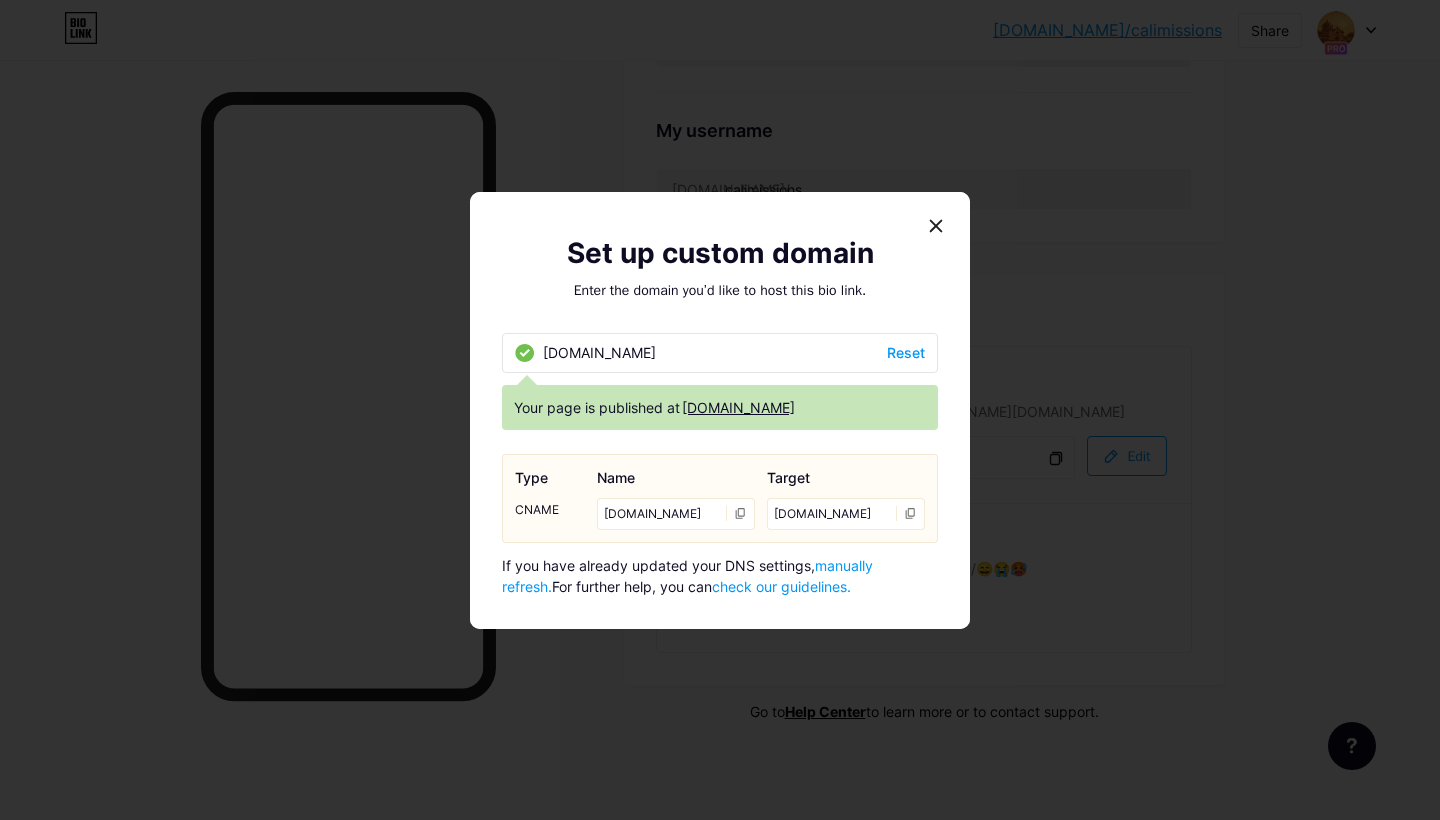 click on "manually refresh." at bounding box center [687, 576] 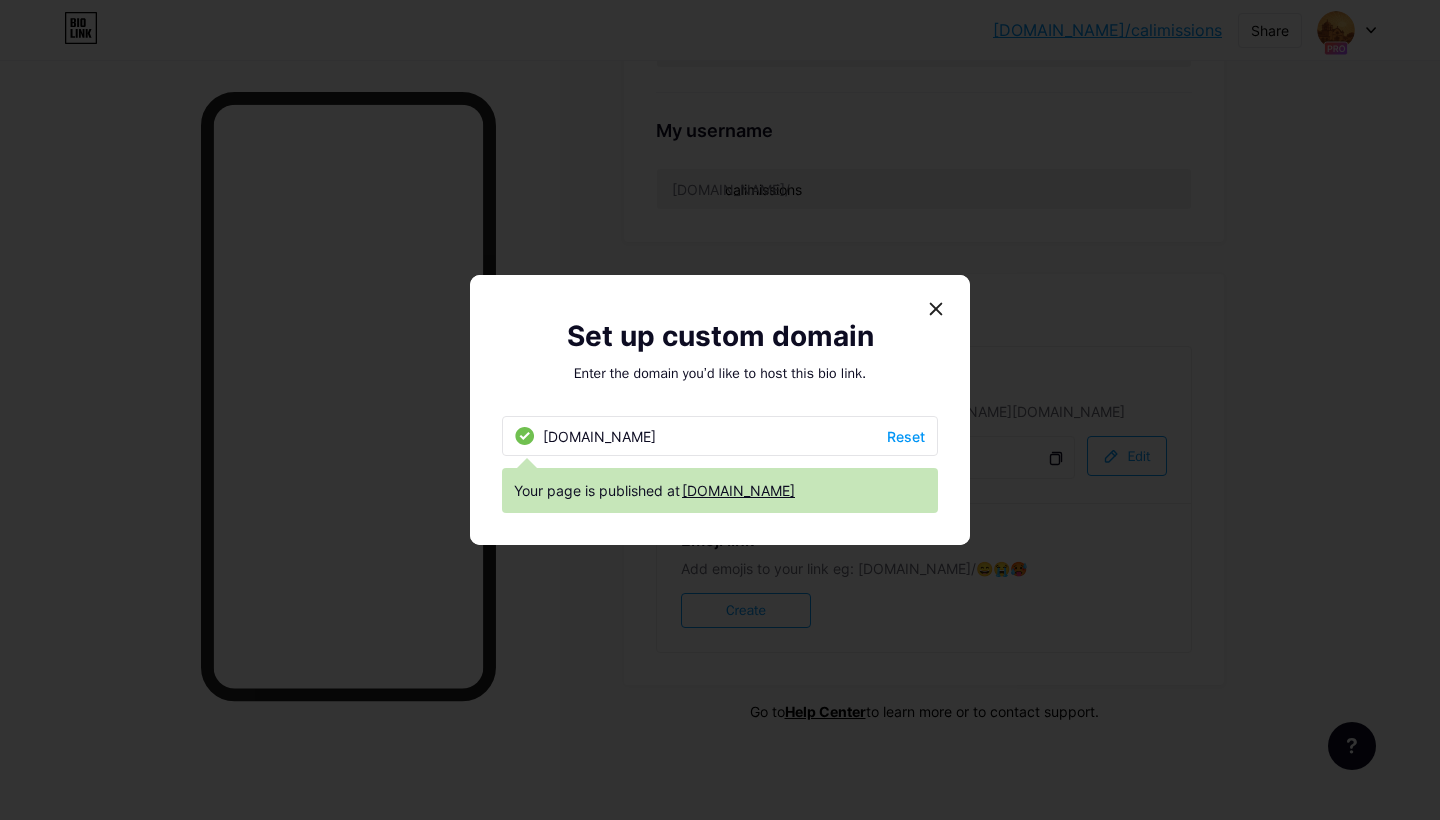 click on "Reset" at bounding box center (906, 436) 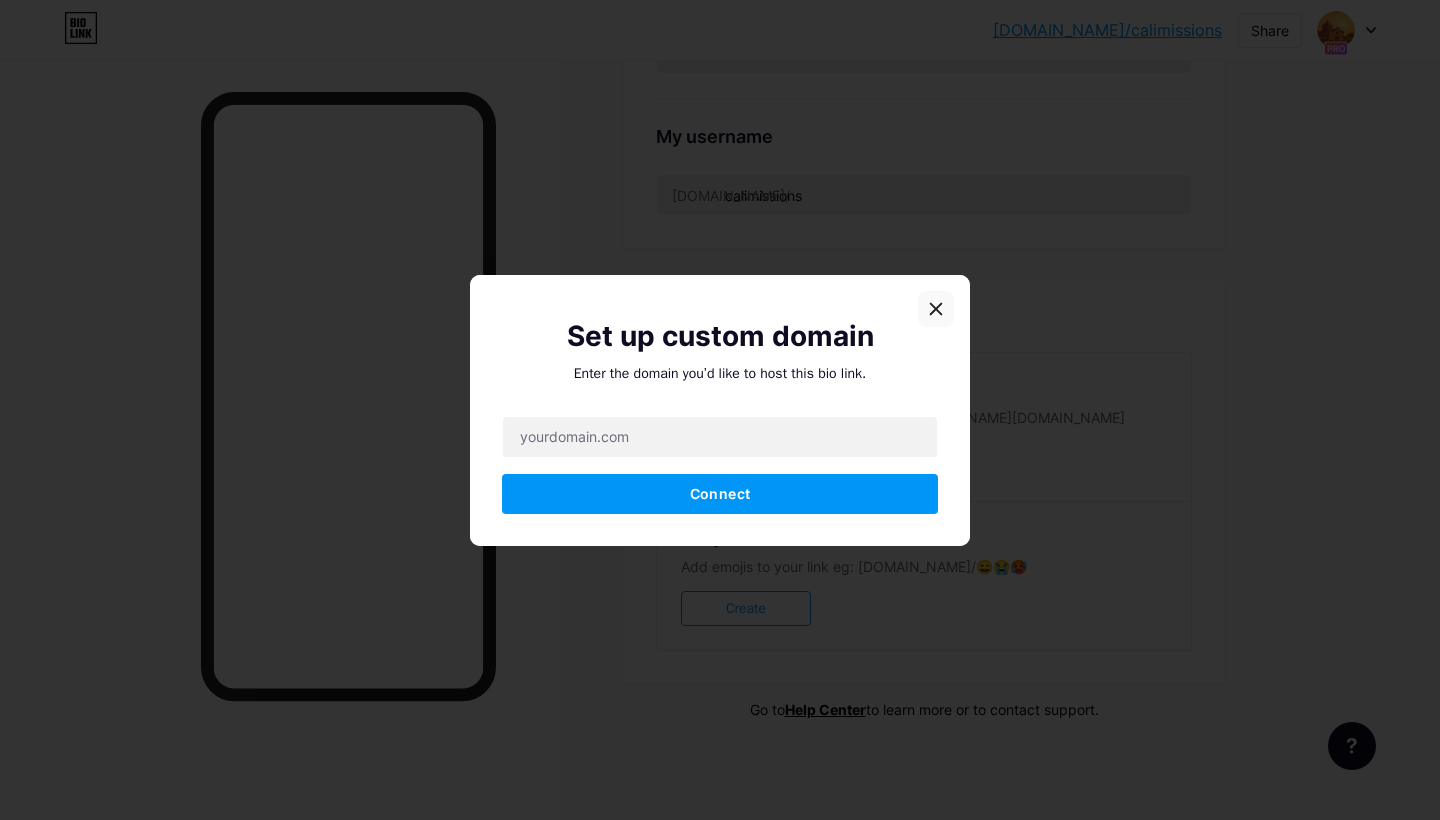 scroll, scrollTop: 845, scrollLeft: 0, axis: vertical 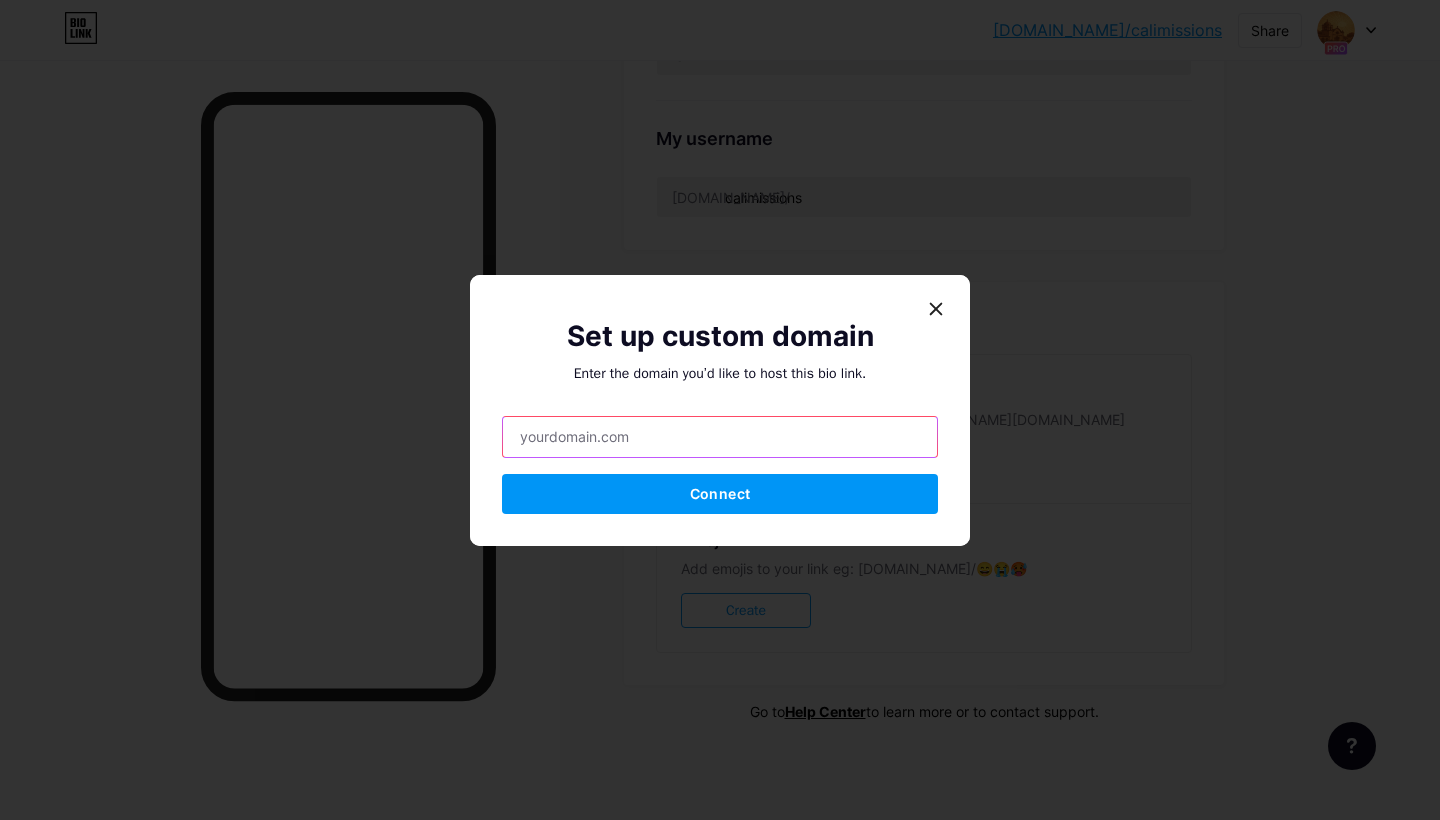 click at bounding box center (720, 437) 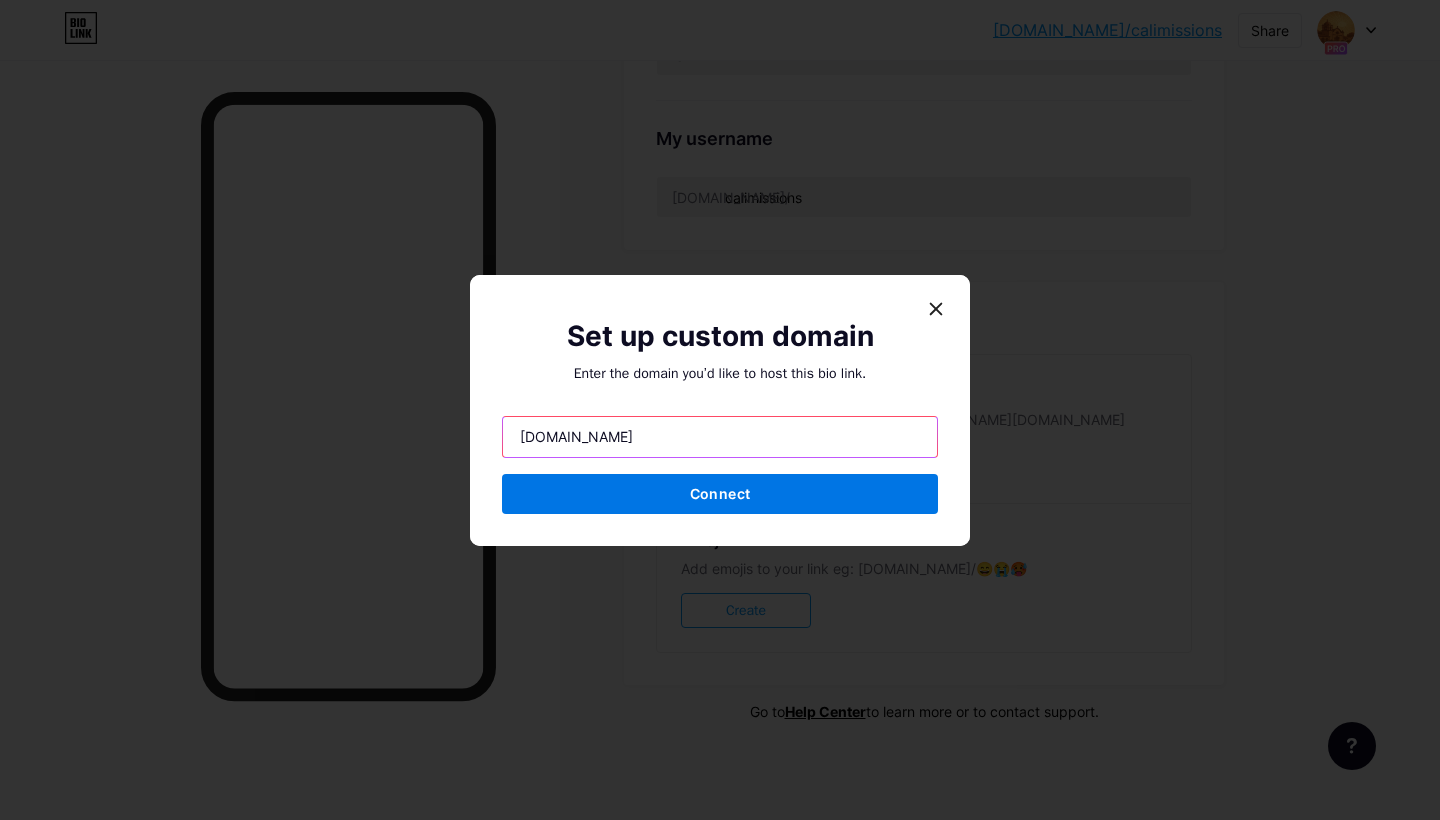 type on "[DOMAIN_NAME]" 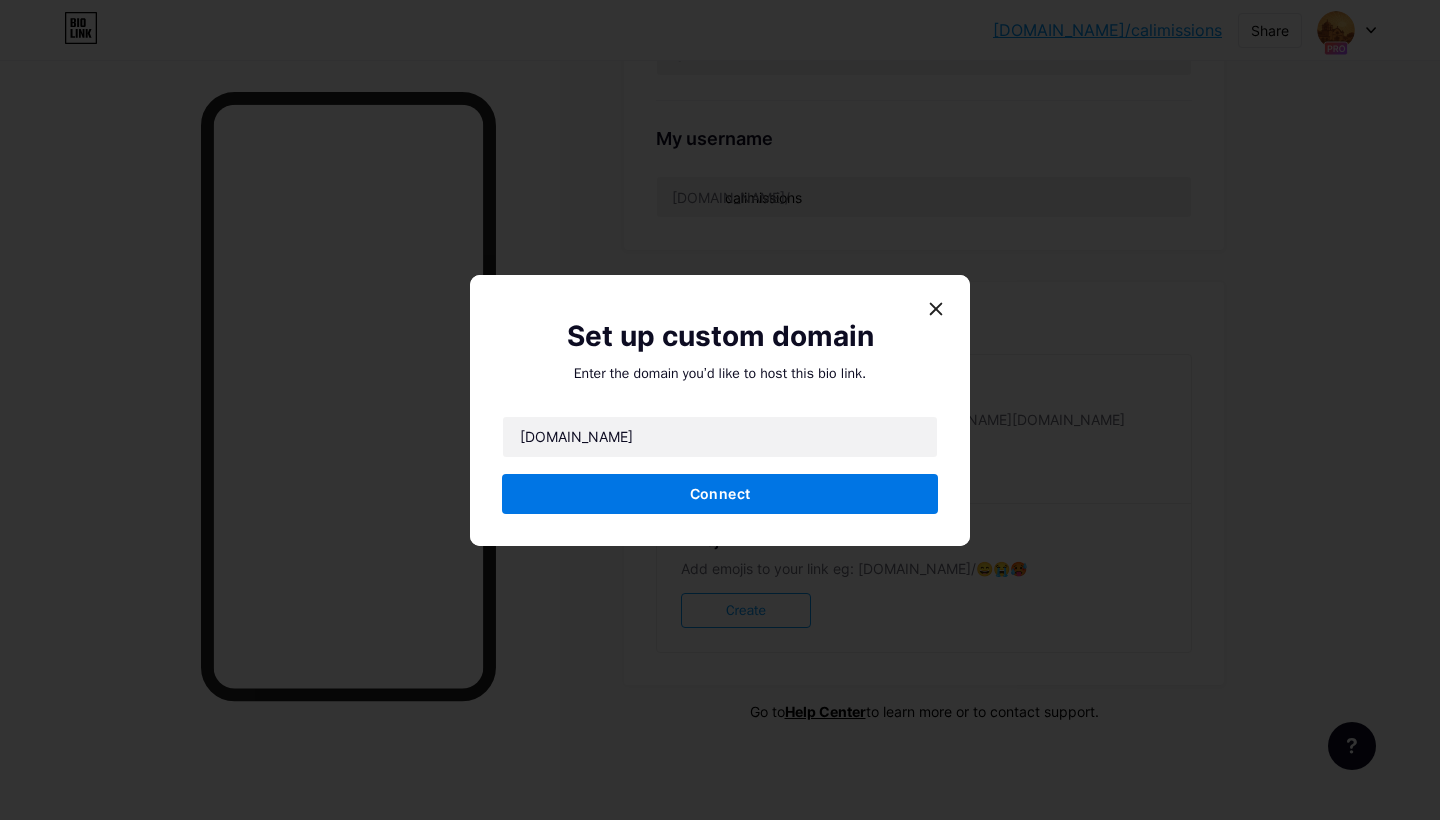 click on "Connect" at bounding box center (720, 493) 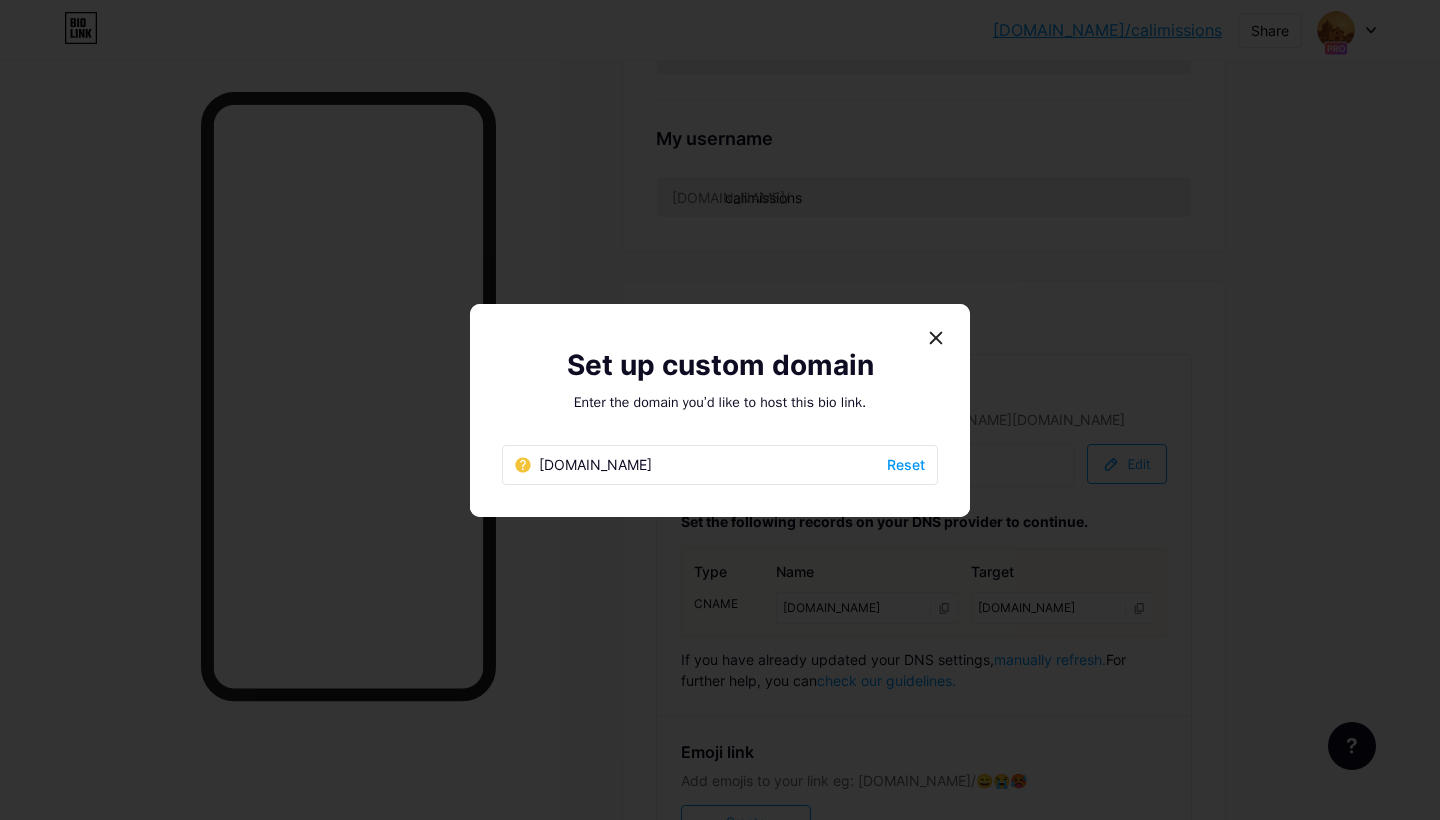 click on "[DOMAIN_NAME]
Reset" at bounding box center (720, 465) 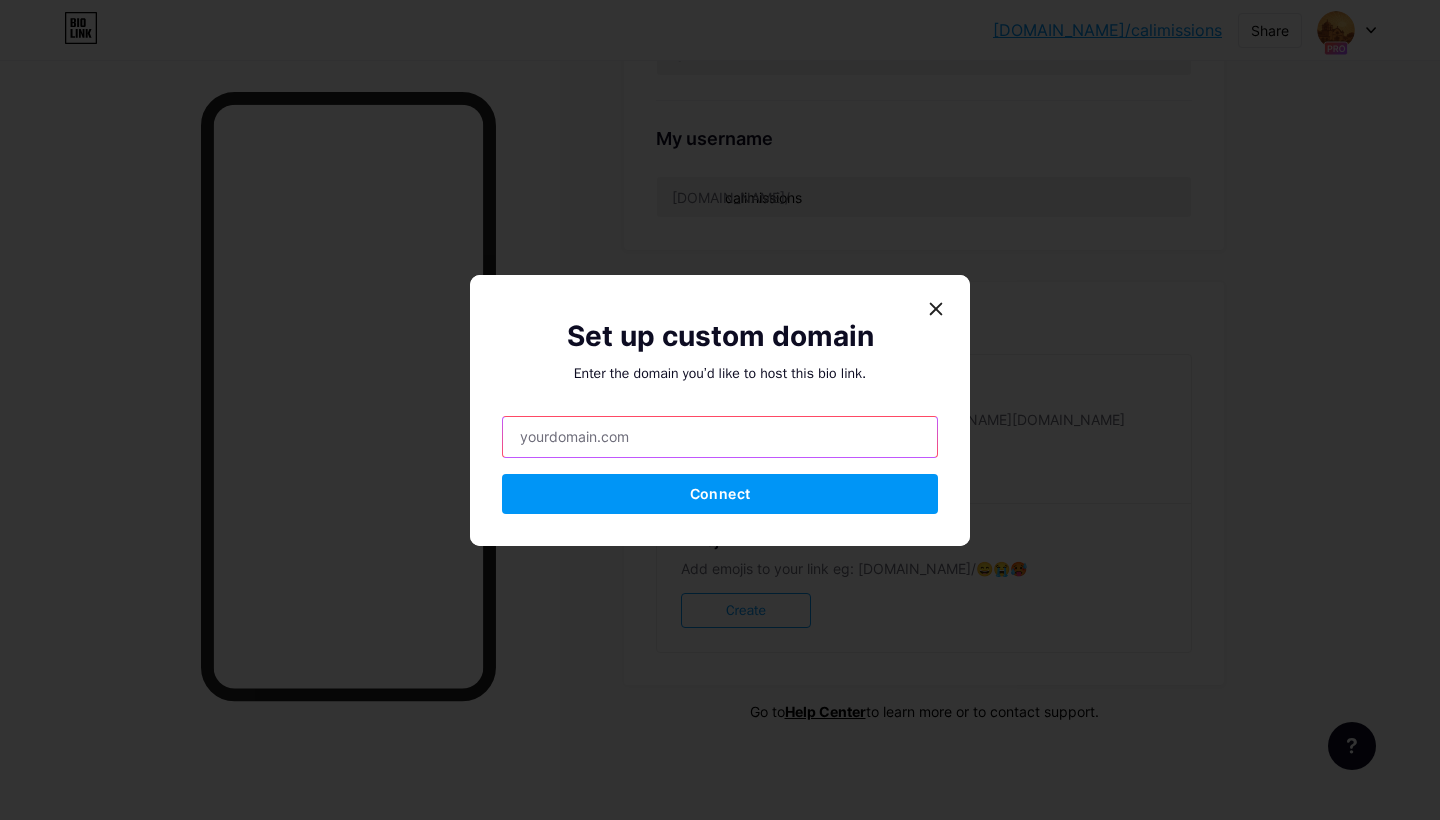 click at bounding box center (720, 437) 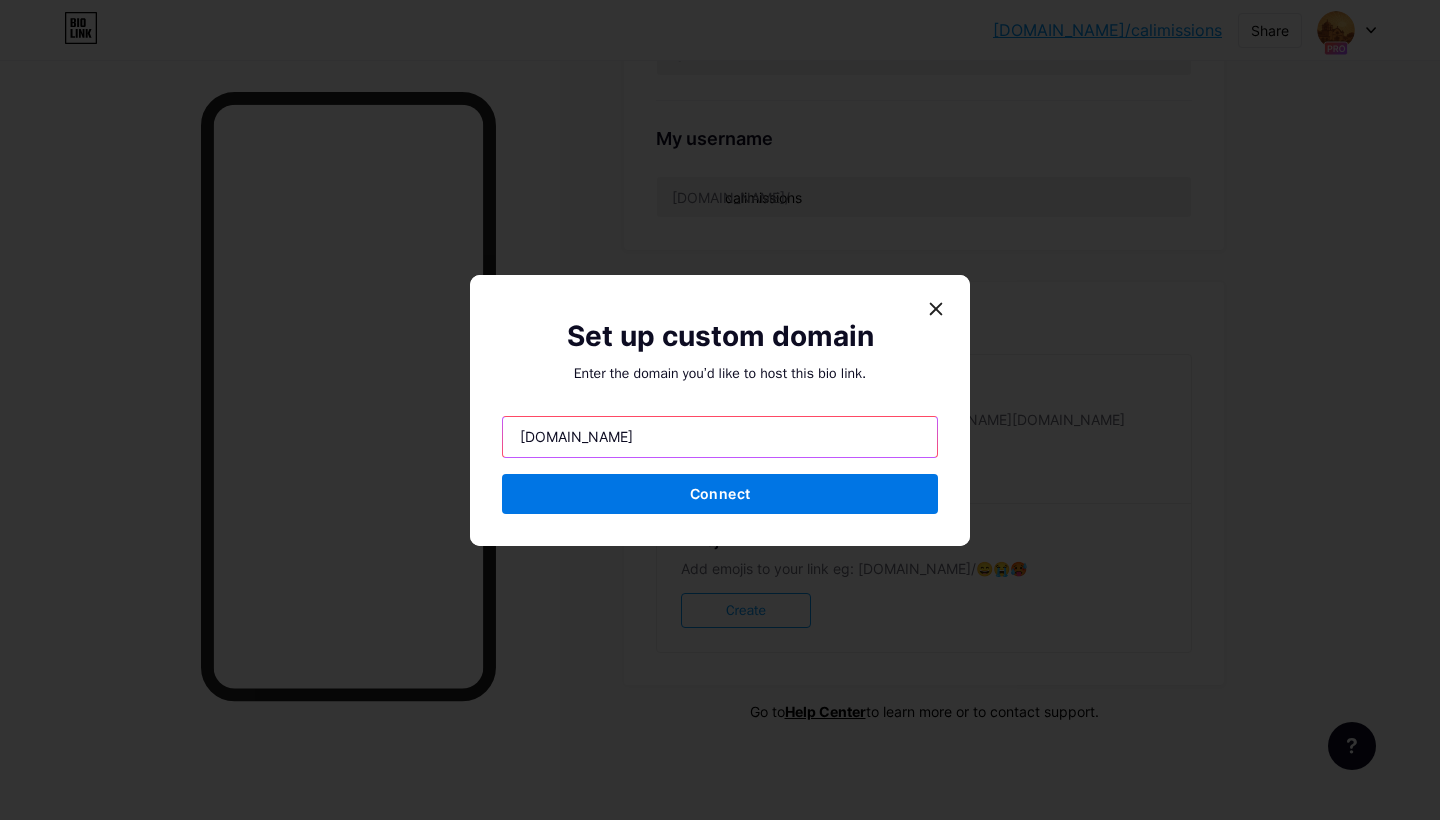 type on "[DOMAIN_NAME]" 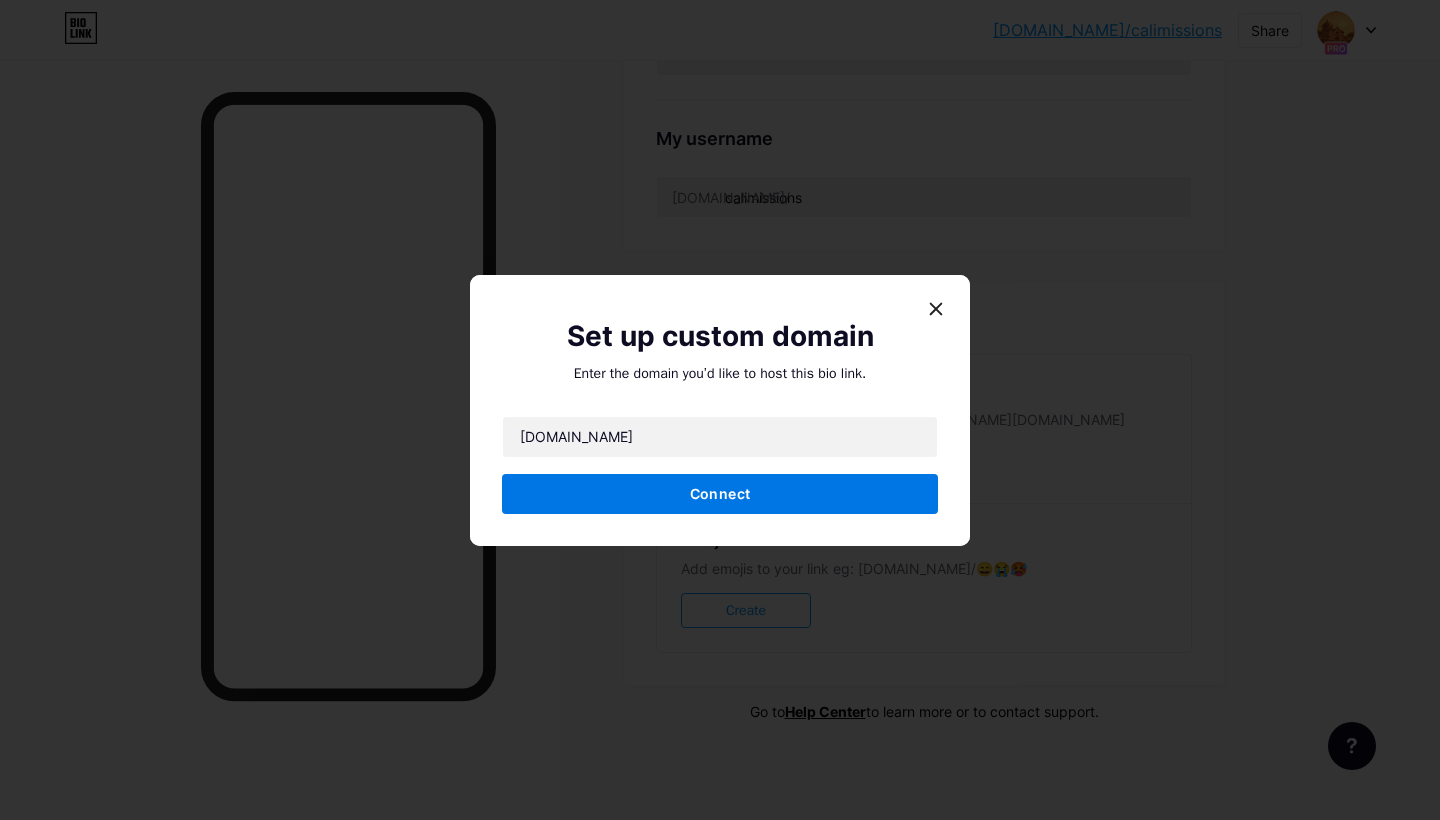 click on "Connect" at bounding box center [720, 494] 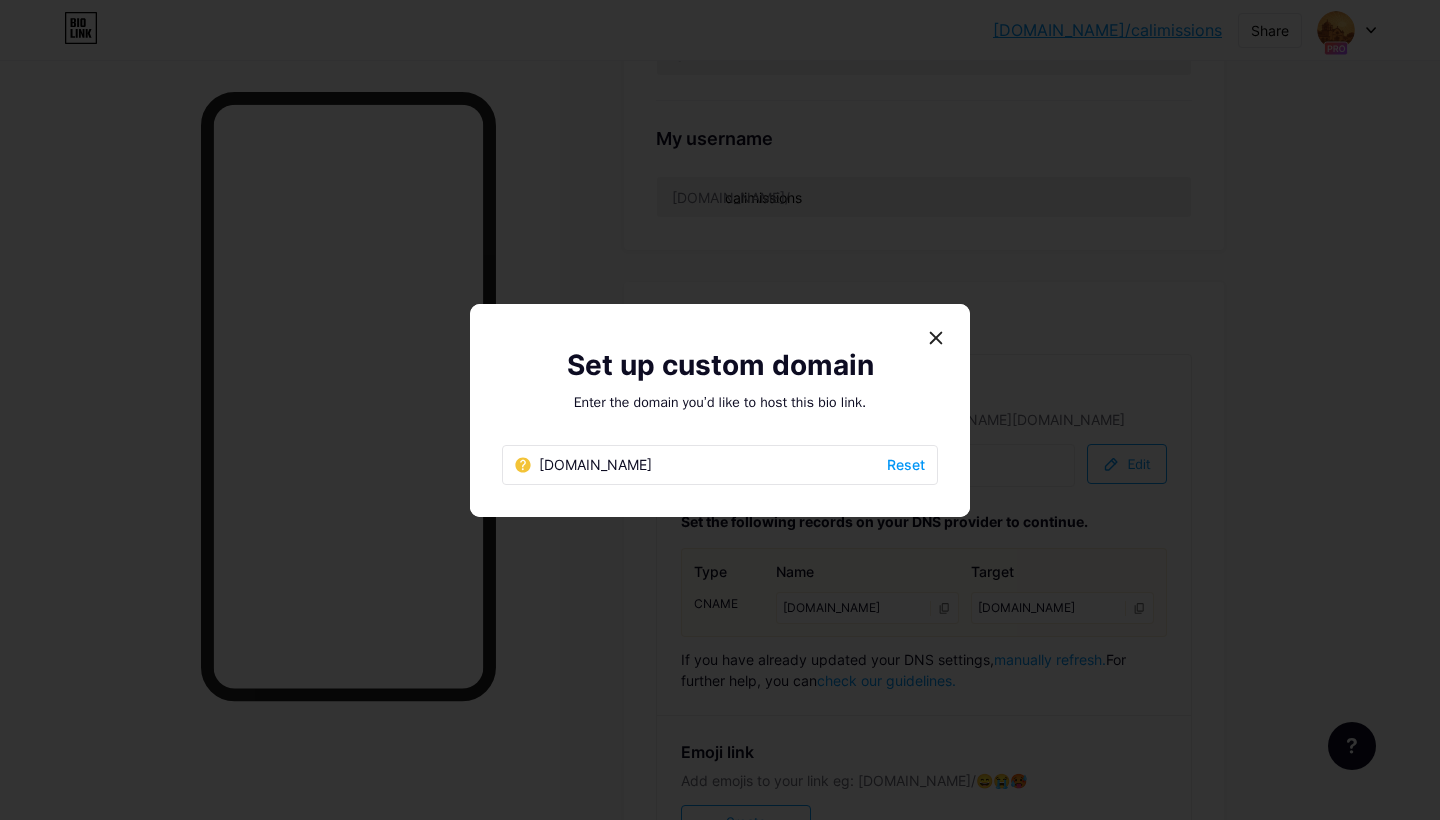 click 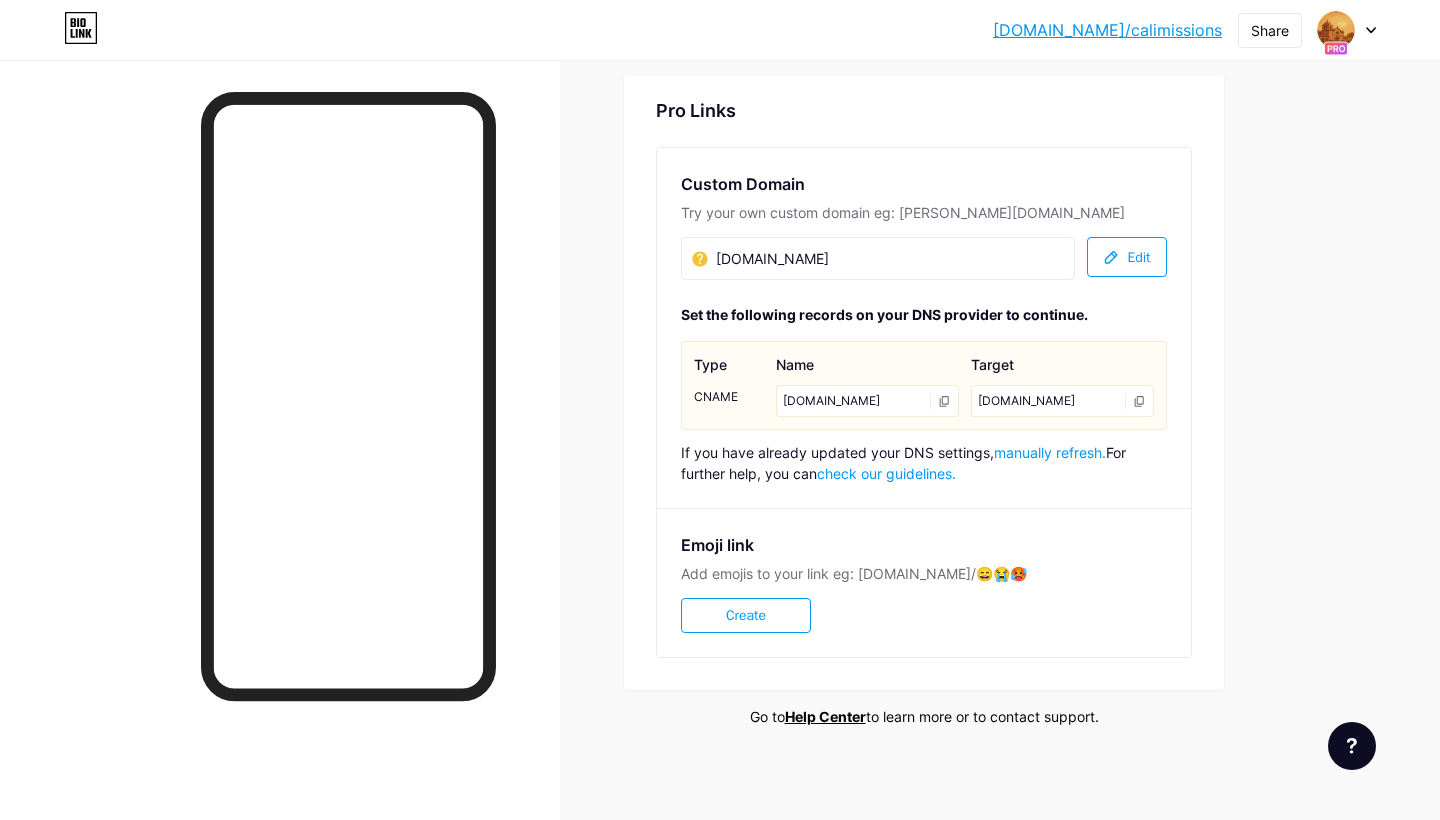 scroll, scrollTop: 1054, scrollLeft: 0, axis: vertical 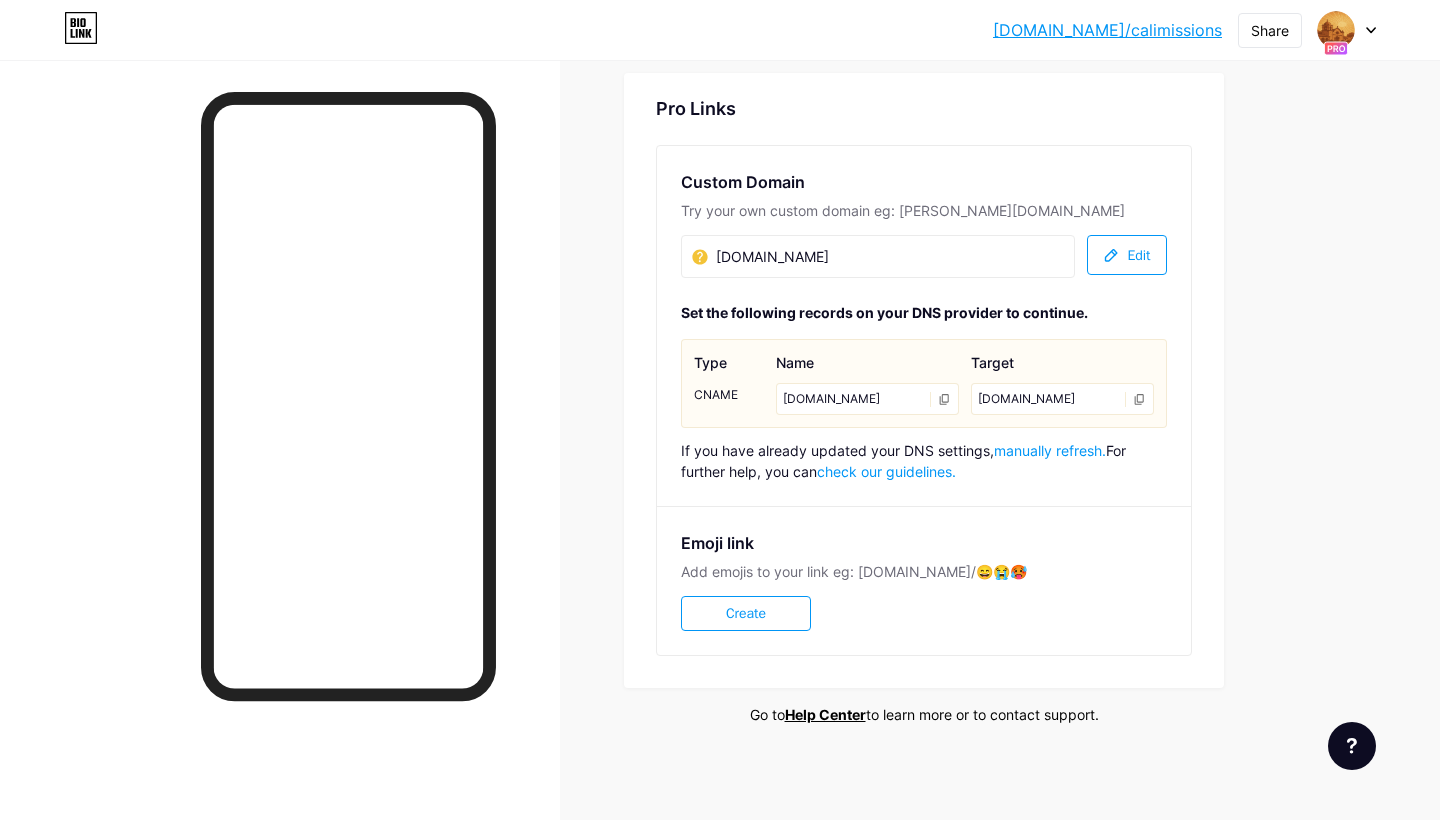 click on "[DOMAIN_NAME]" at bounding box center (768, 257) 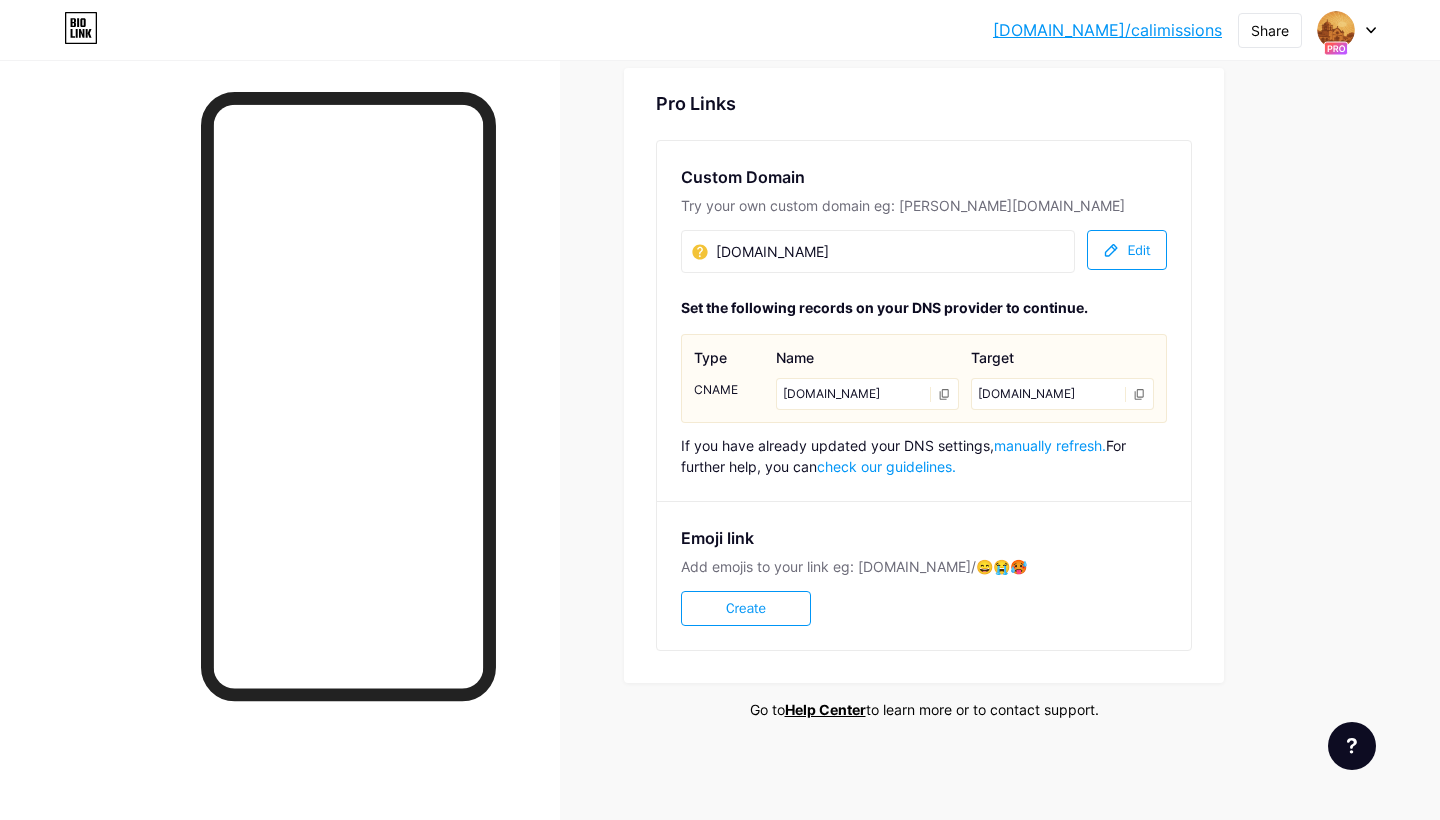 scroll, scrollTop: 1057, scrollLeft: 0, axis: vertical 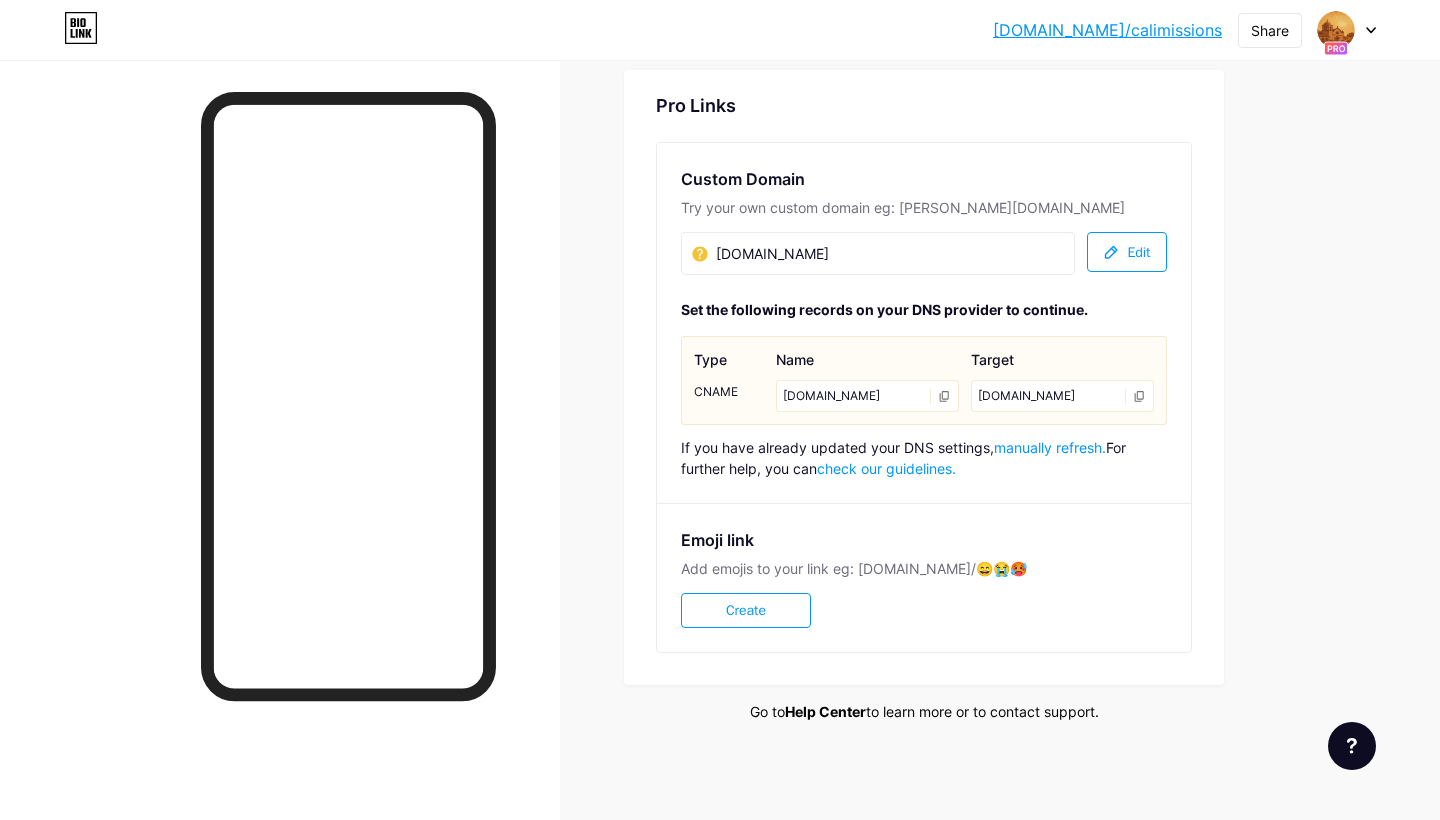 click on "Help Center" at bounding box center (825, 711) 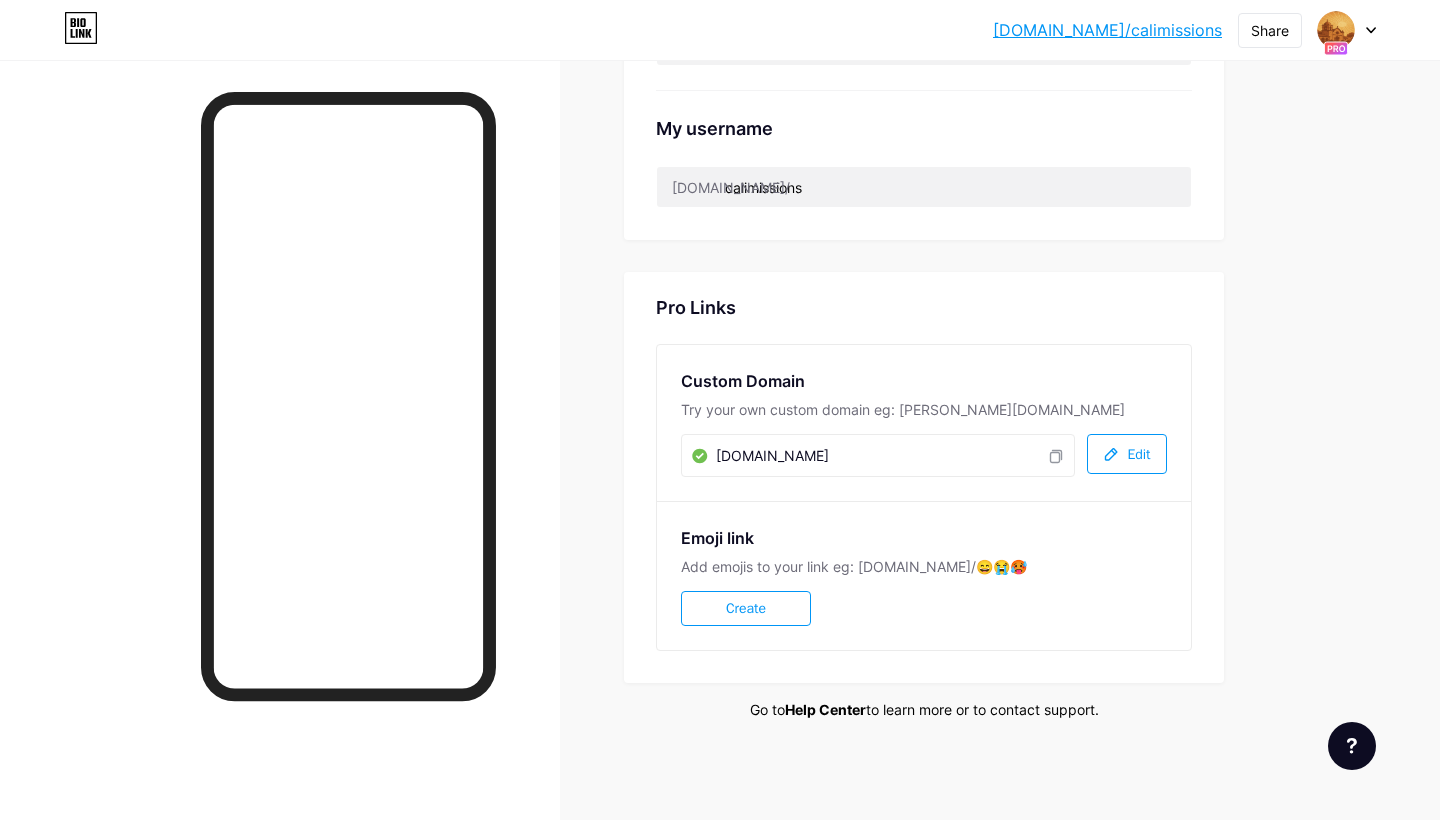 scroll, scrollTop: 853, scrollLeft: 0, axis: vertical 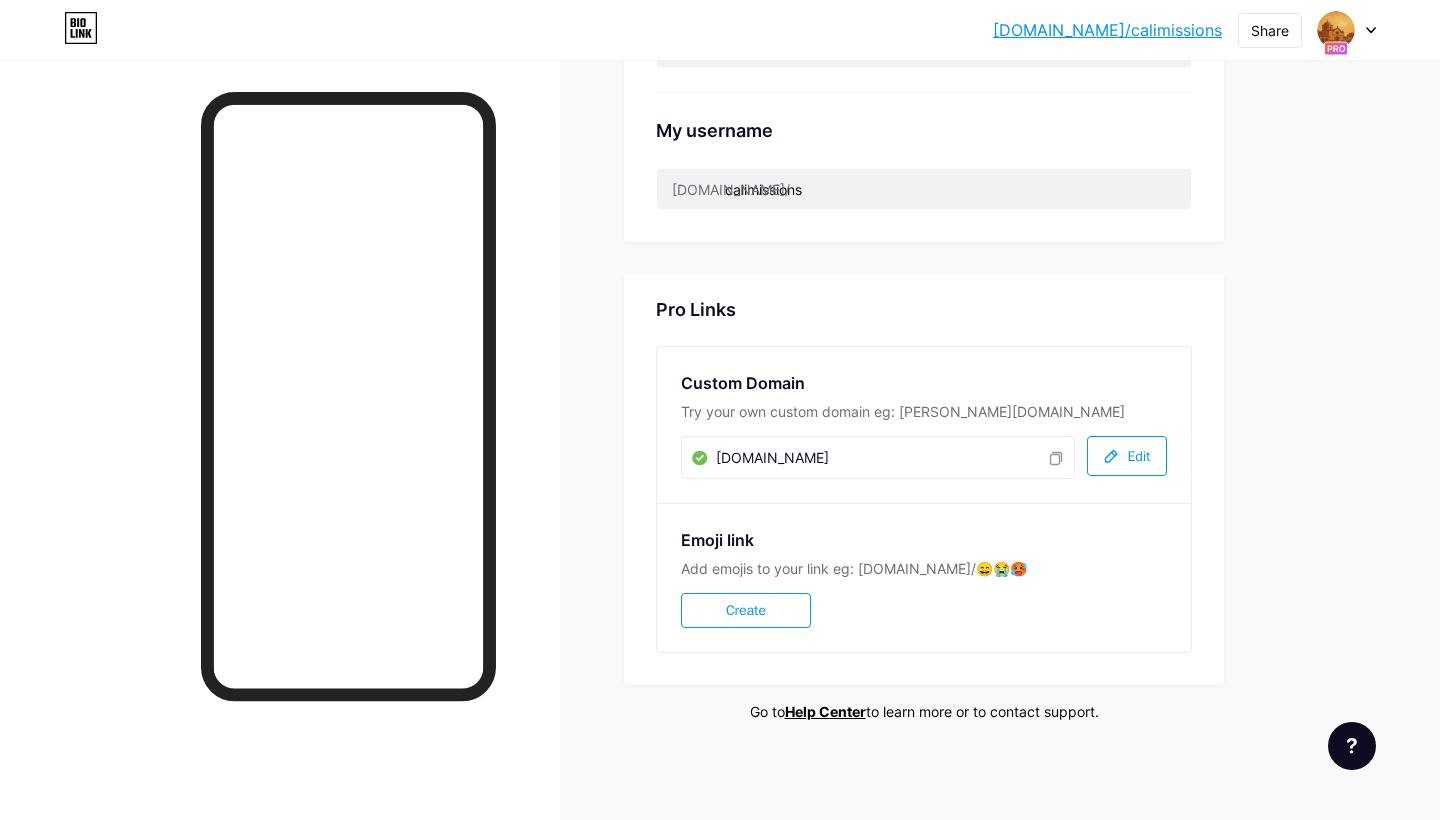 click on "My username" at bounding box center [924, 130] 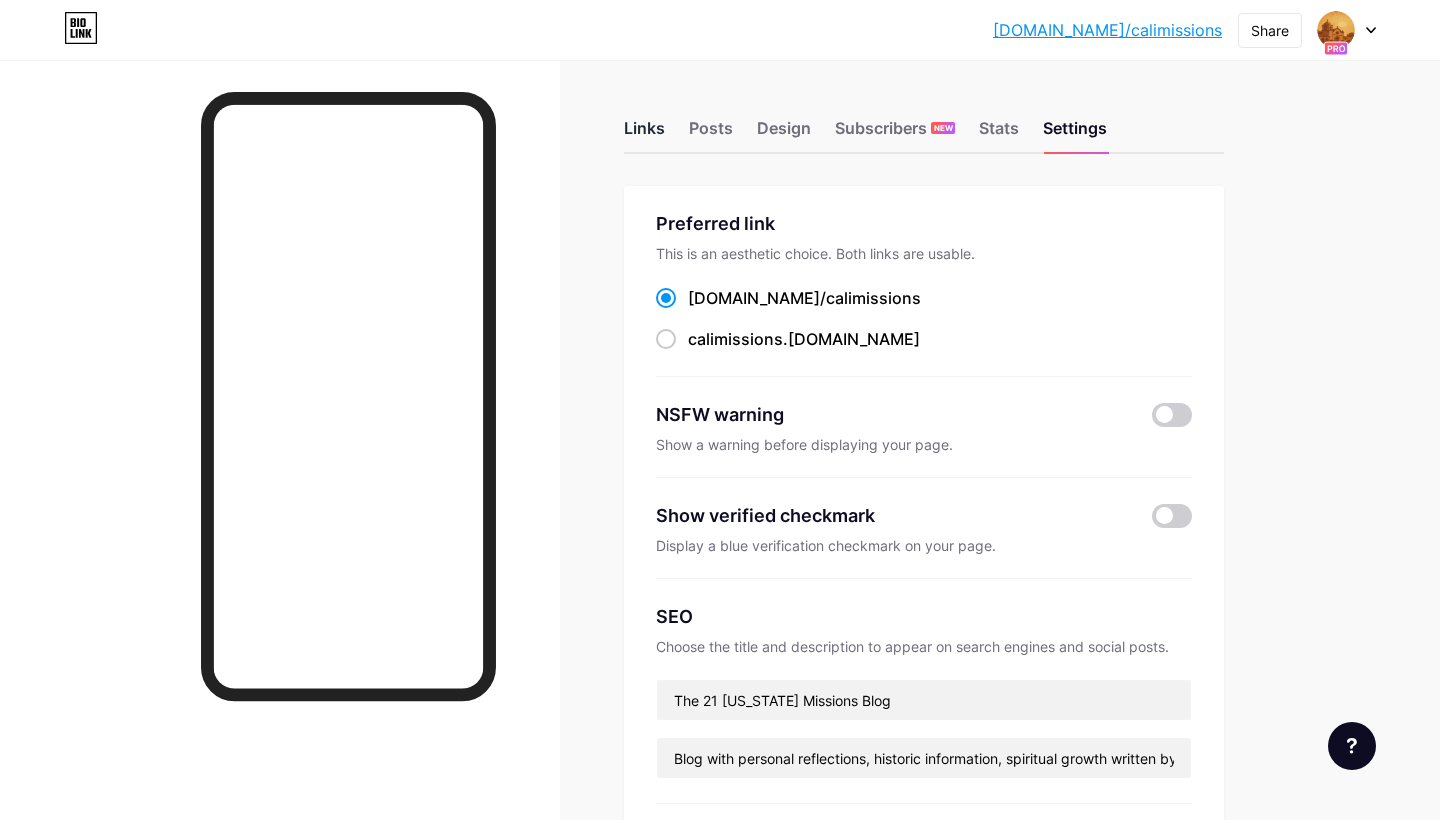 scroll, scrollTop: -1, scrollLeft: 0, axis: vertical 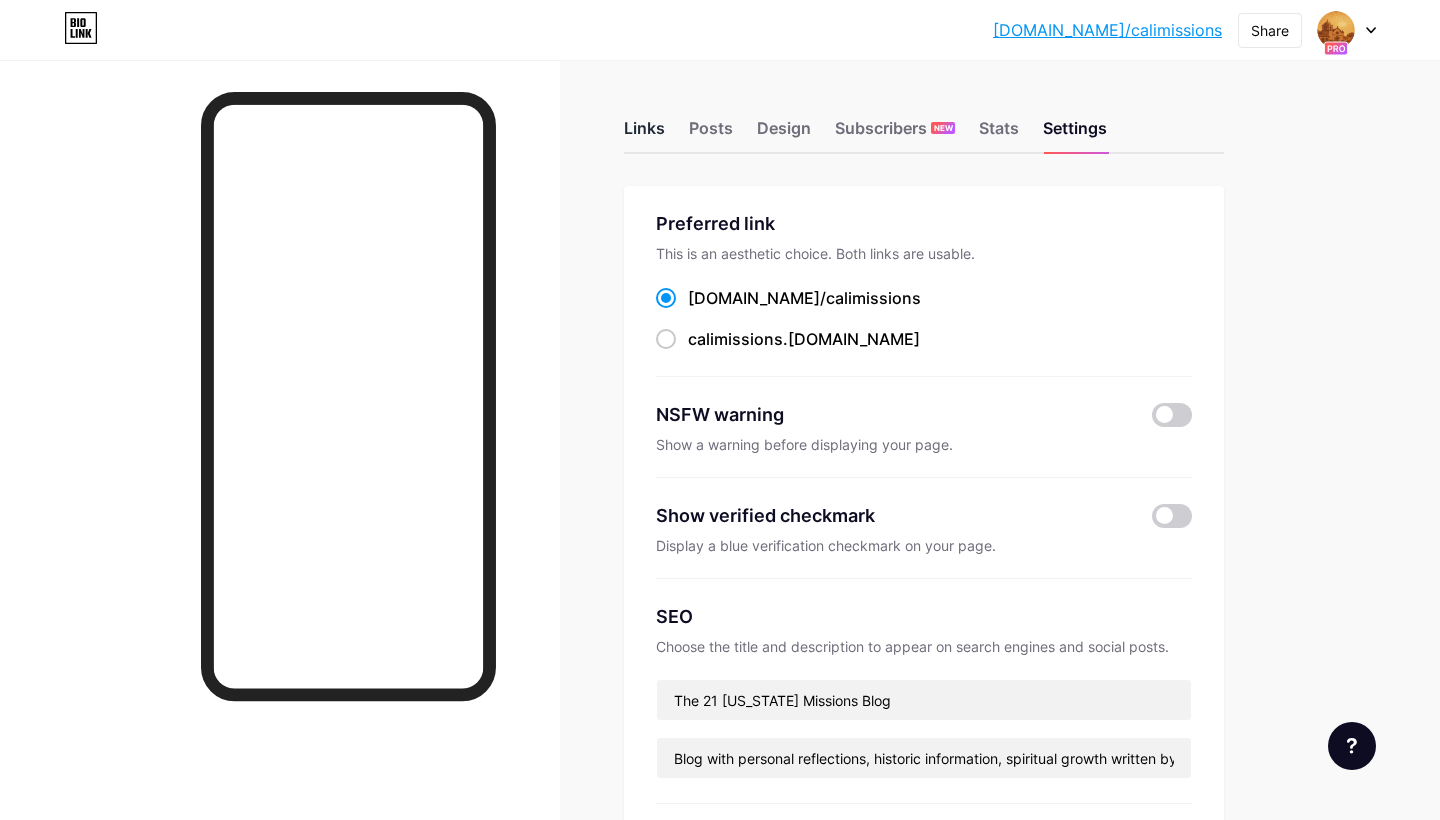 click on "Links" at bounding box center [644, 134] 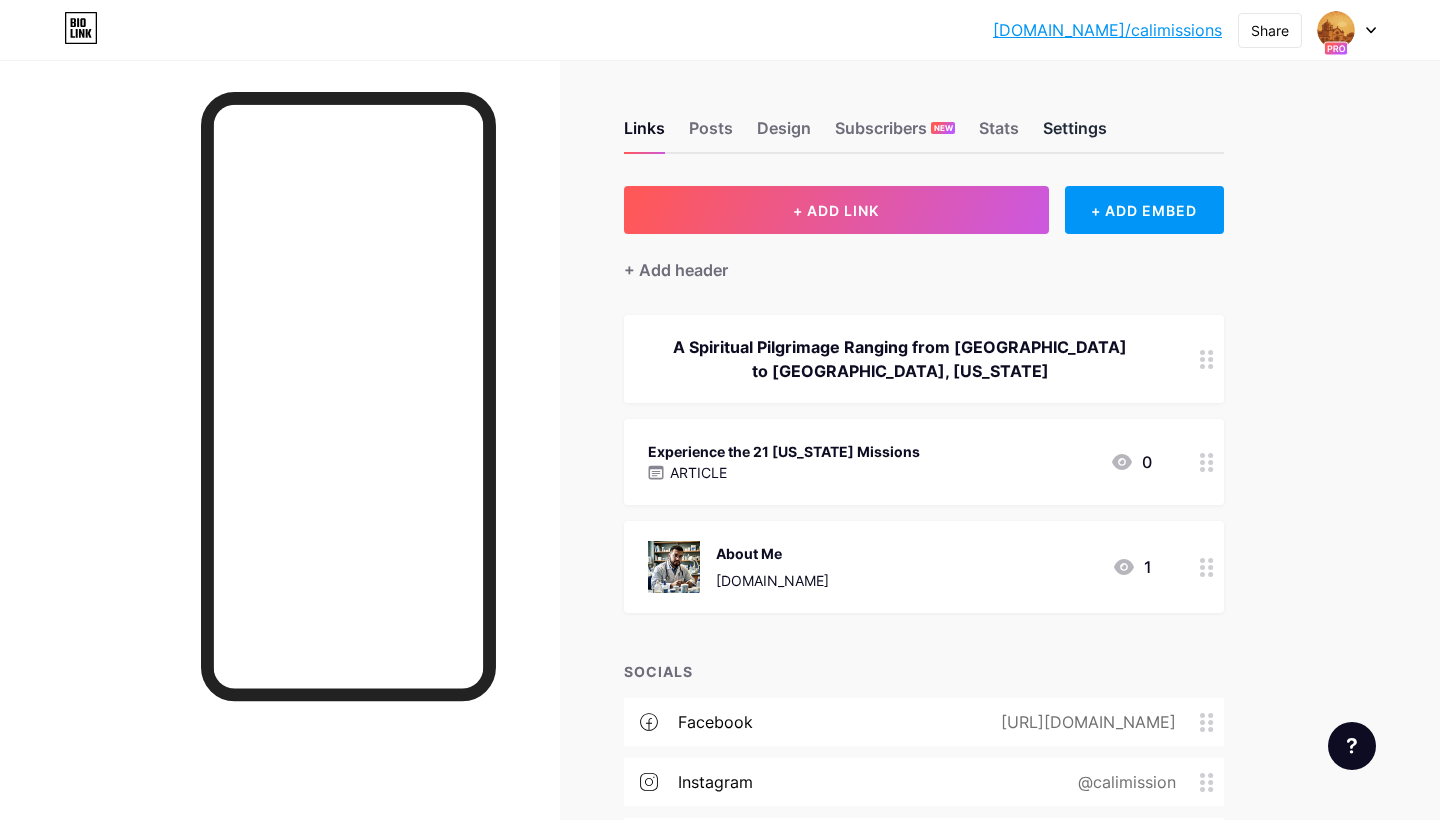 click on "Settings" at bounding box center (1075, 134) 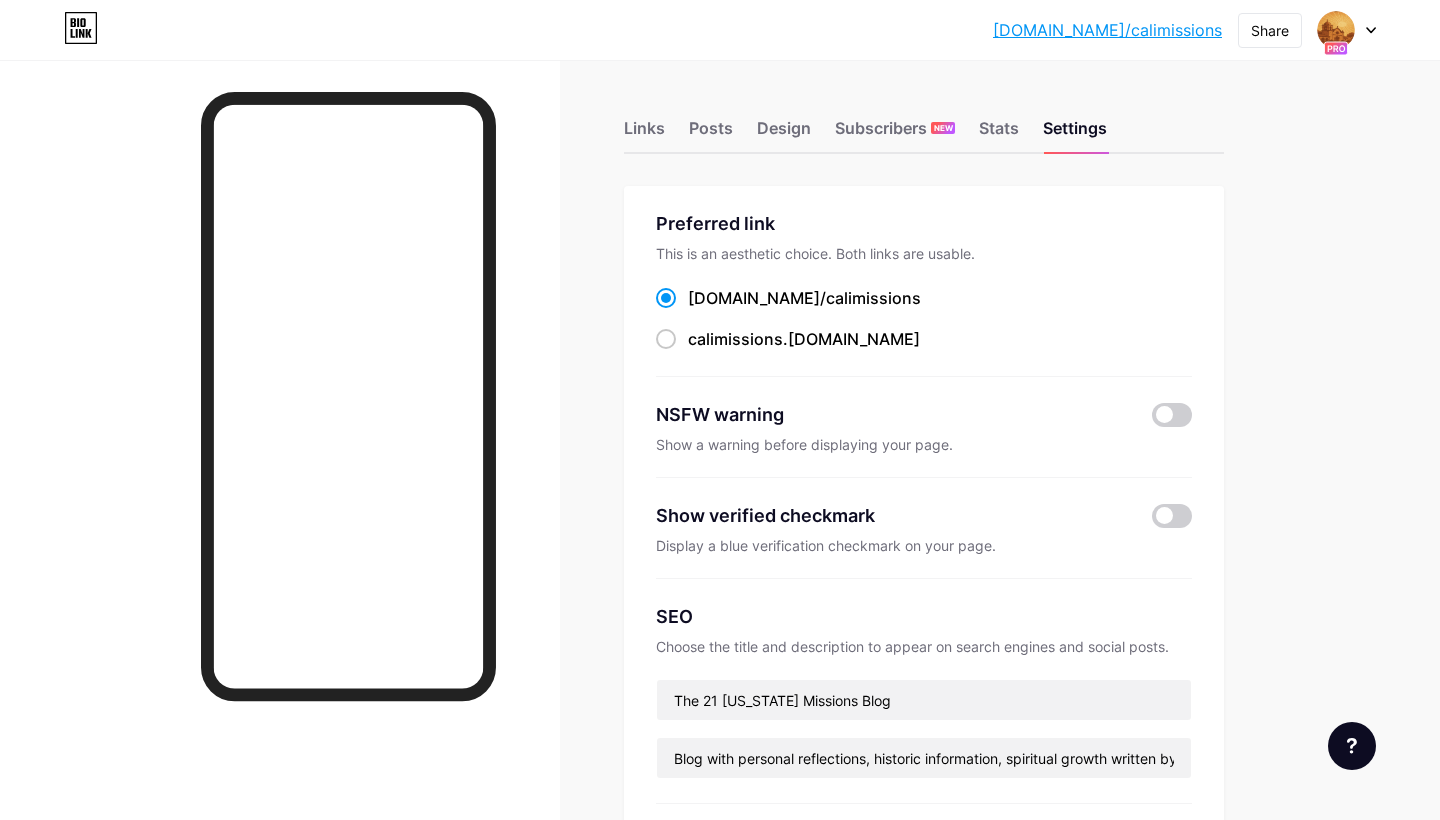 scroll, scrollTop: 0, scrollLeft: 0, axis: both 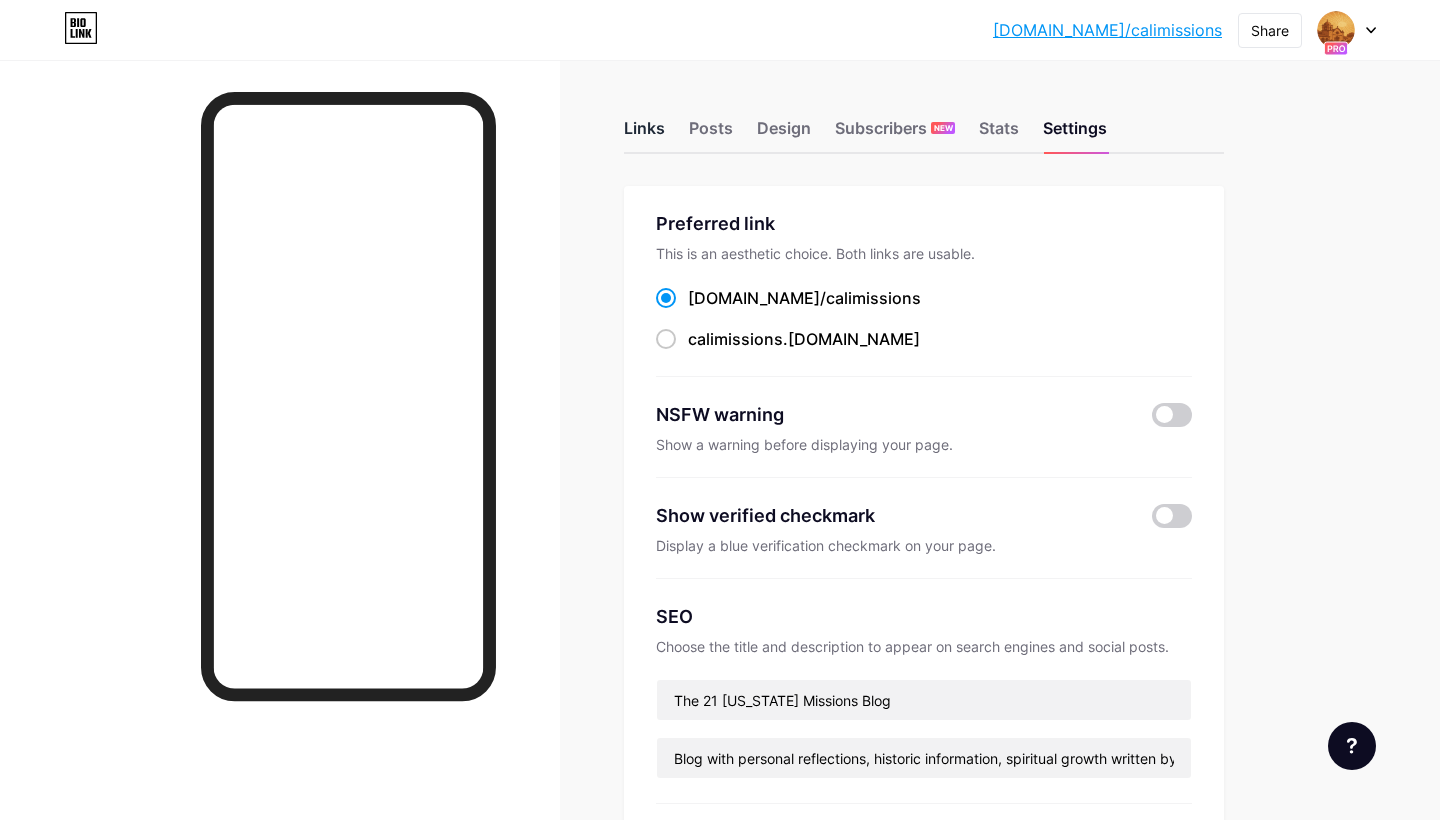 click on "Links" at bounding box center [644, 134] 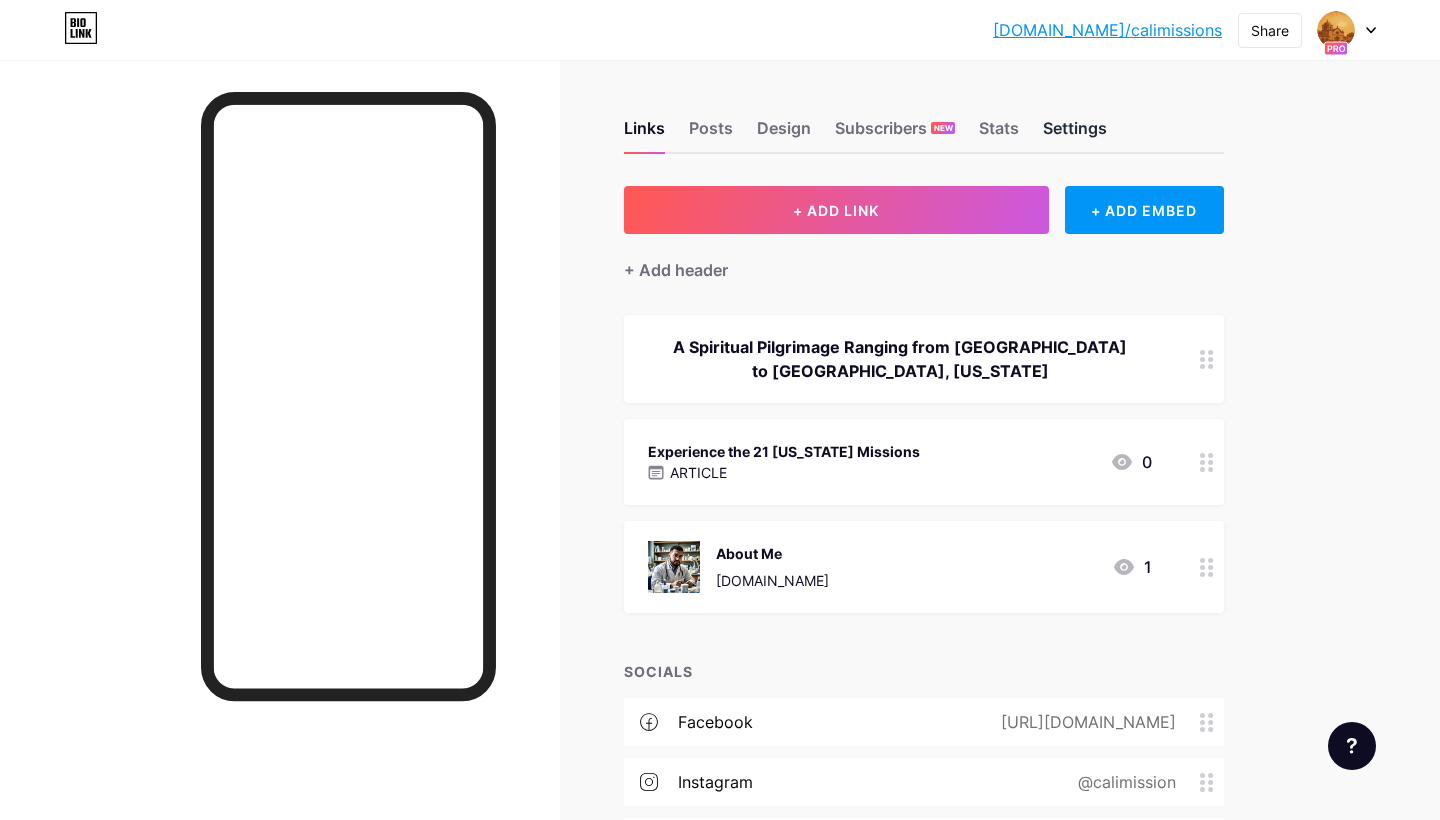 click on "Settings" at bounding box center (1075, 134) 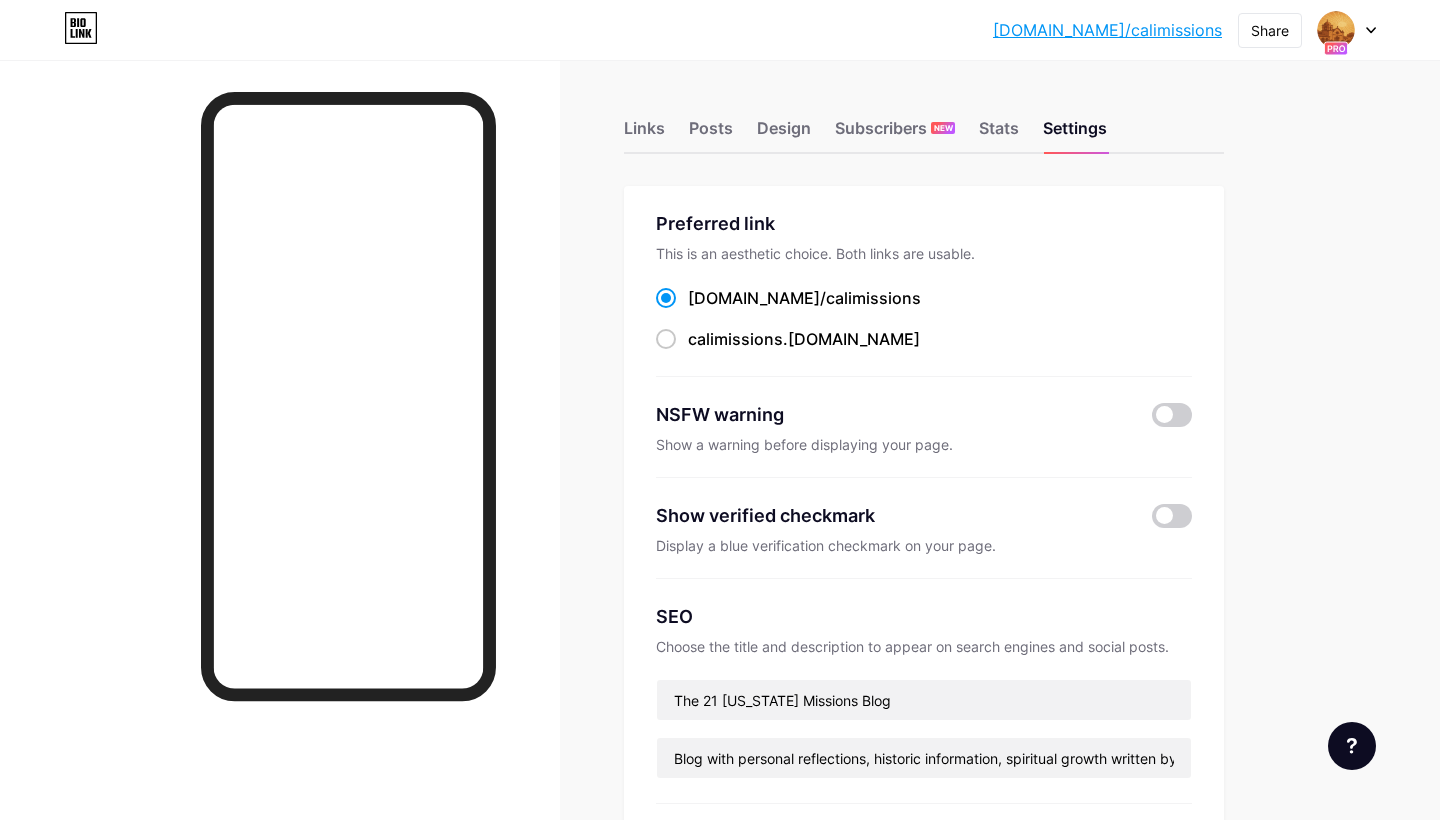 scroll, scrollTop: 0, scrollLeft: 0, axis: both 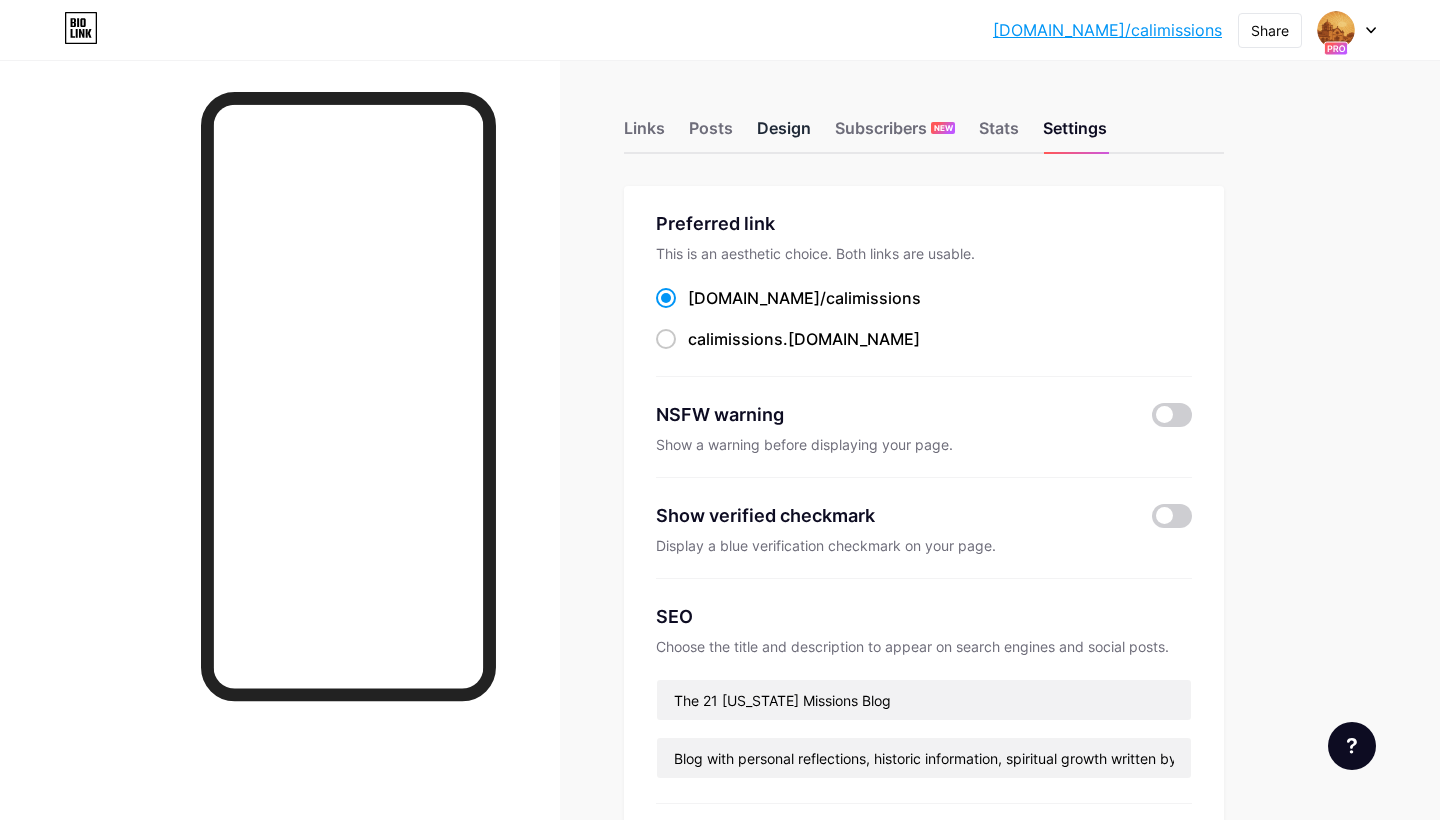 click on "Design" at bounding box center (784, 134) 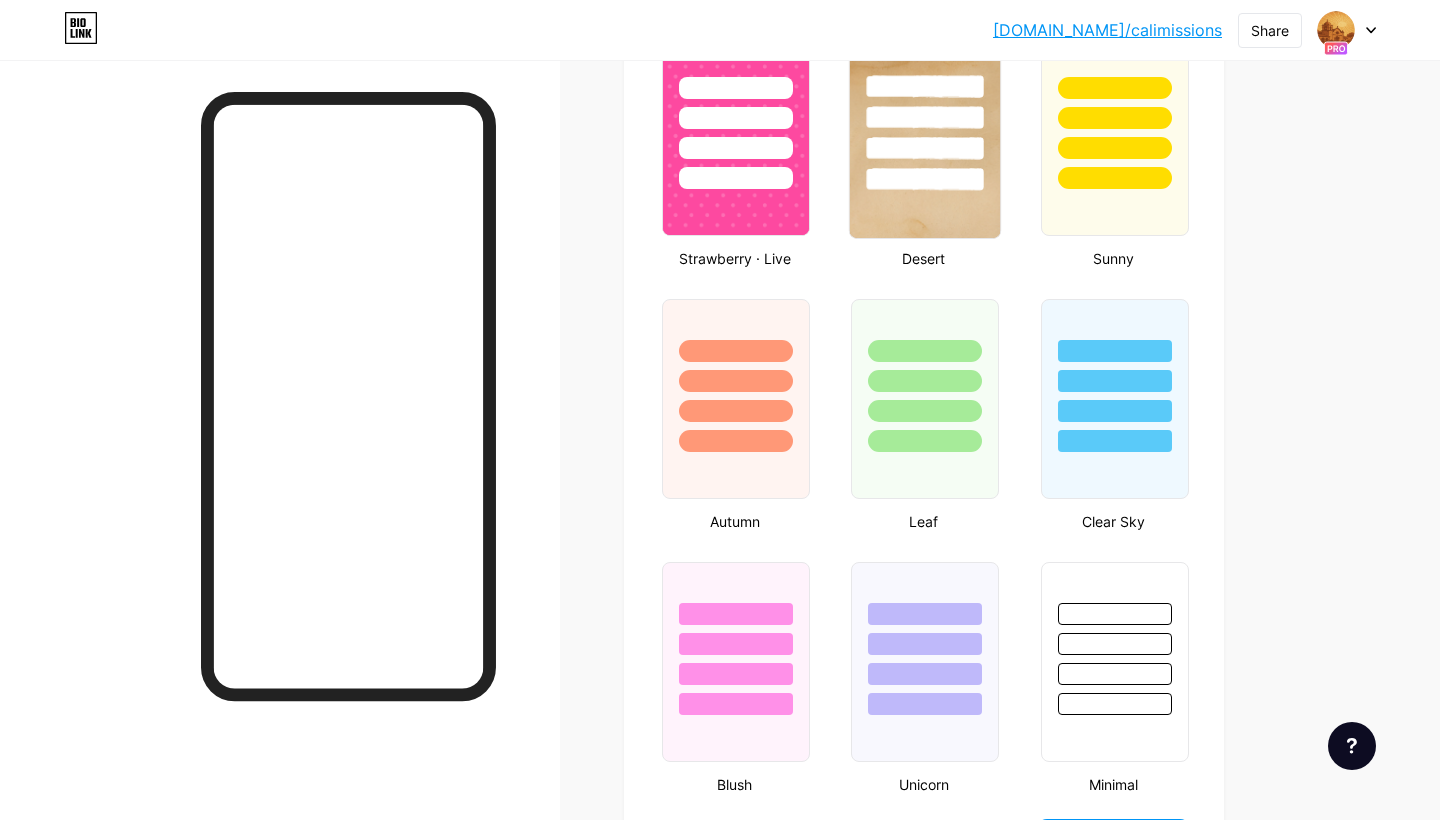 type on "#000000" 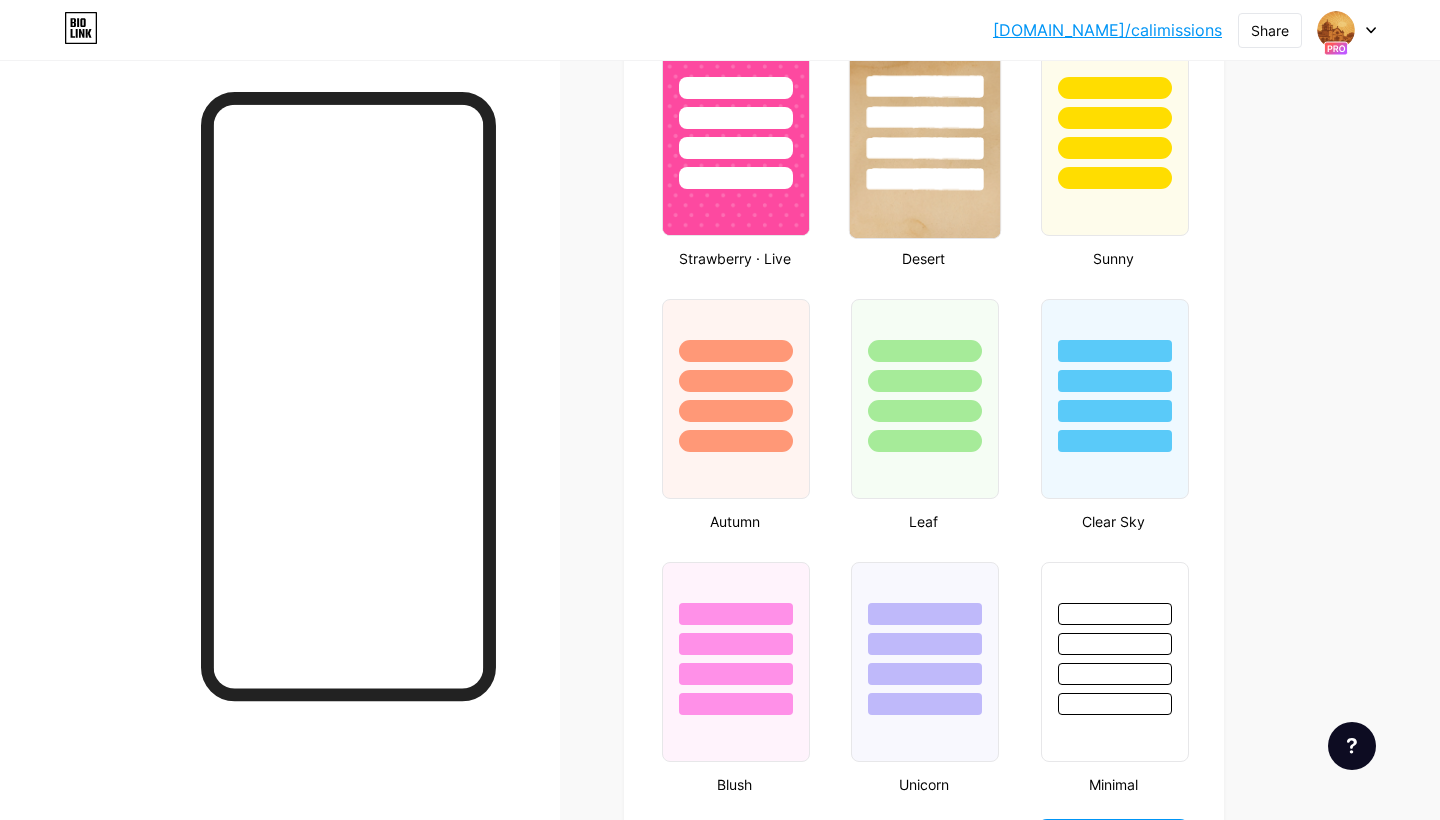 type on "#000000" 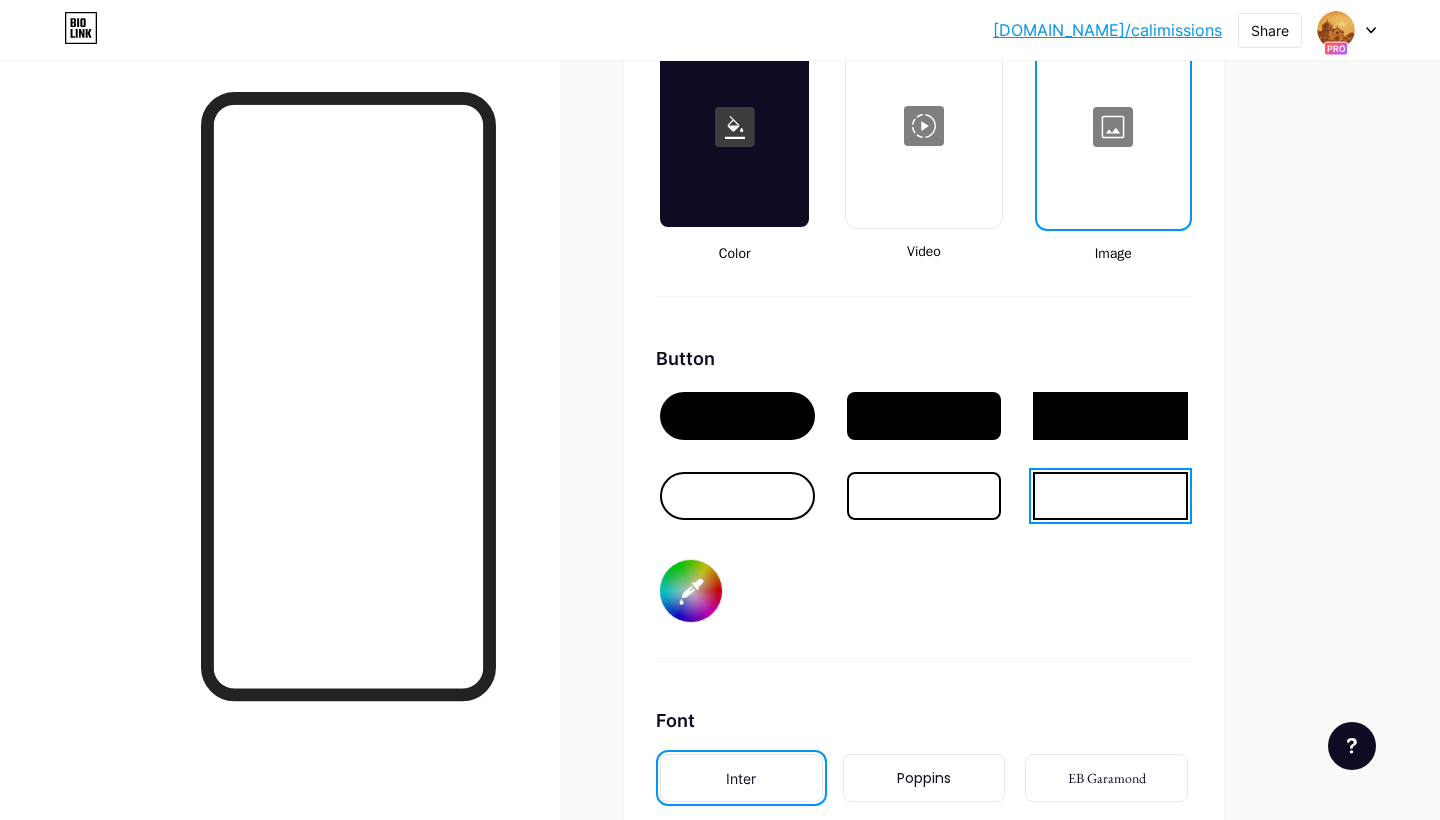 scroll, scrollTop: 2796, scrollLeft: 0, axis: vertical 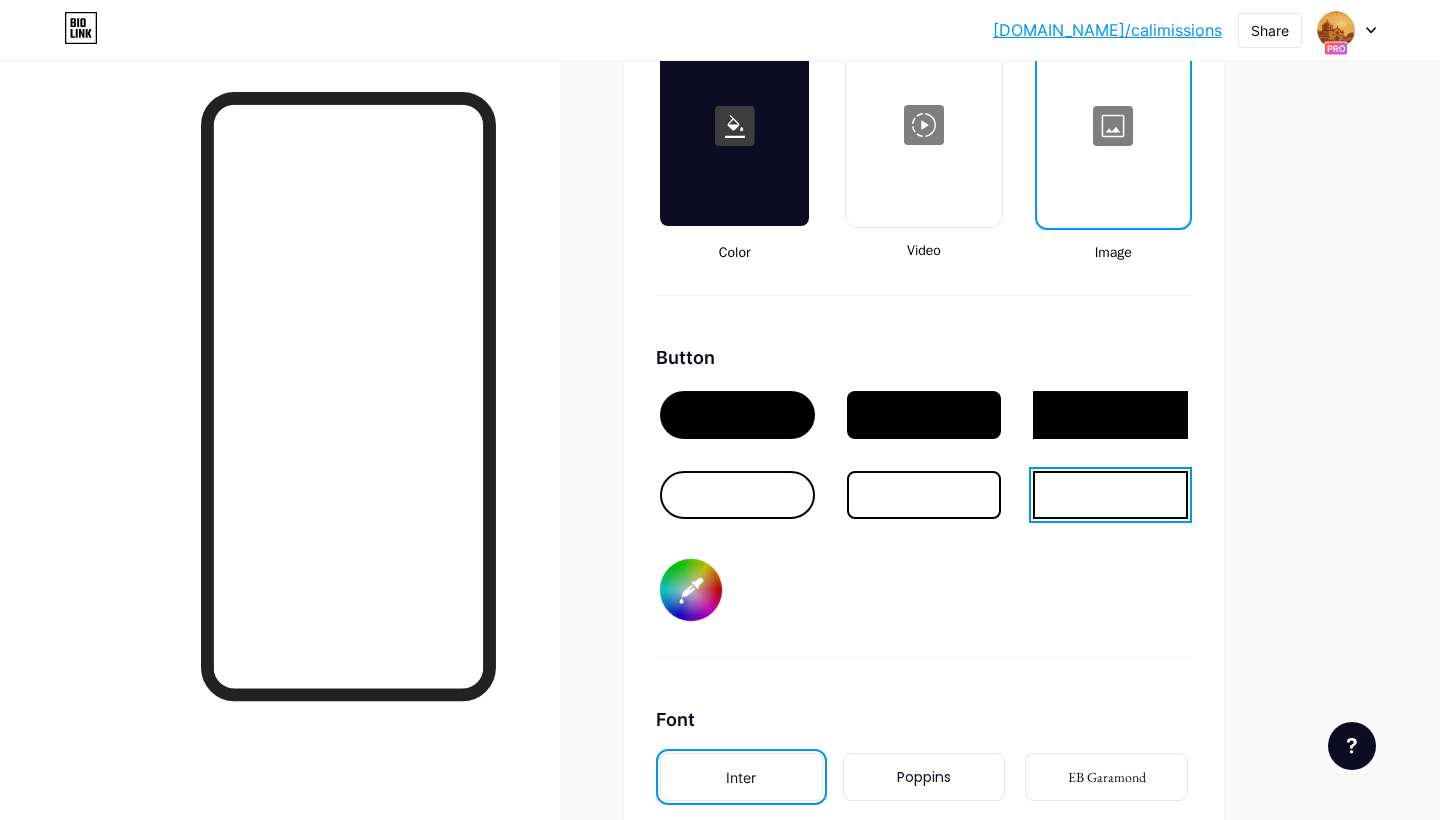 click at bounding box center (1113, 126) 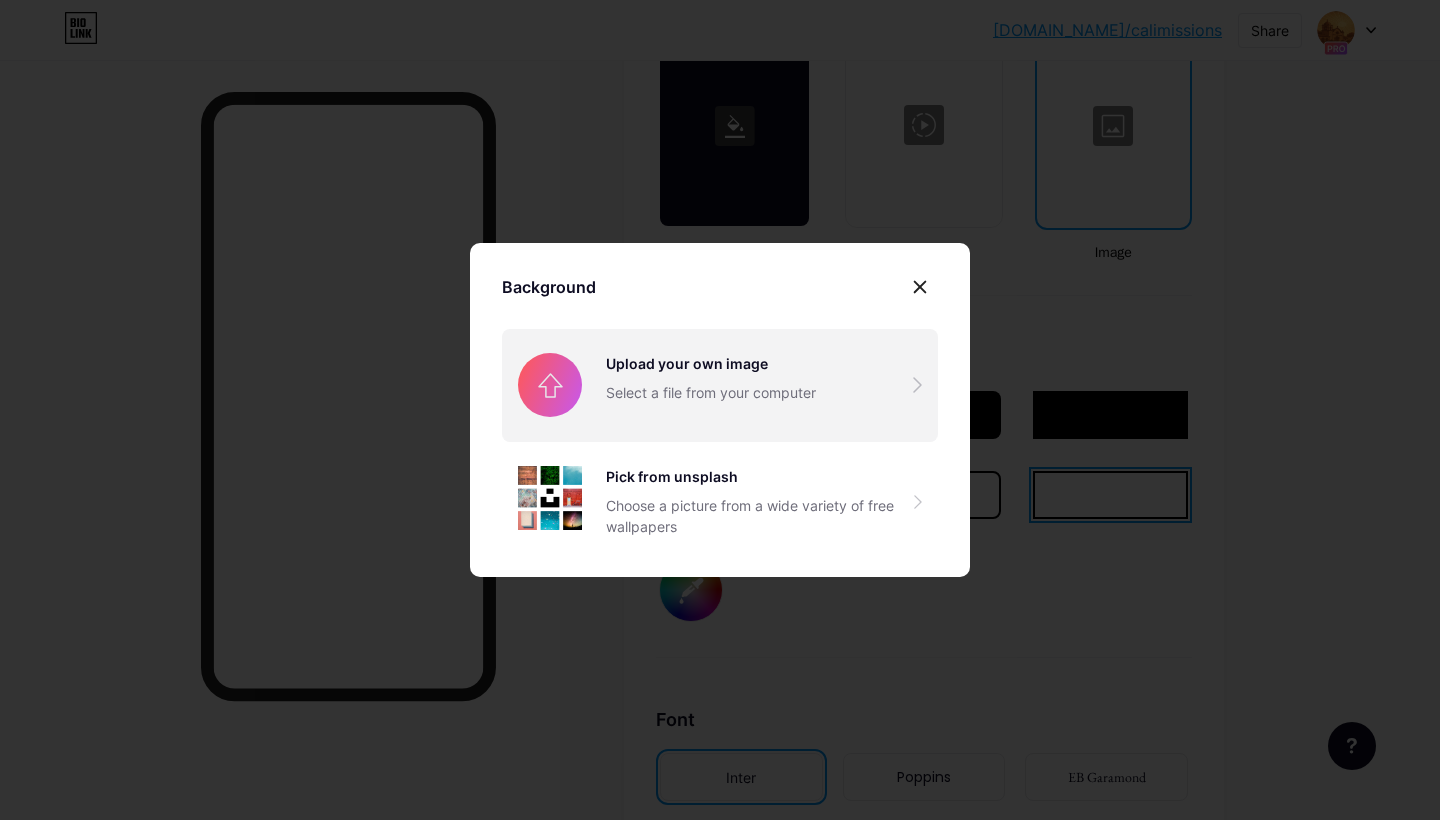 click at bounding box center (720, 385) 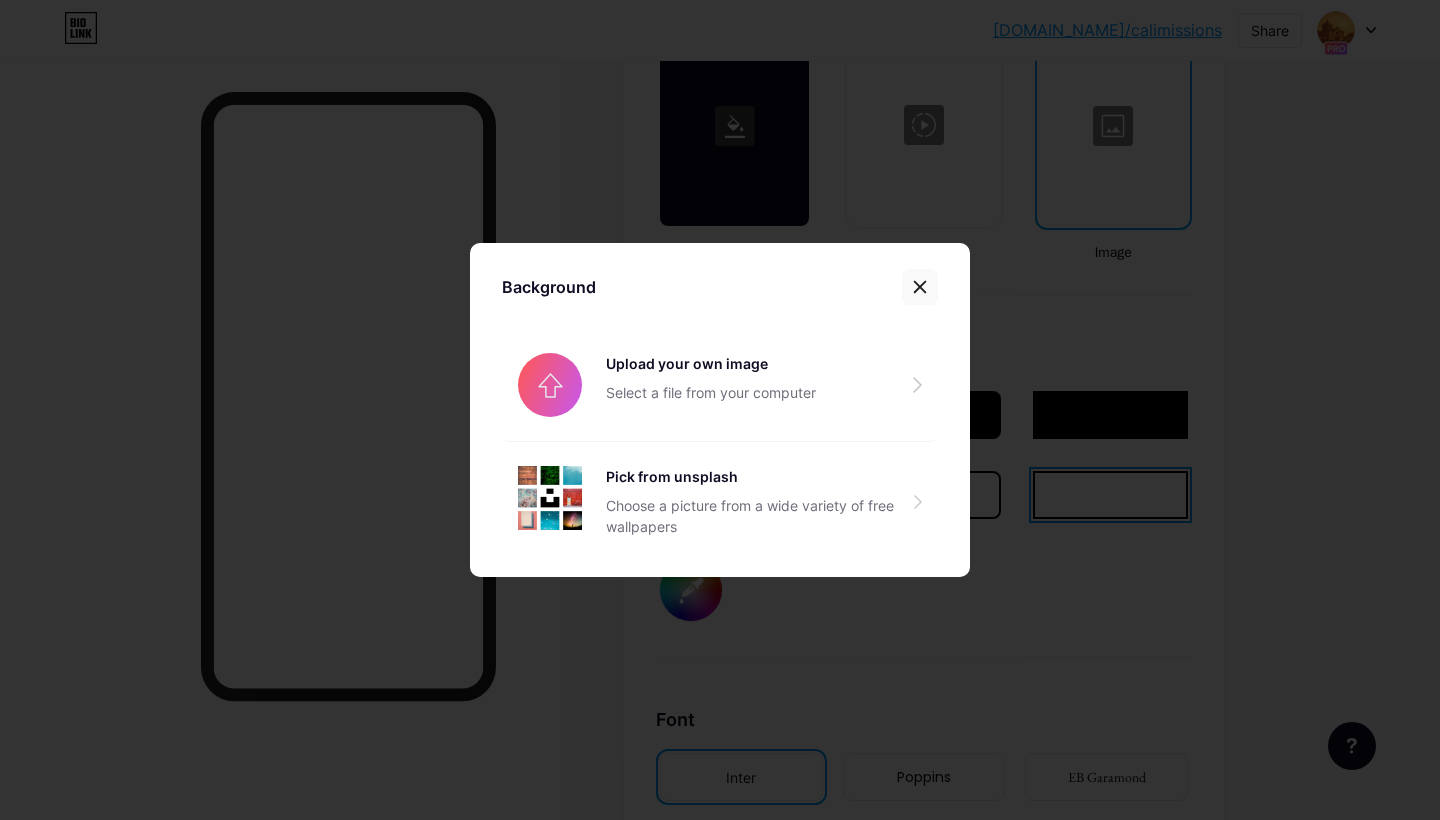 click 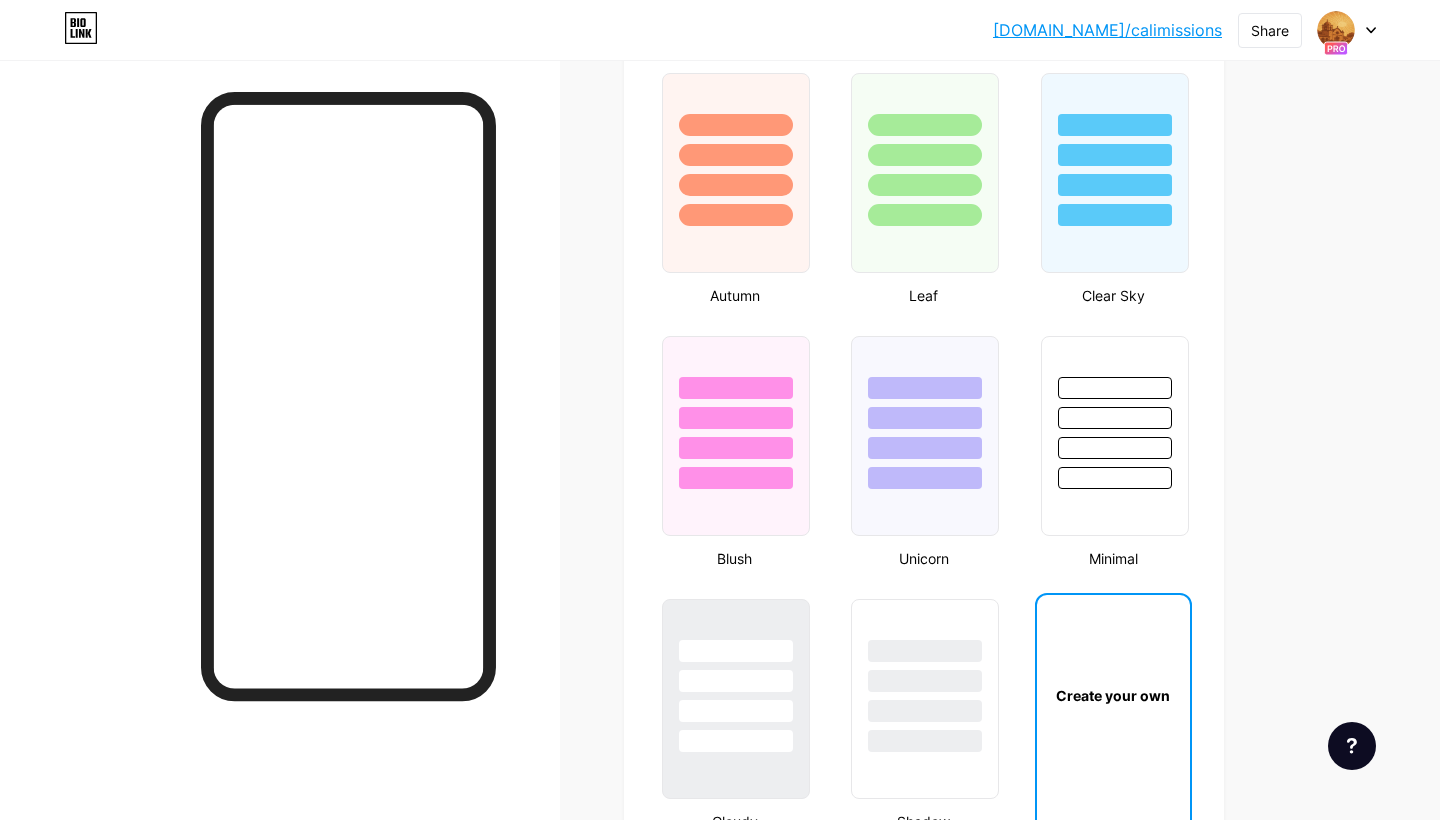 scroll, scrollTop: 1826, scrollLeft: 0, axis: vertical 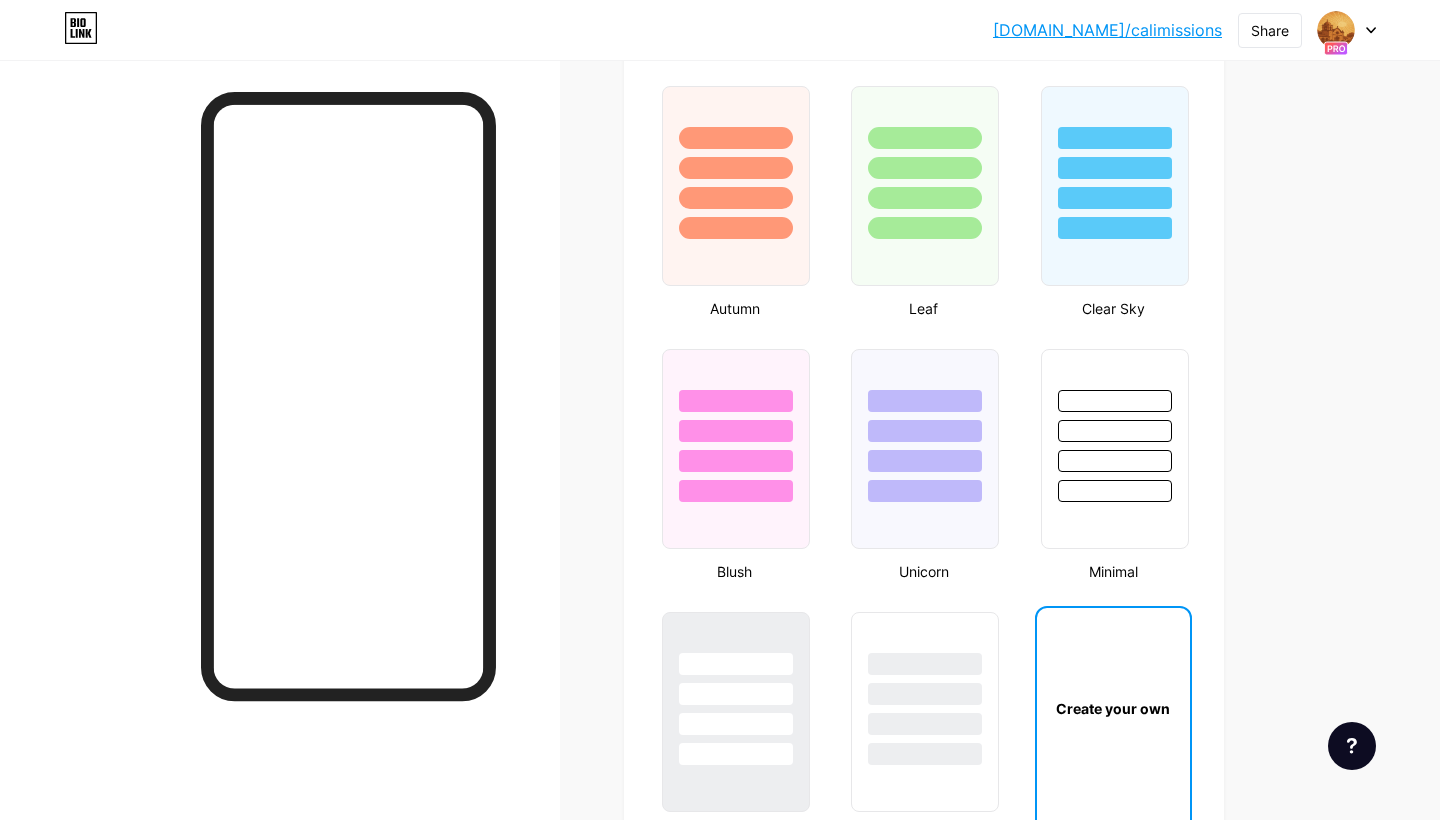 click 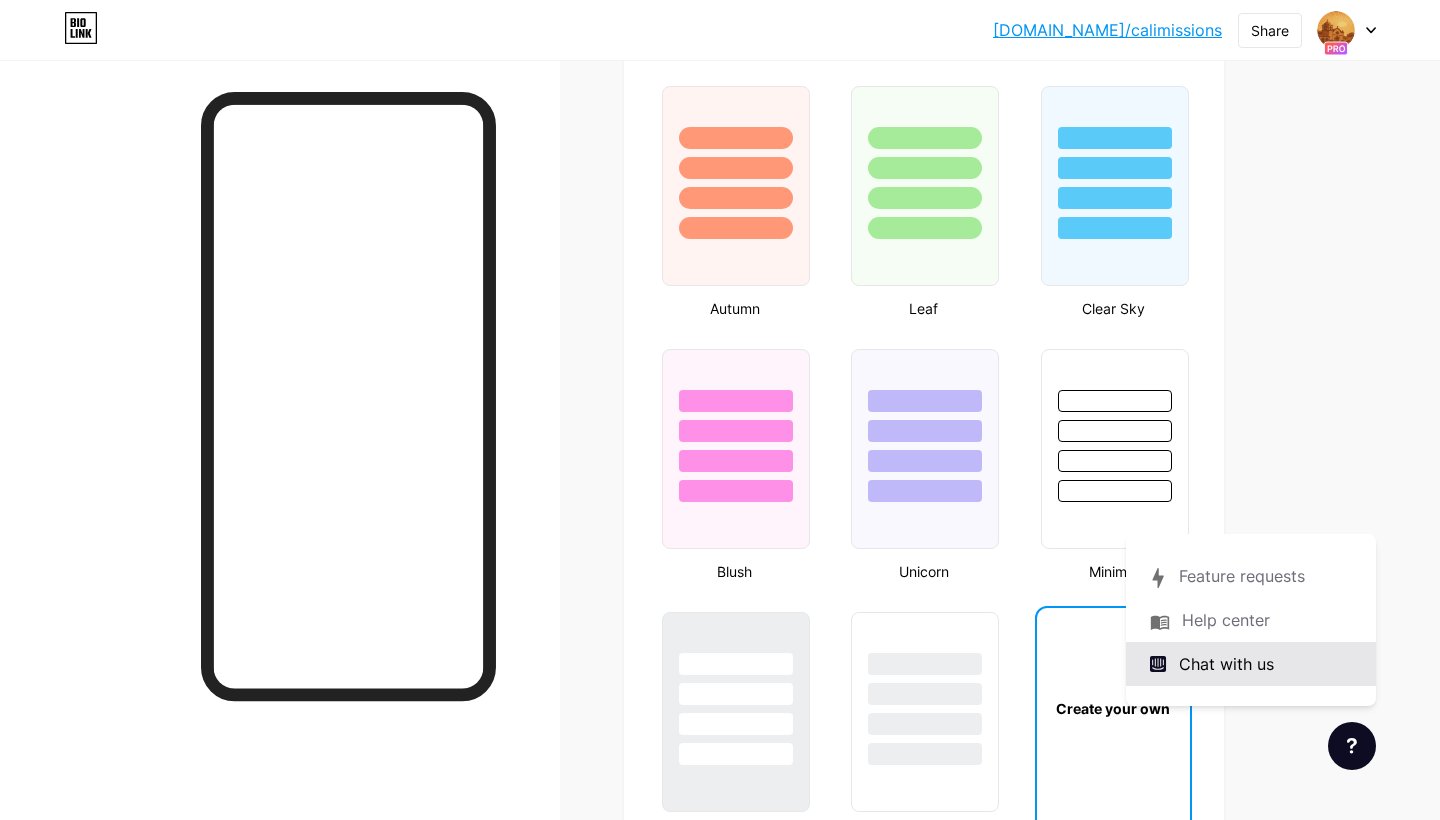 click on "Chat with us" at bounding box center [1226, 664] 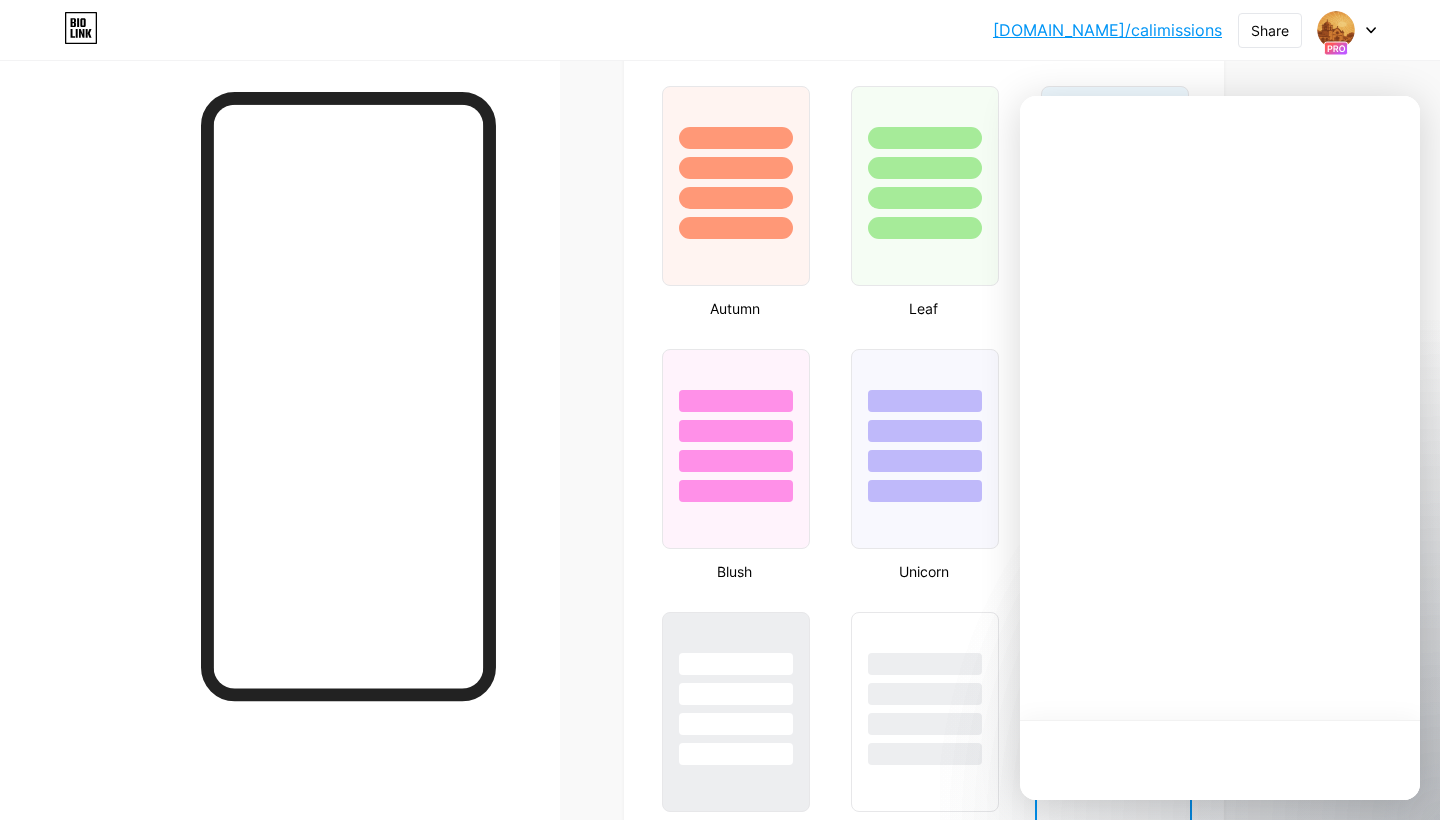scroll, scrollTop: 0, scrollLeft: 0, axis: both 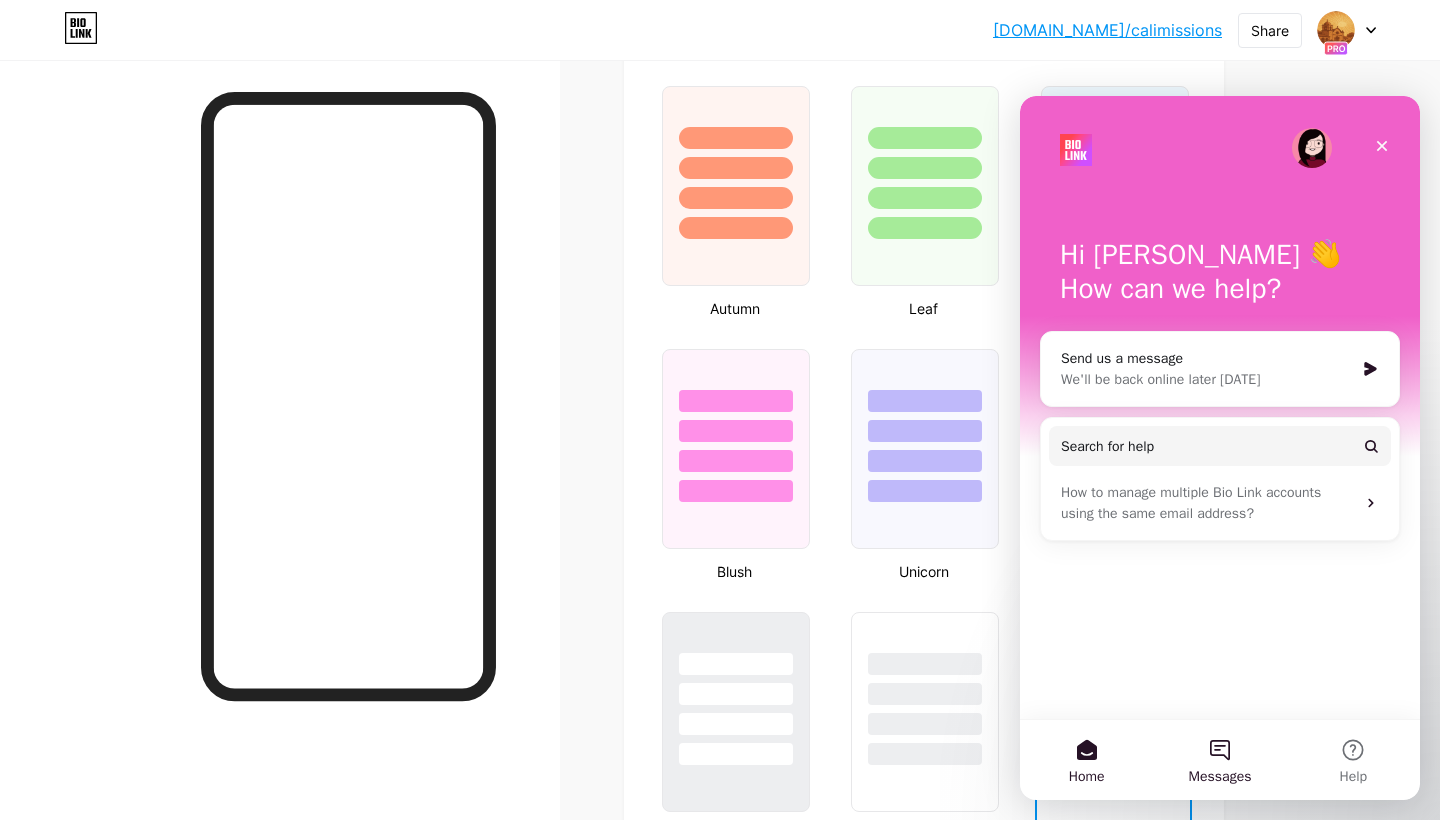 click on "Messages" at bounding box center (1219, 760) 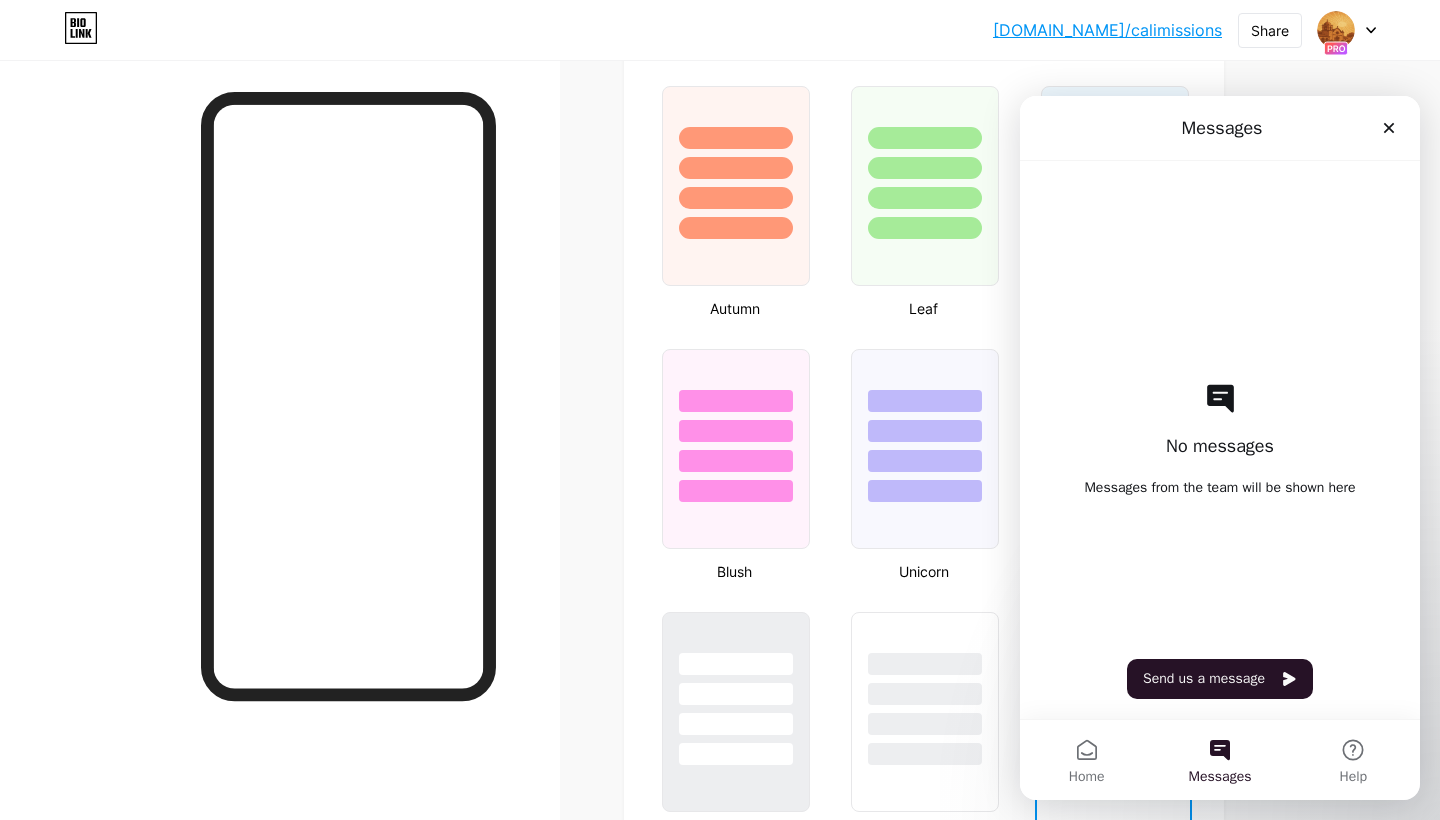 click on "Messages from the team will be shown here" at bounding box center [1219, 488] 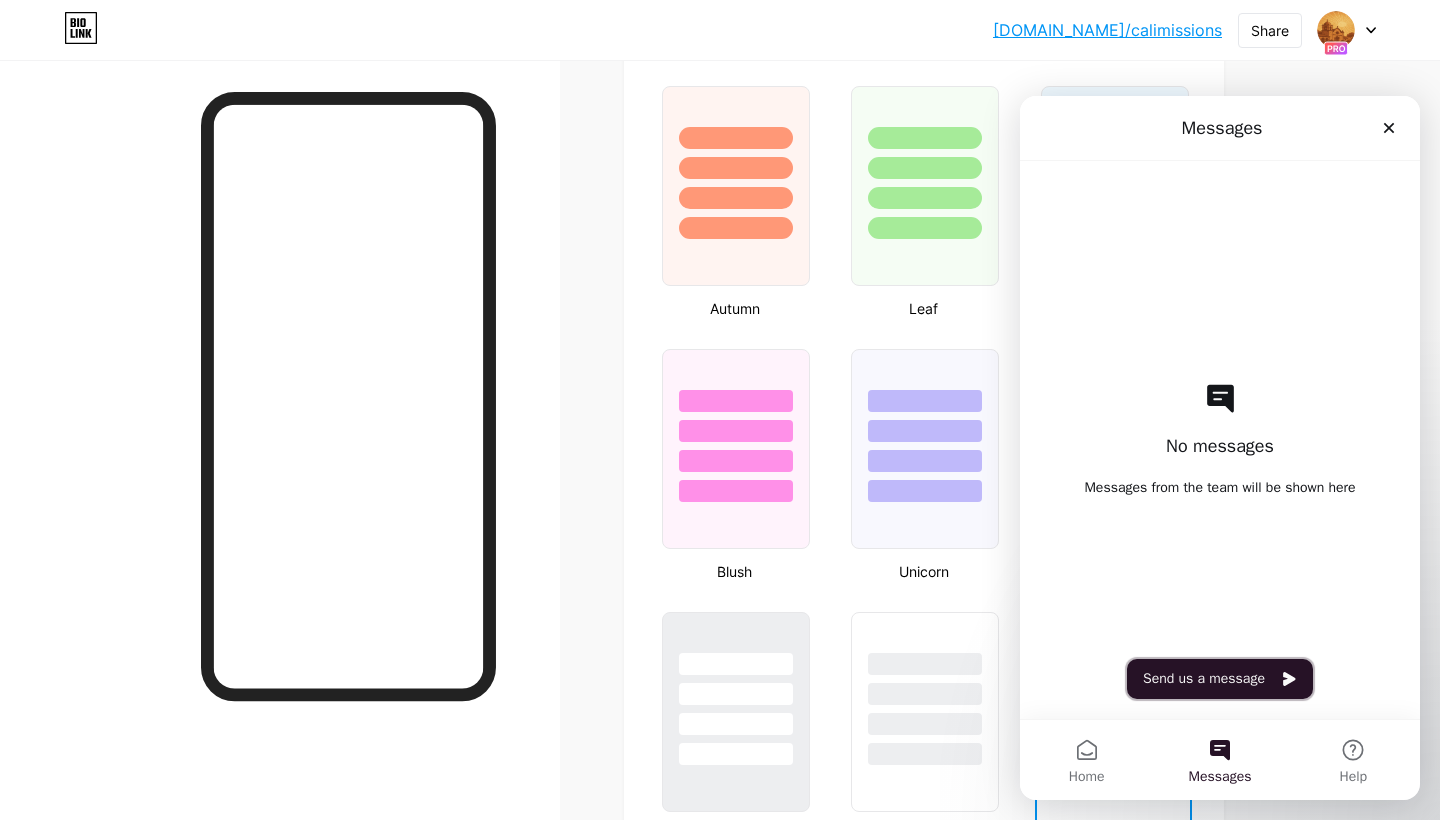 click on "Send us a message" at bounding box center [1220, 679] 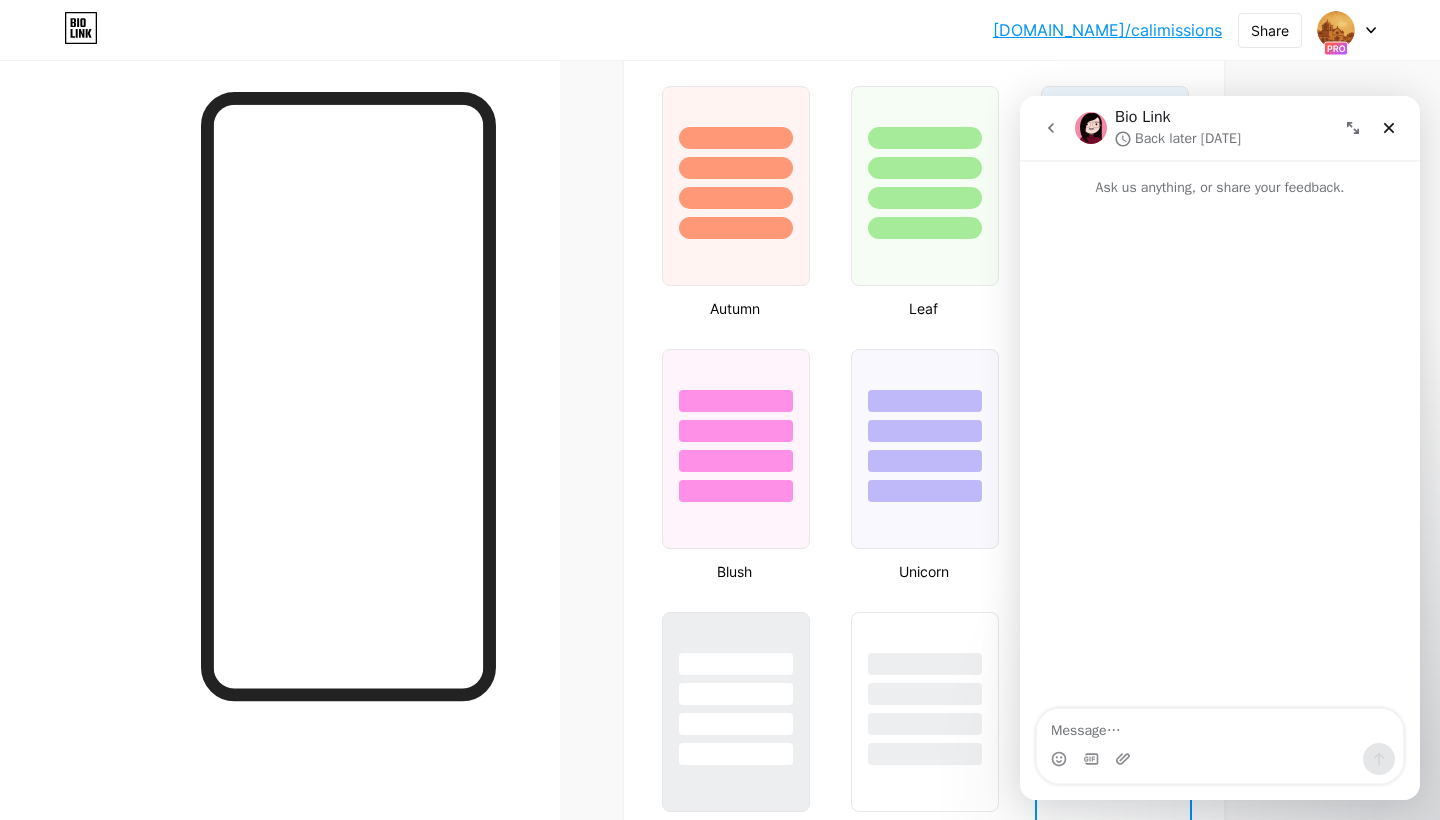 click at bounding box center (1220, 726) 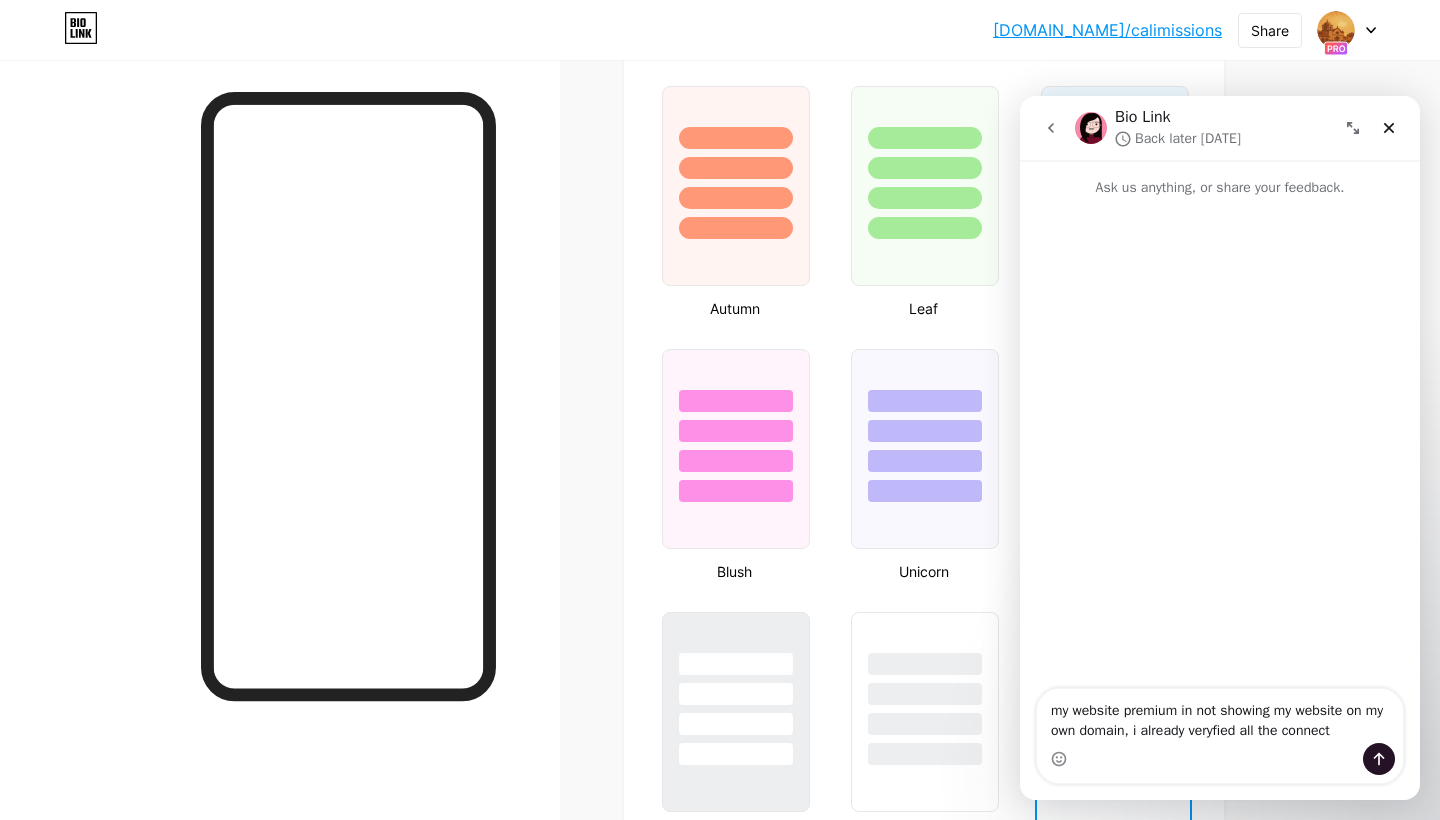 scroll, scrollTop: 0, scrollLeft: 0, axis: both 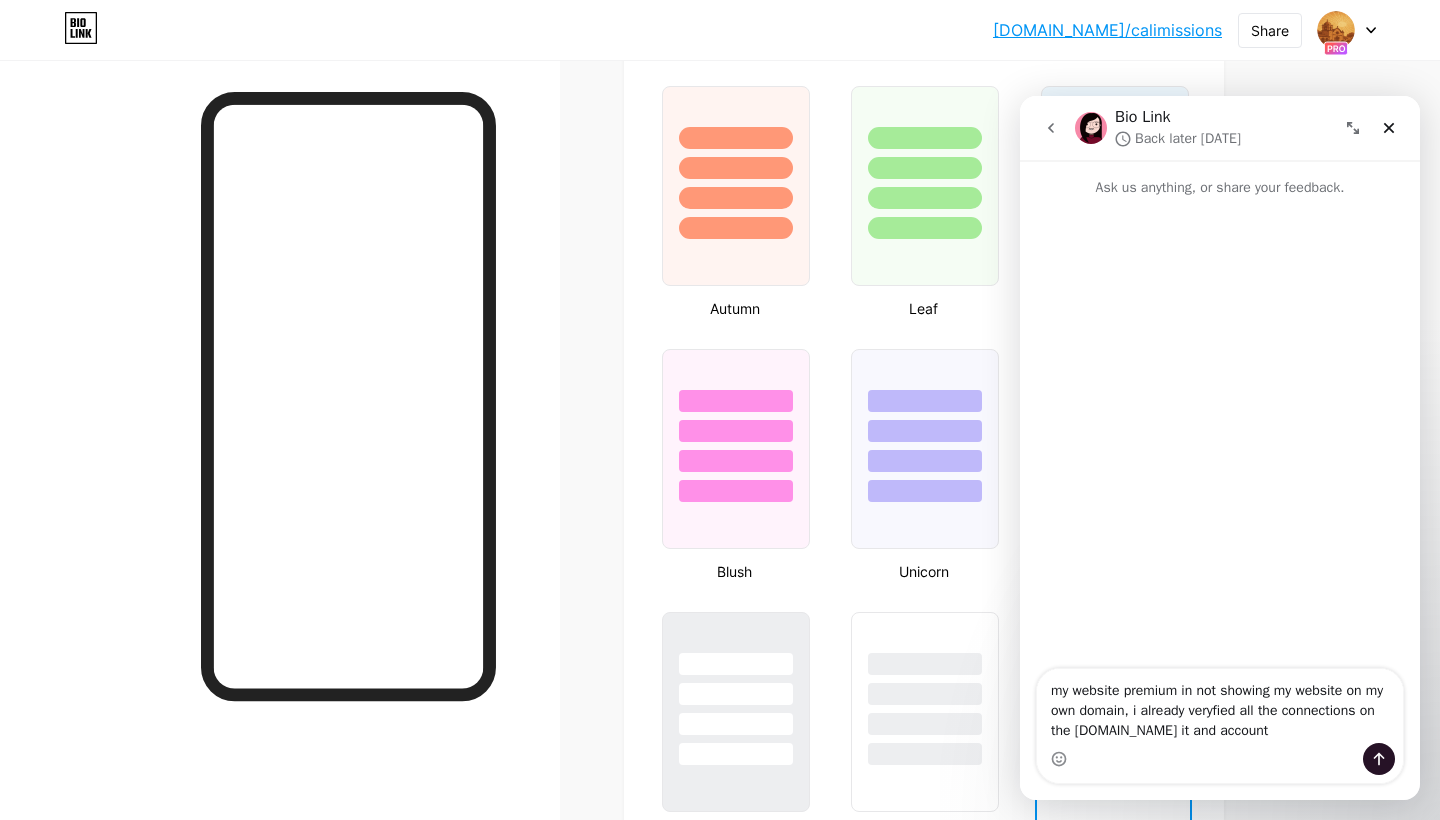 type on "my website premium in not showing my website on my own domain, i already veryfied all the connections on the [DOMAIN_NAME] it and account" 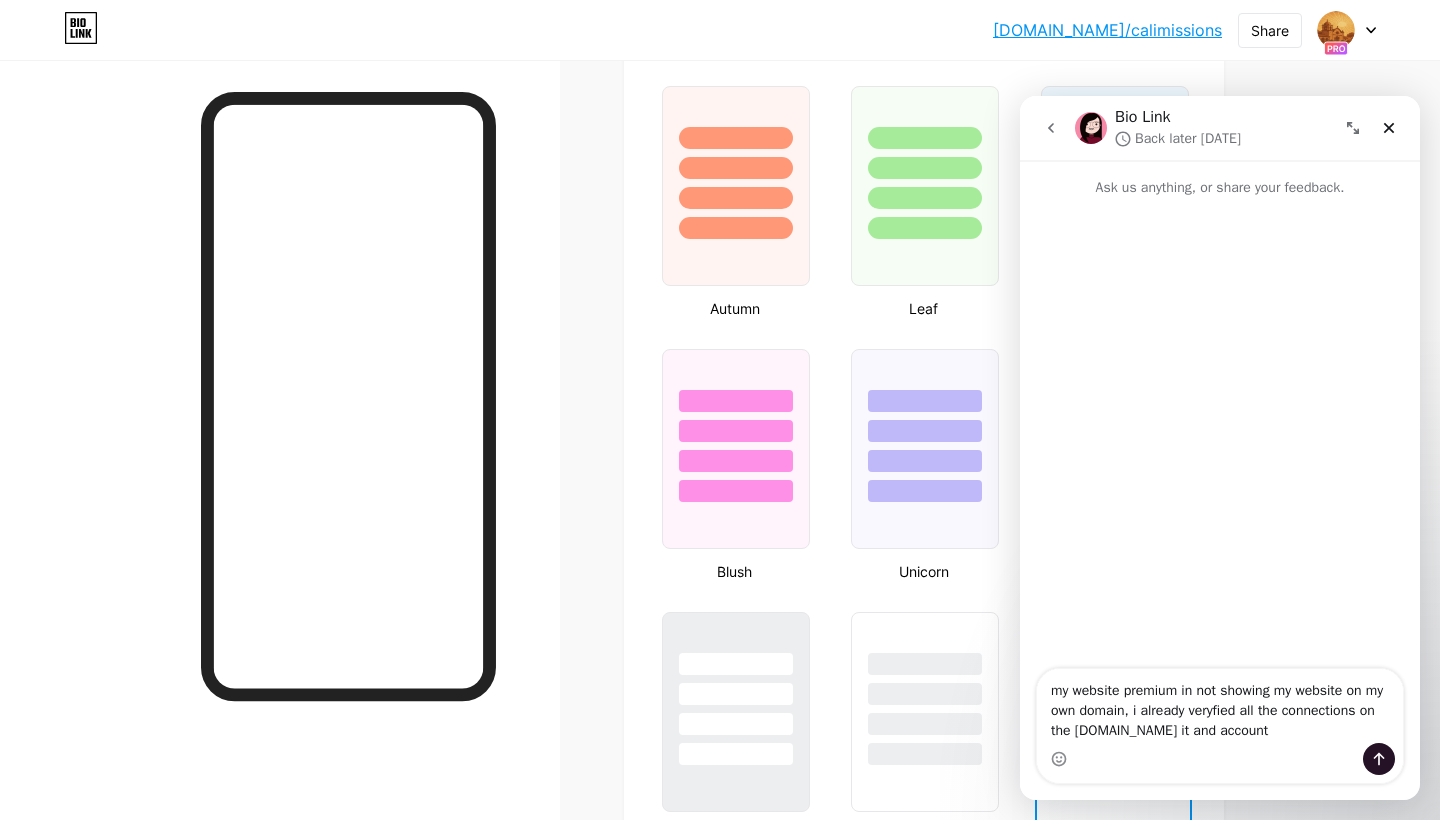 type 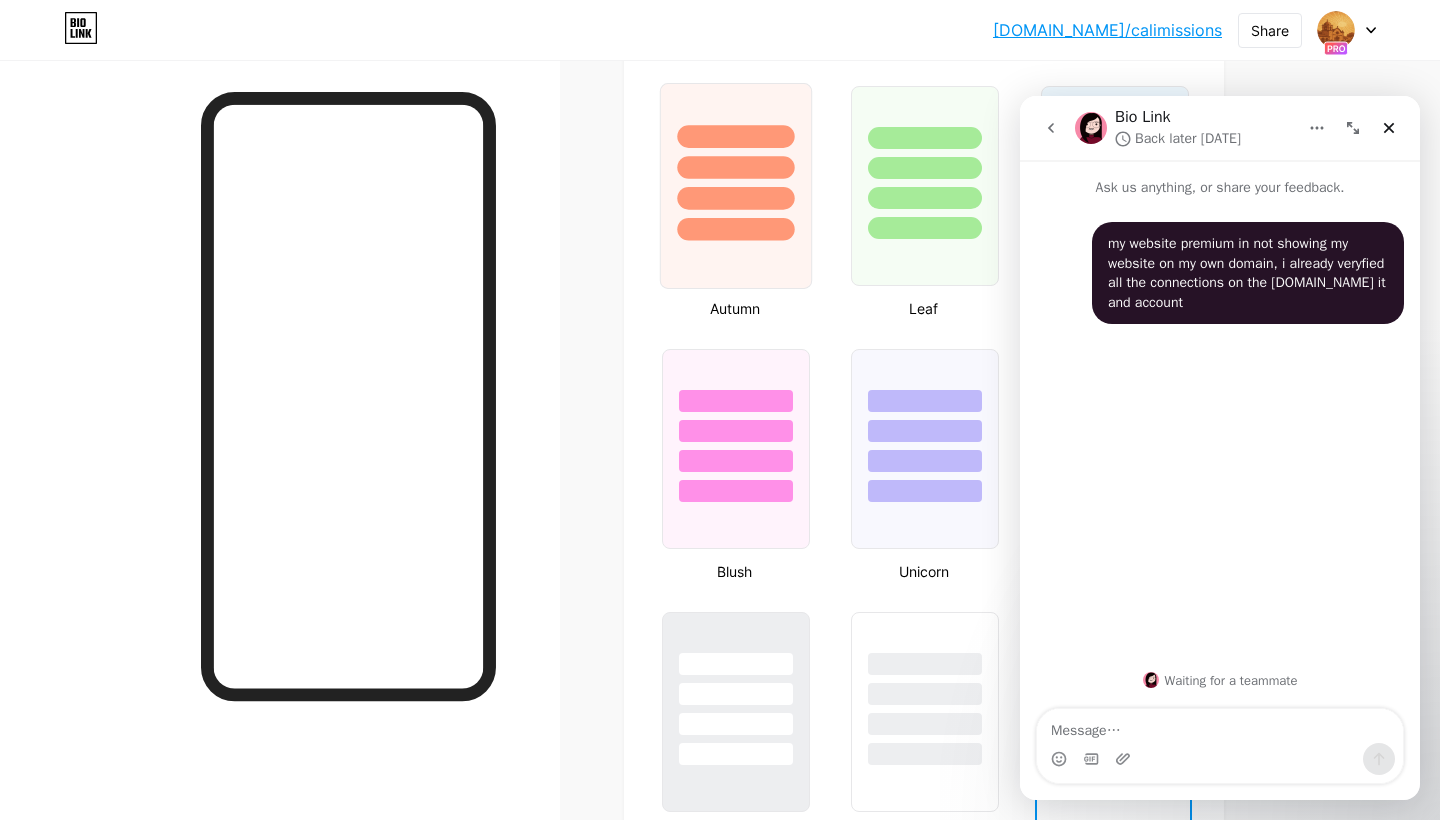 scroll, scrollTop: 1734, scrollLeft: 0, axis: vertical 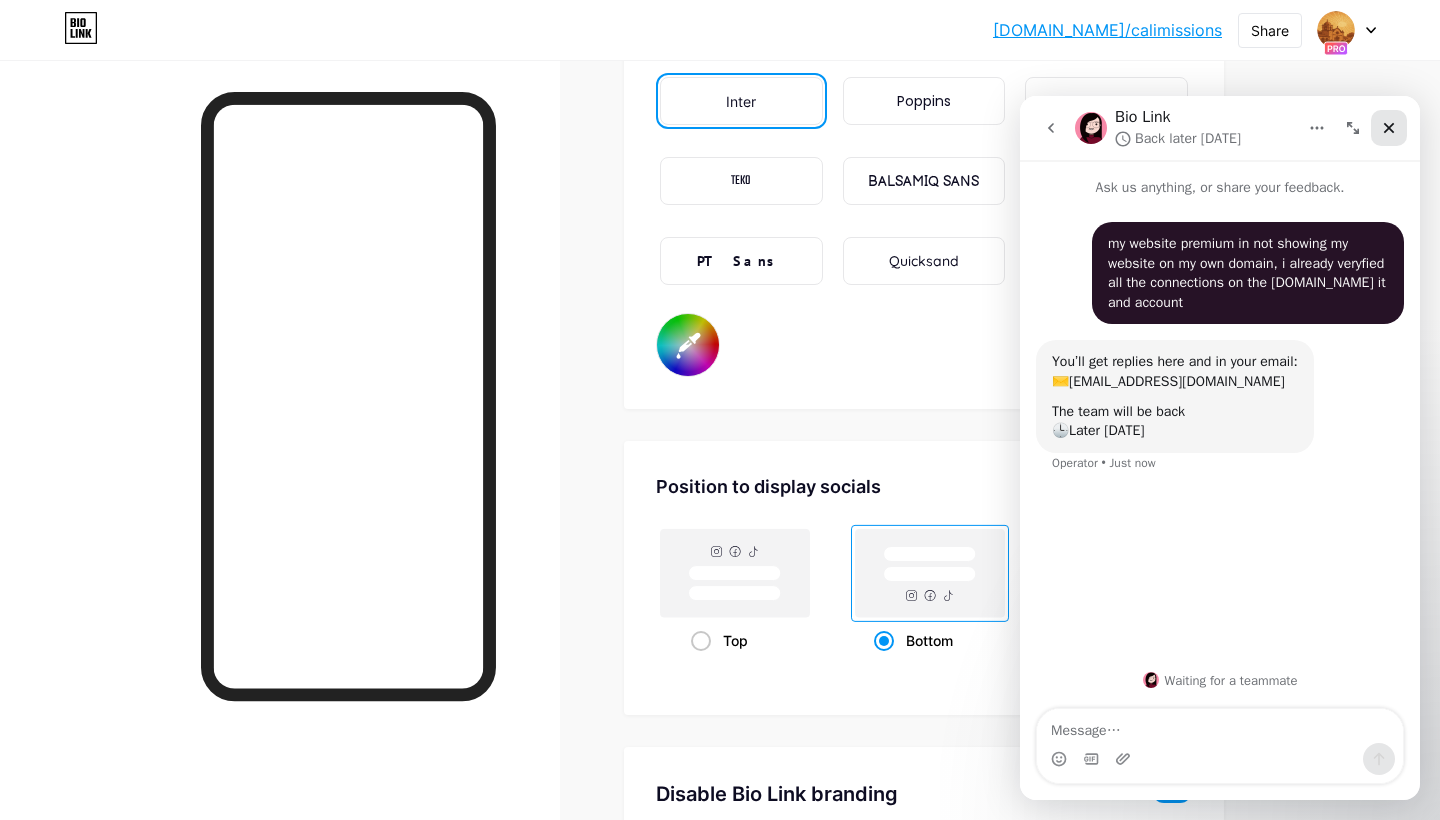 click 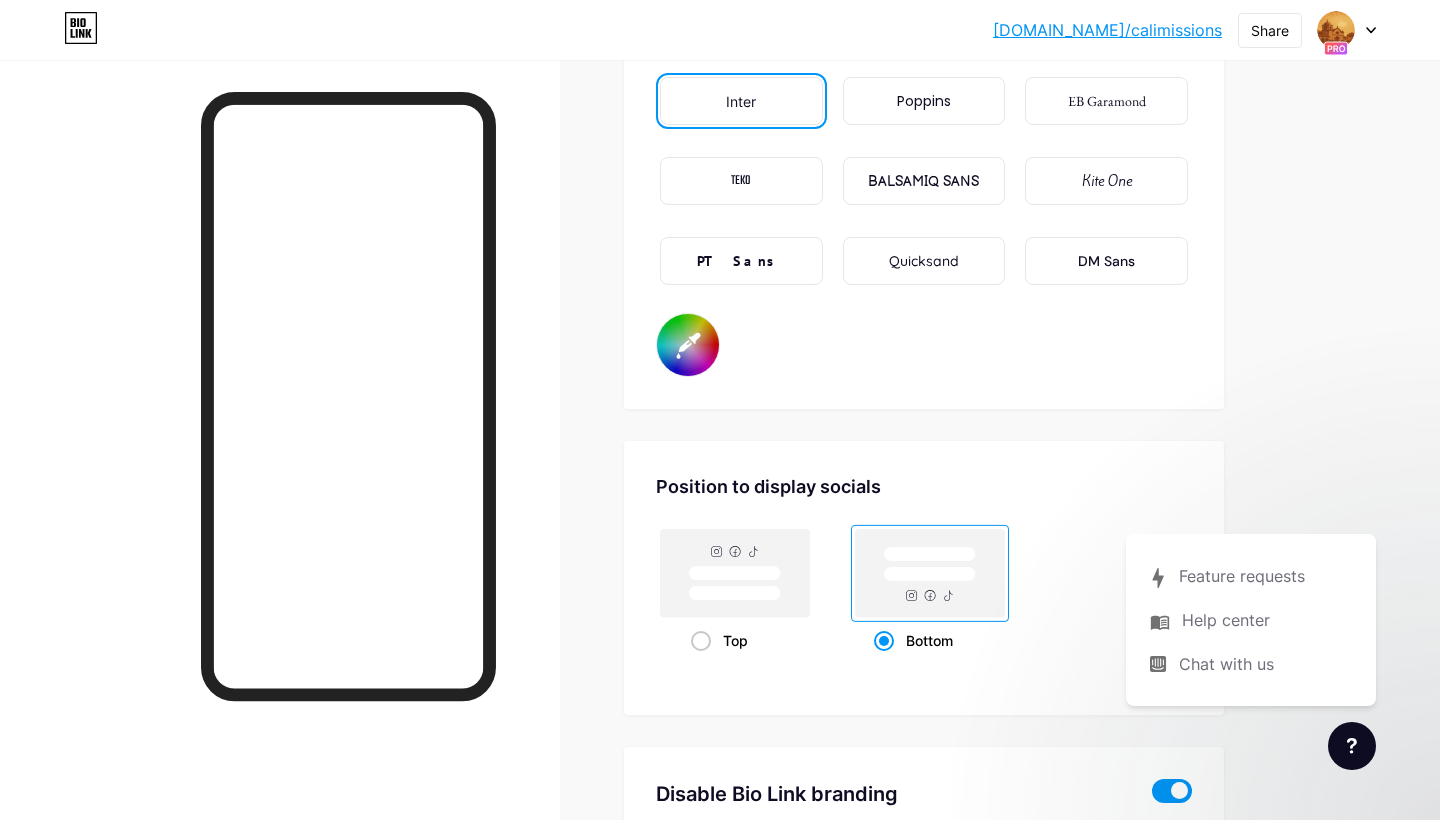 scroll, scrollTop: 3400, scrollLeft: 0, axis: vertical 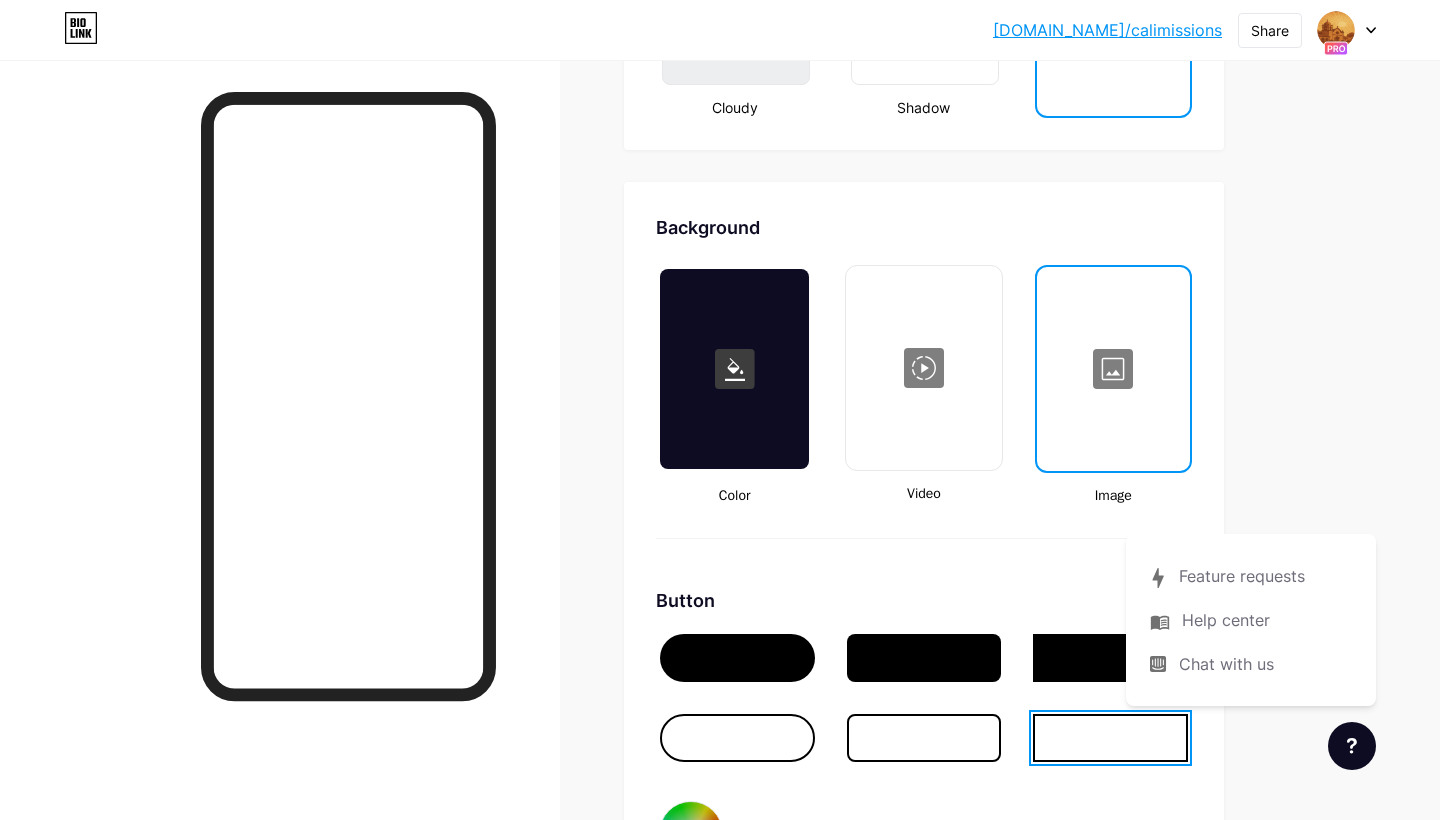 click at bounding box center [1113, 369] 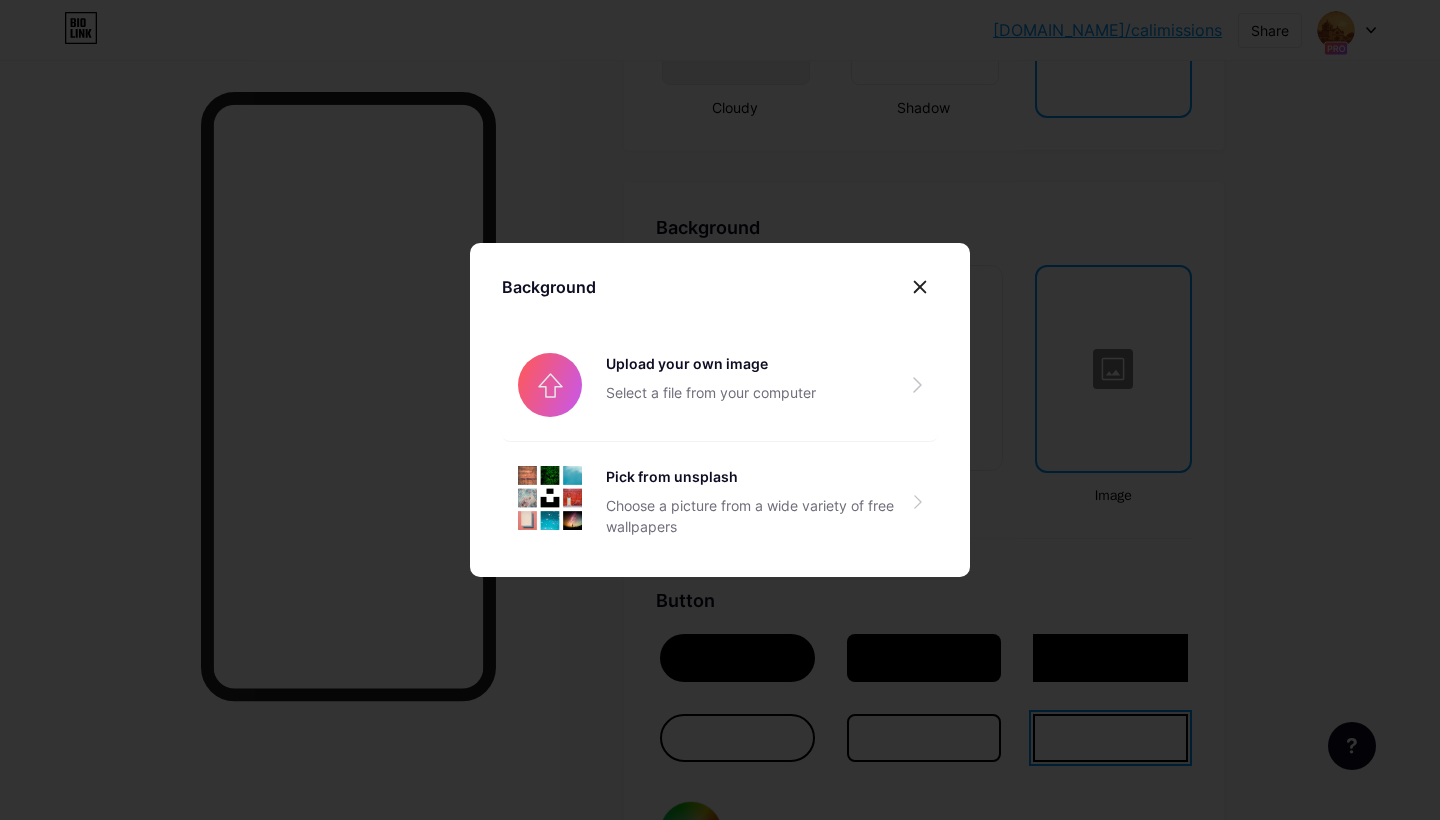 click at bounding box center (720, 410) 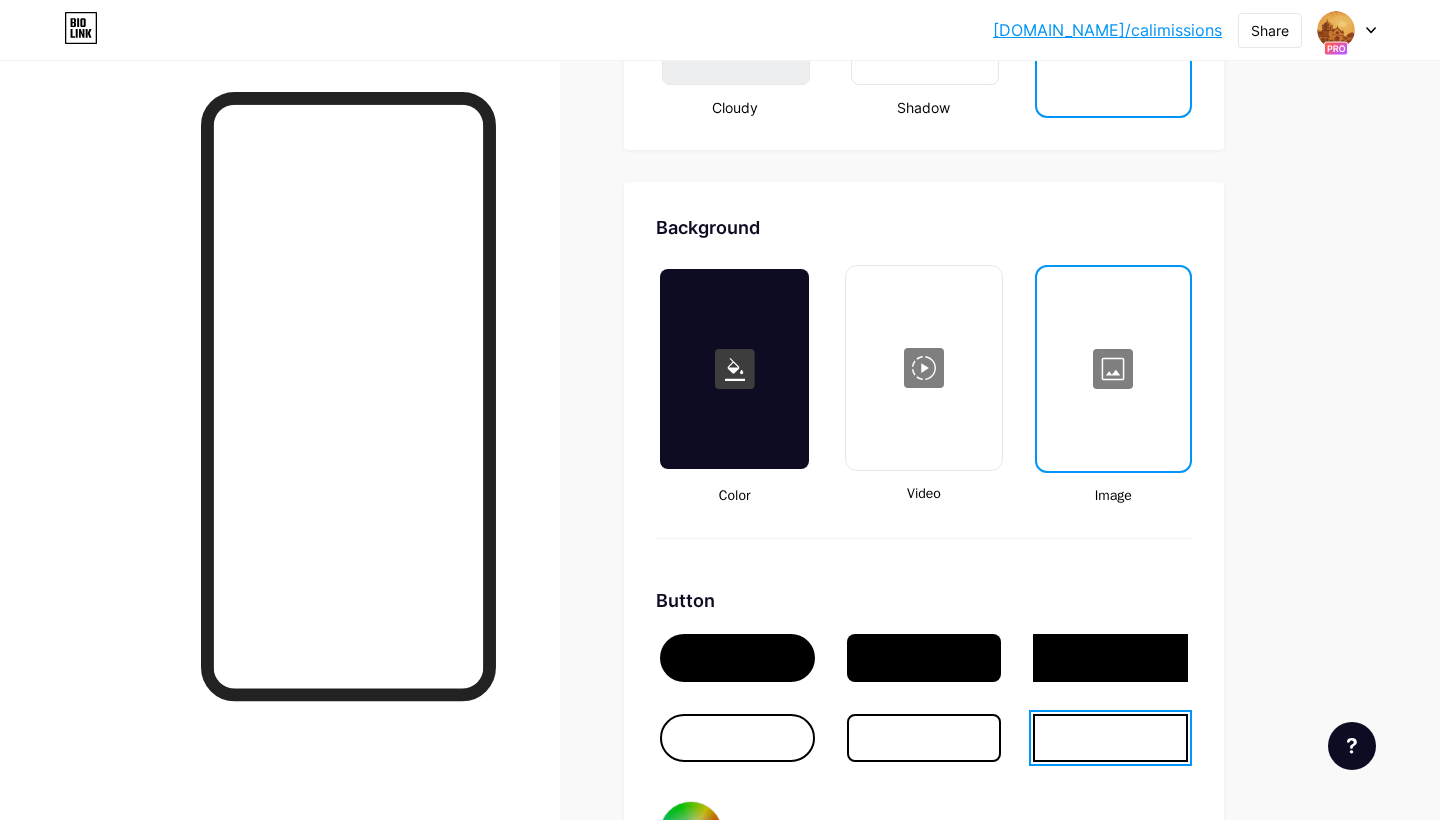 click at bounding box center [1113, 369] 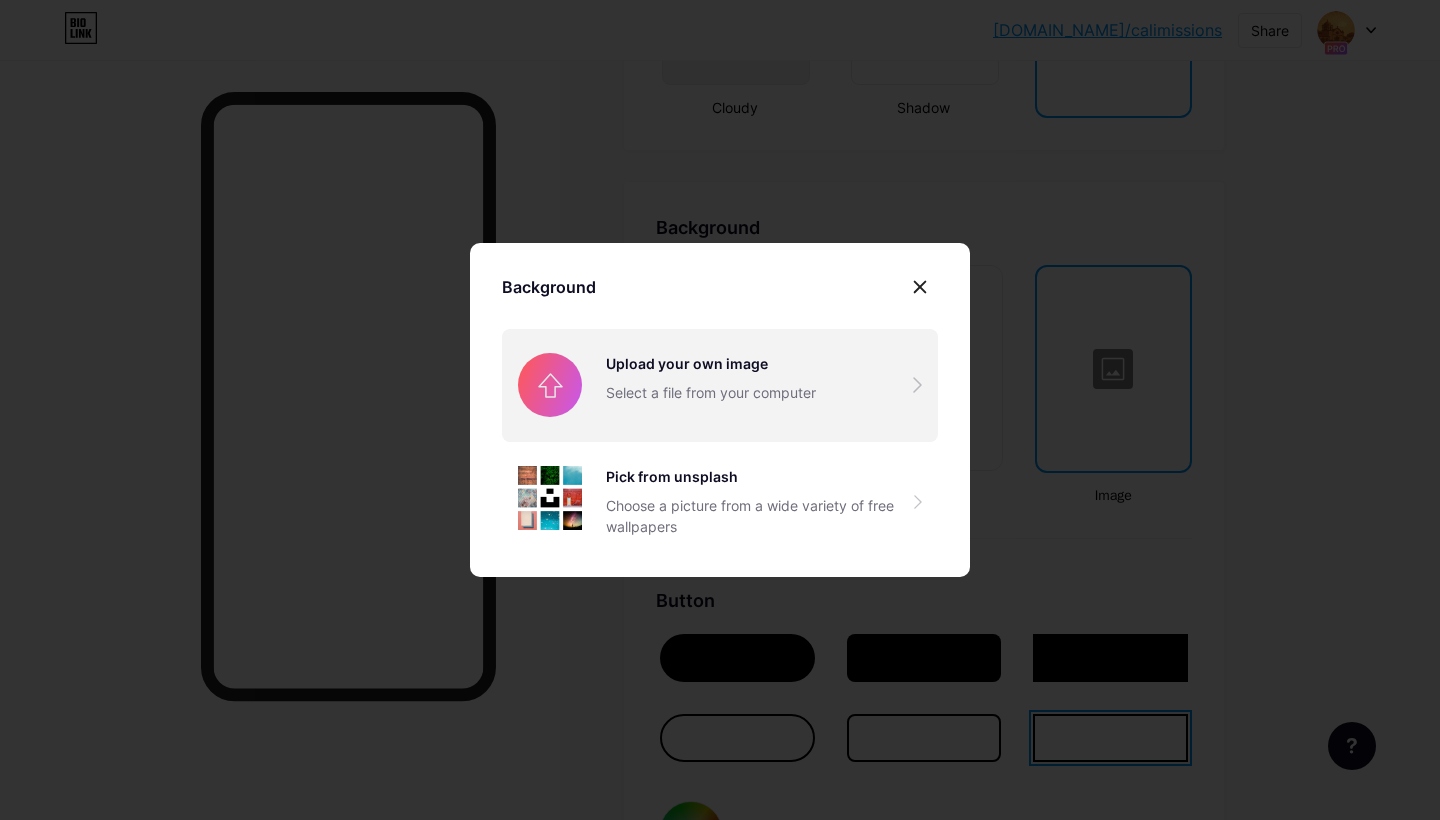 click at bounding box center [720, 385] 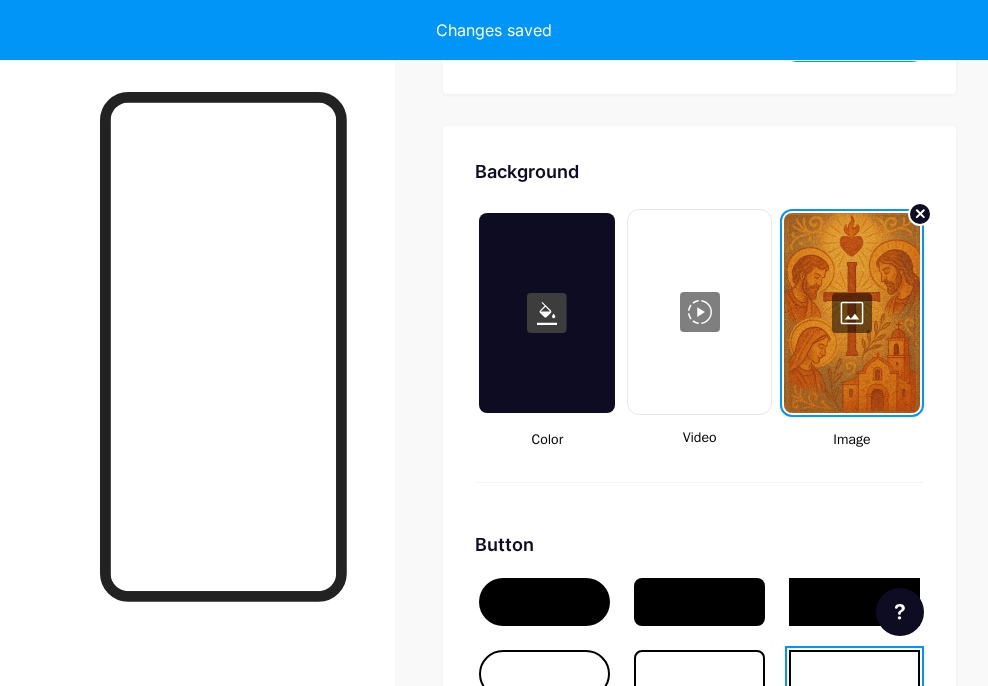 type on "#000000" 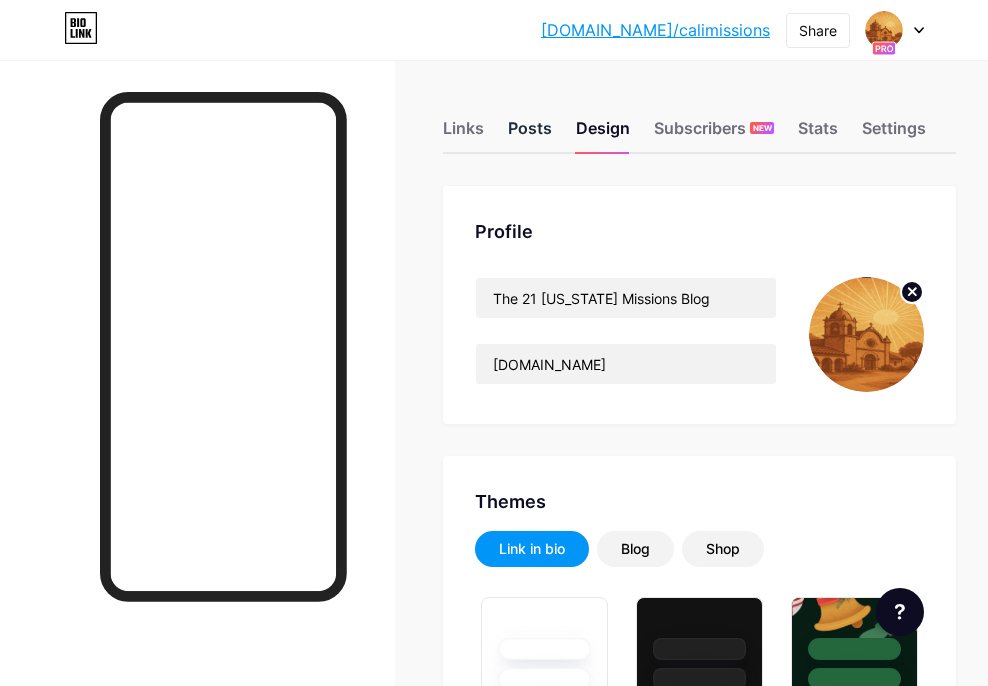 scroll, scrollTop: 0, scrollLeft: 0, axis: both 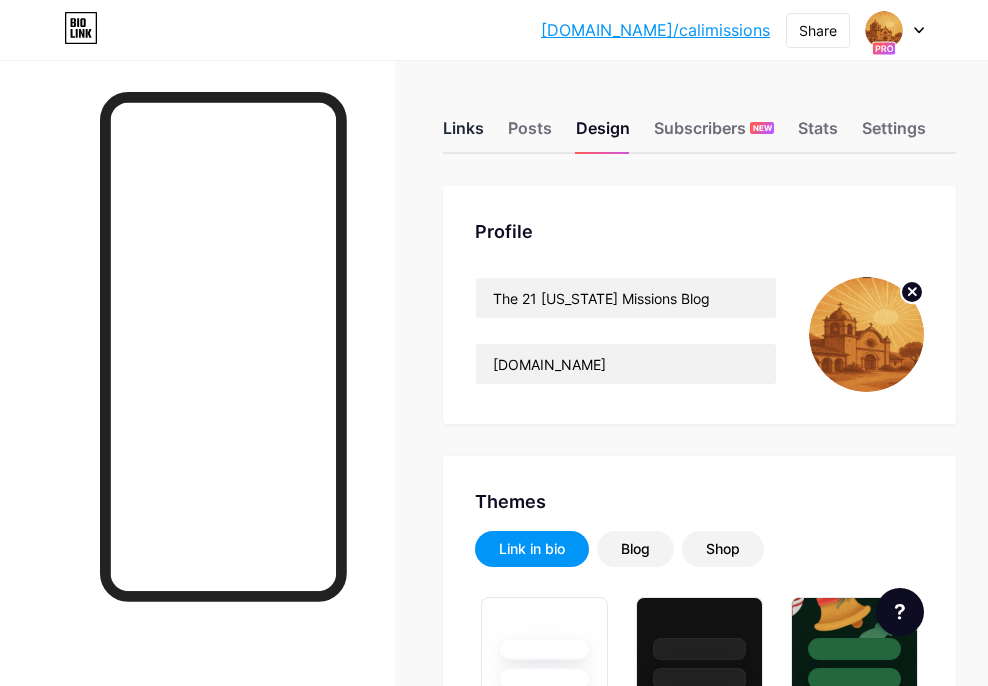 click on "Links" at bounding box center (463, 134) 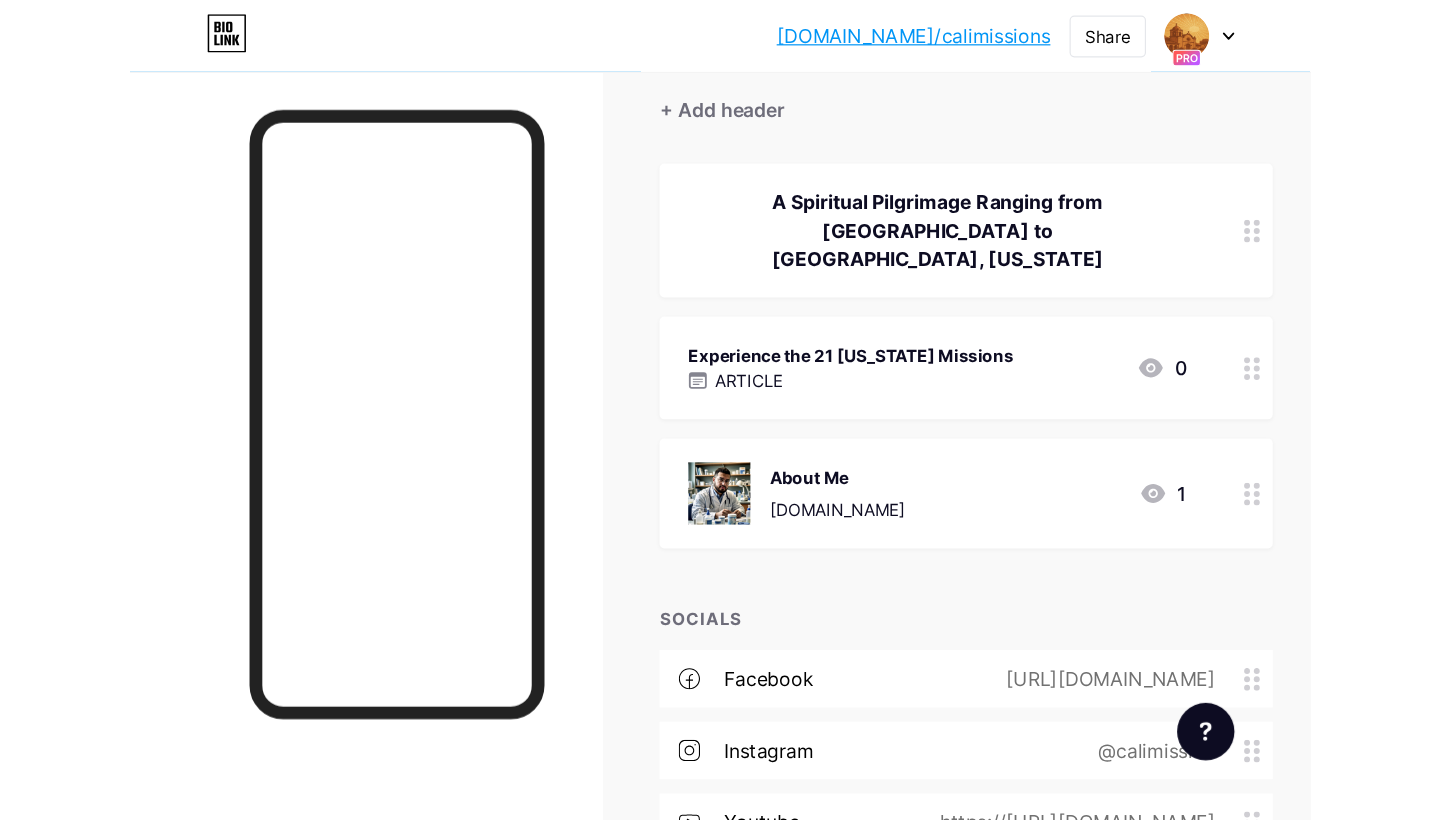 scroll, scrollTop: 179, scrollLeft: 0, axis: vertical 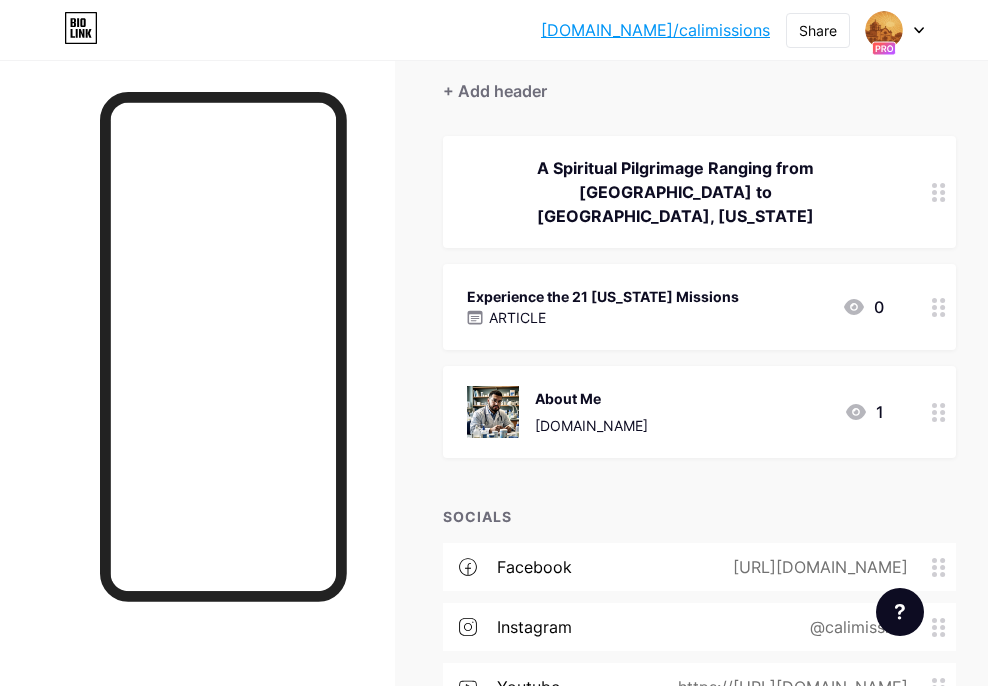 click 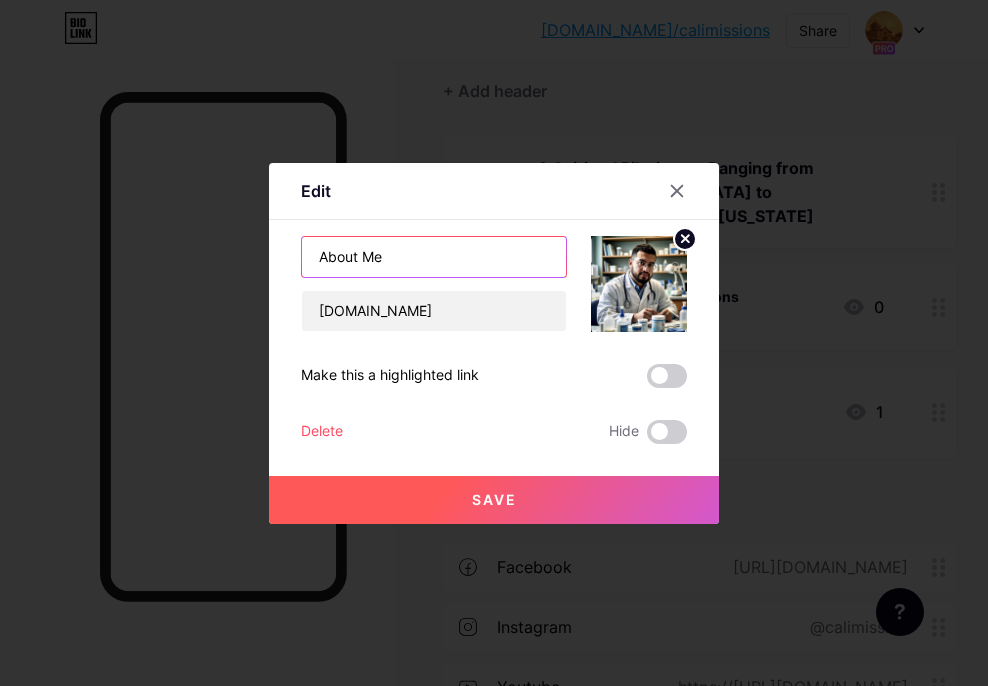 drag, startPoint x: 406, startPoint y: 255, endPoint x: 258, endPoint y: 253, distance: 148.01352 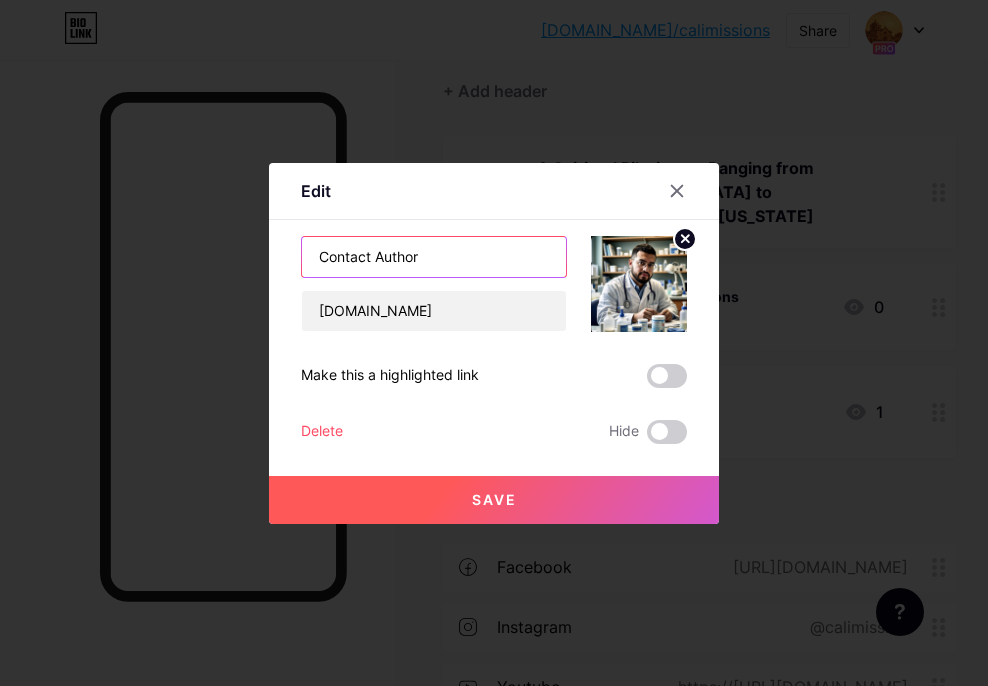drag, startPoint x: 375, startPoint y: 252, endPoint x: 604, endPoint y: 273, distance: 229.96086 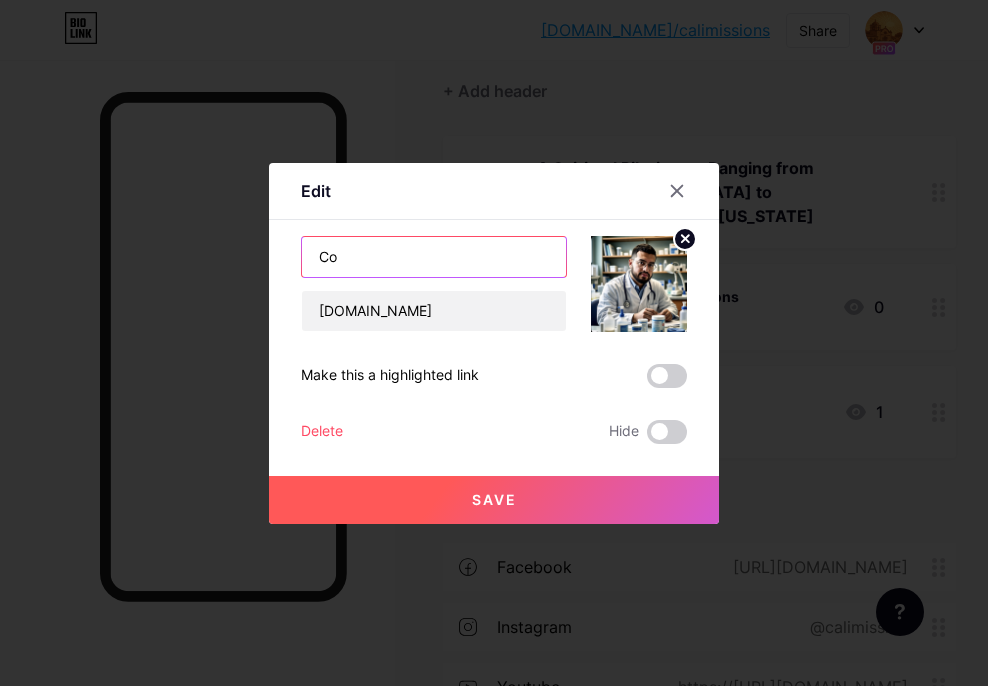 type on "C" 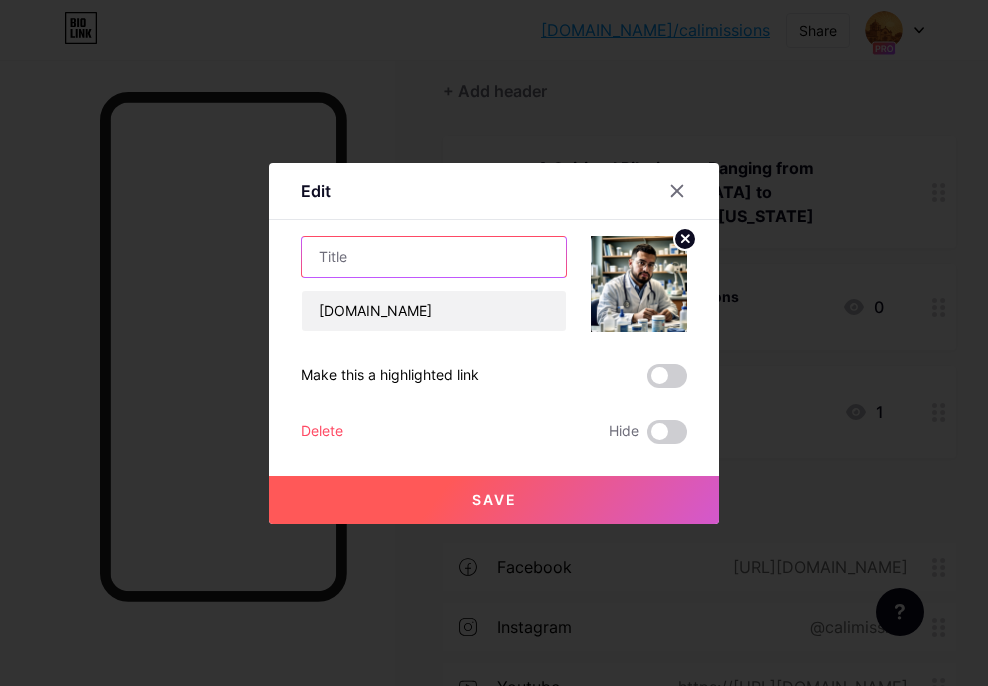 type on "A" 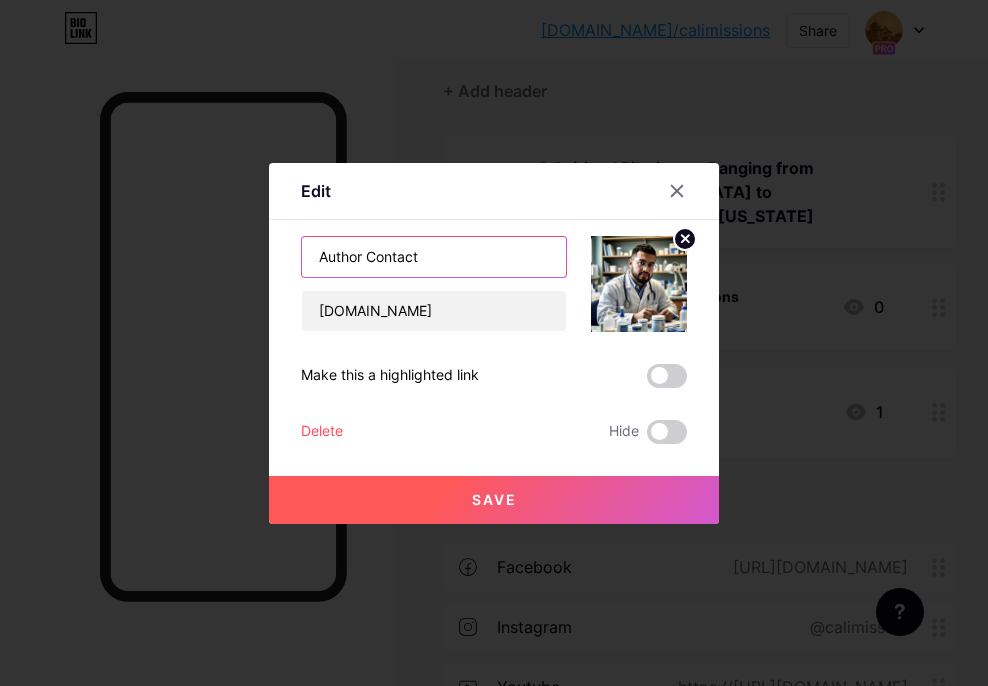 drag, startPoint x: 369, startPoint y: 252, endPoint x: 571, endPoint y: 250, distance: 202.0099 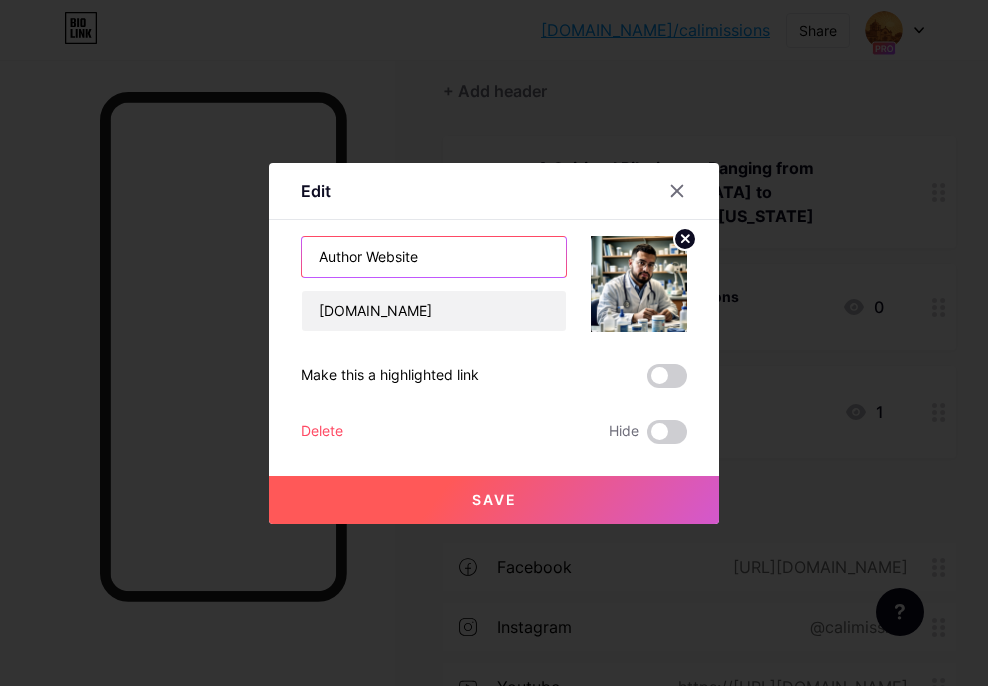 type on "Author Website" 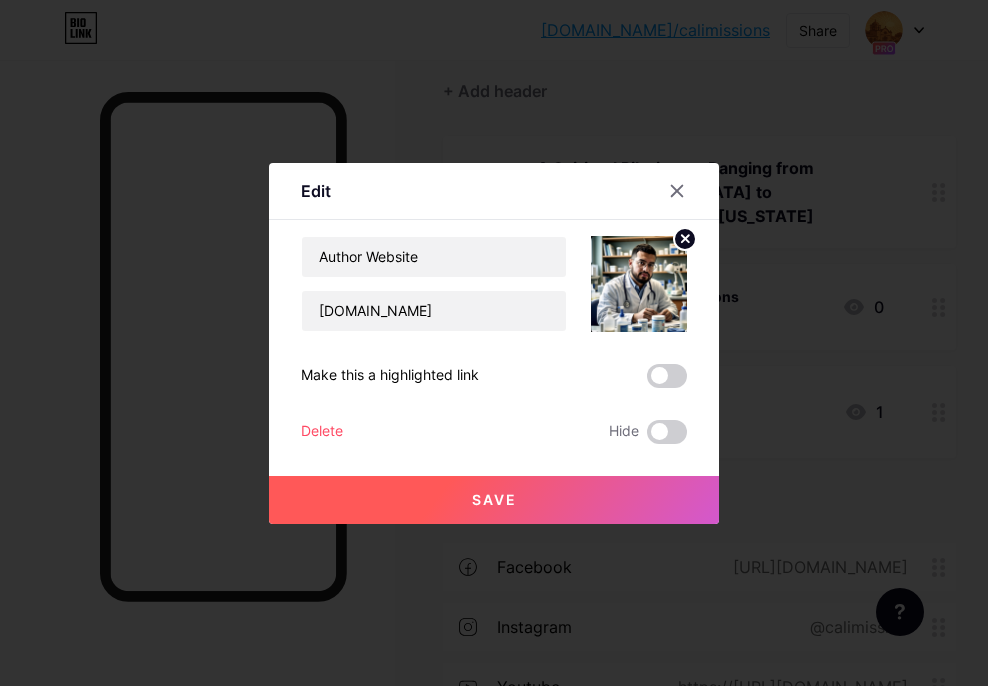click on "Save" at bounding box center [494, 500] 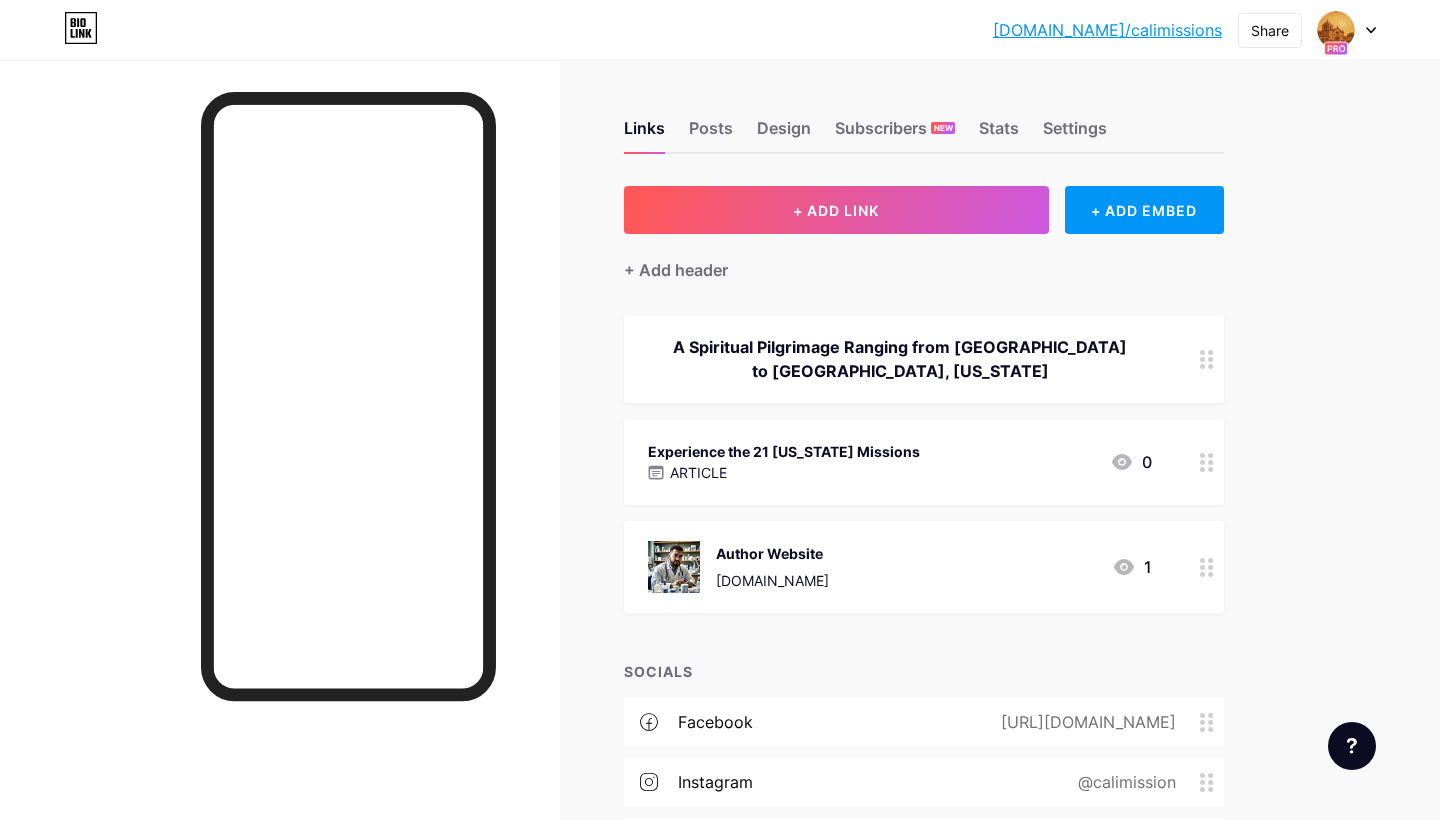 scroll, scrollTop: 0, scrollLeft: 0, axis: both 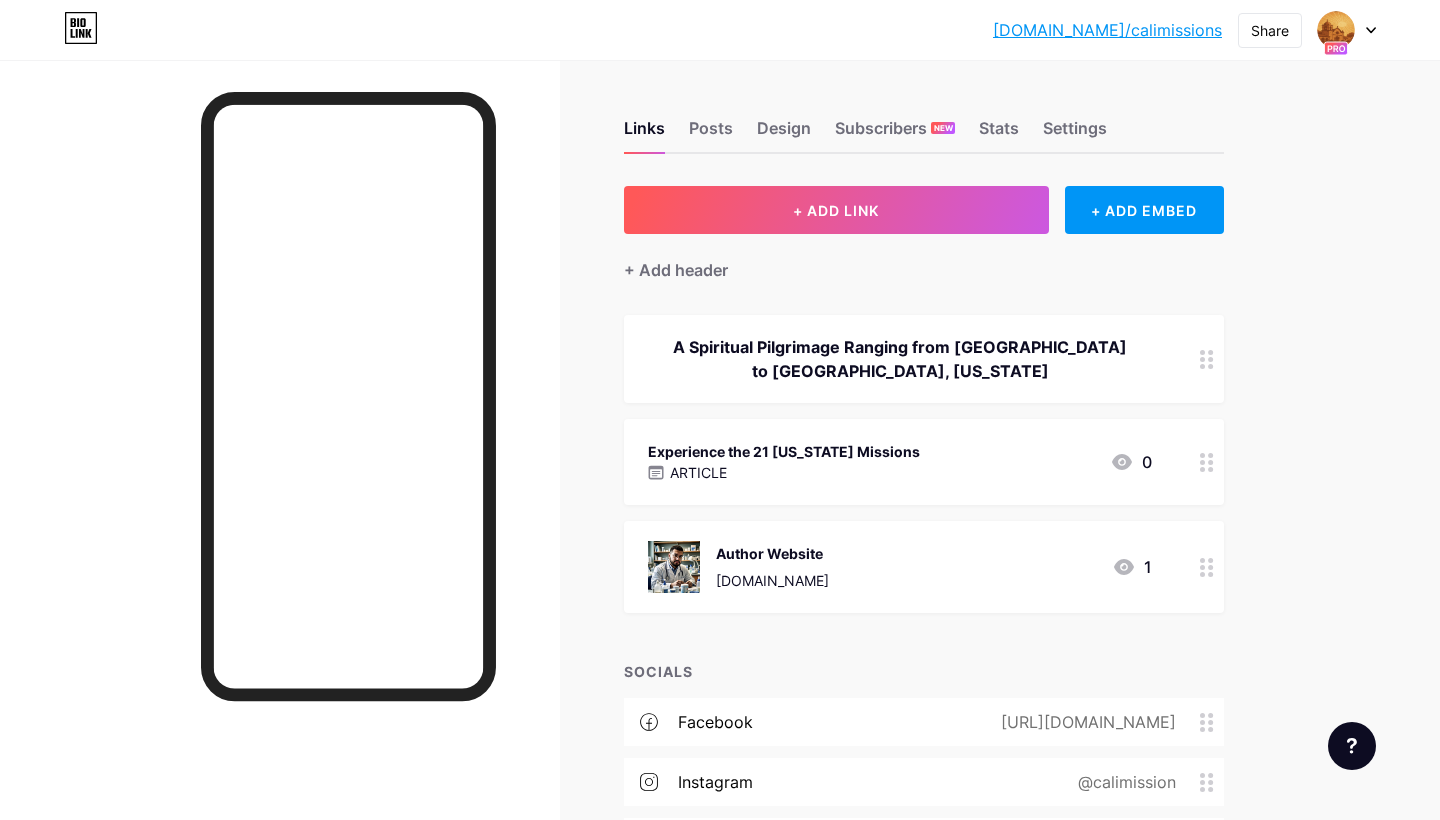 click 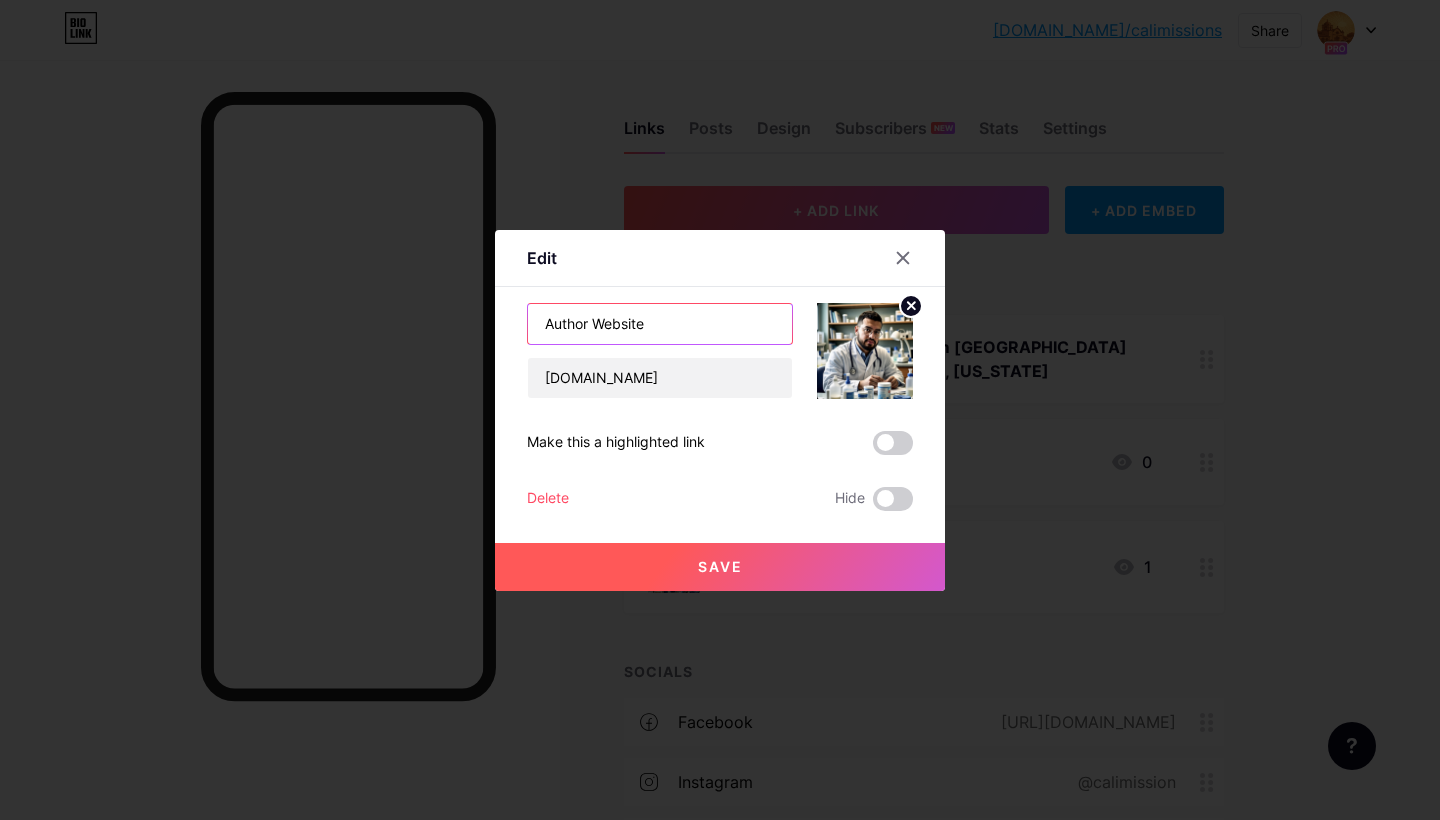 drag, startPoint x: 681, startPoint y: 327, endPoint x: 475, endPoint y: 320, distance: 206.1189 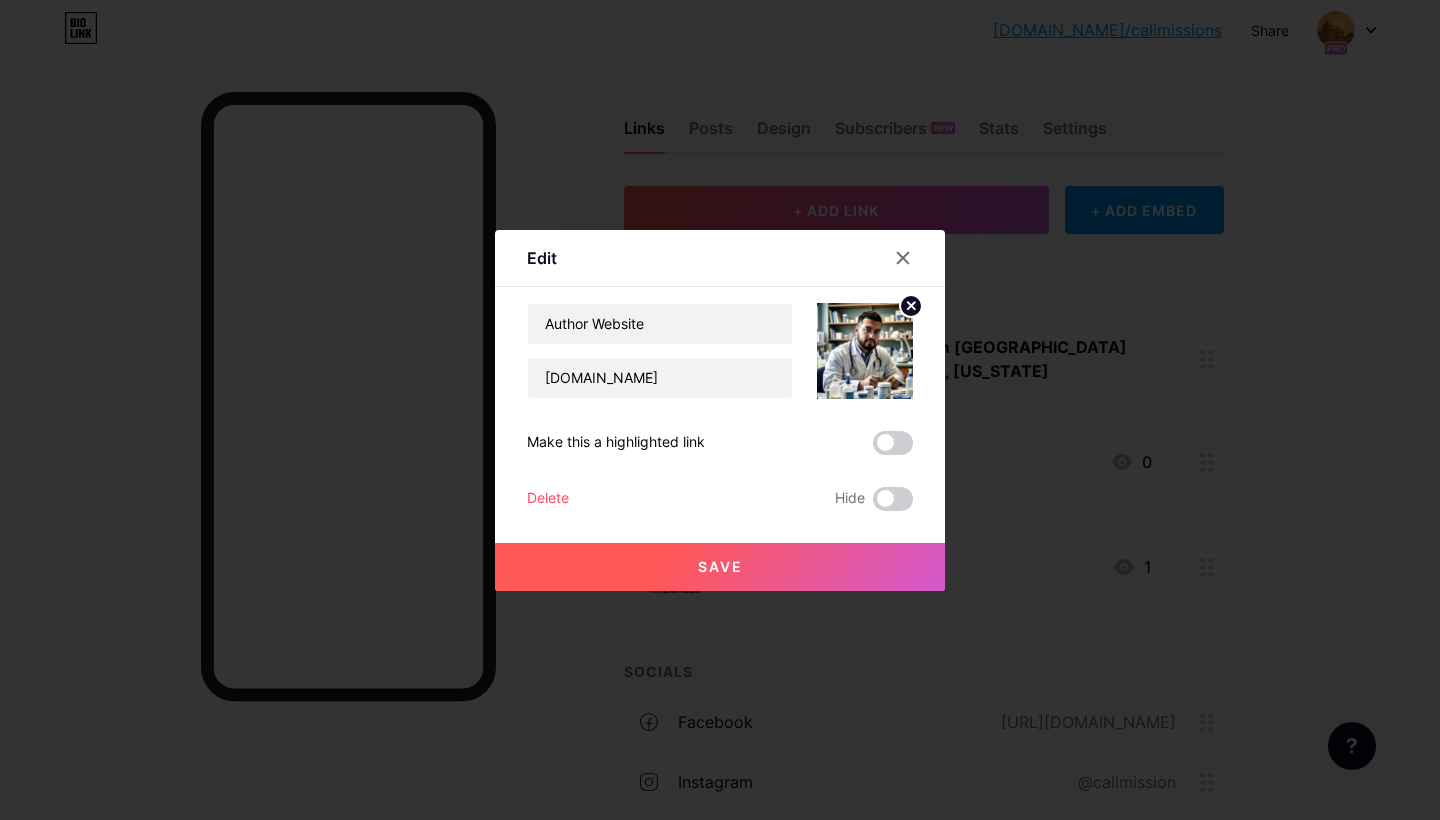 click 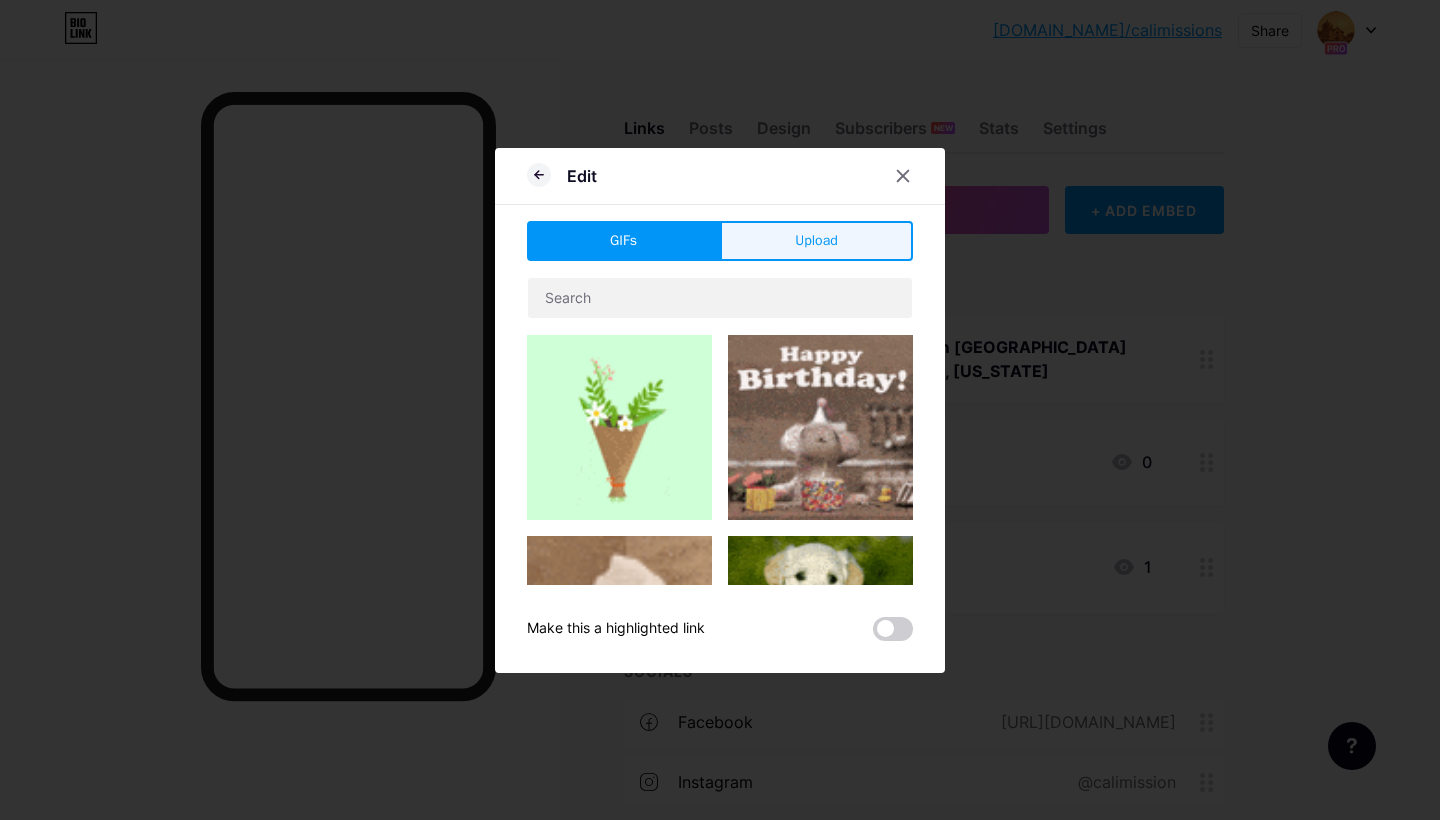 click on "Upload" at bounding box center (816, 240) 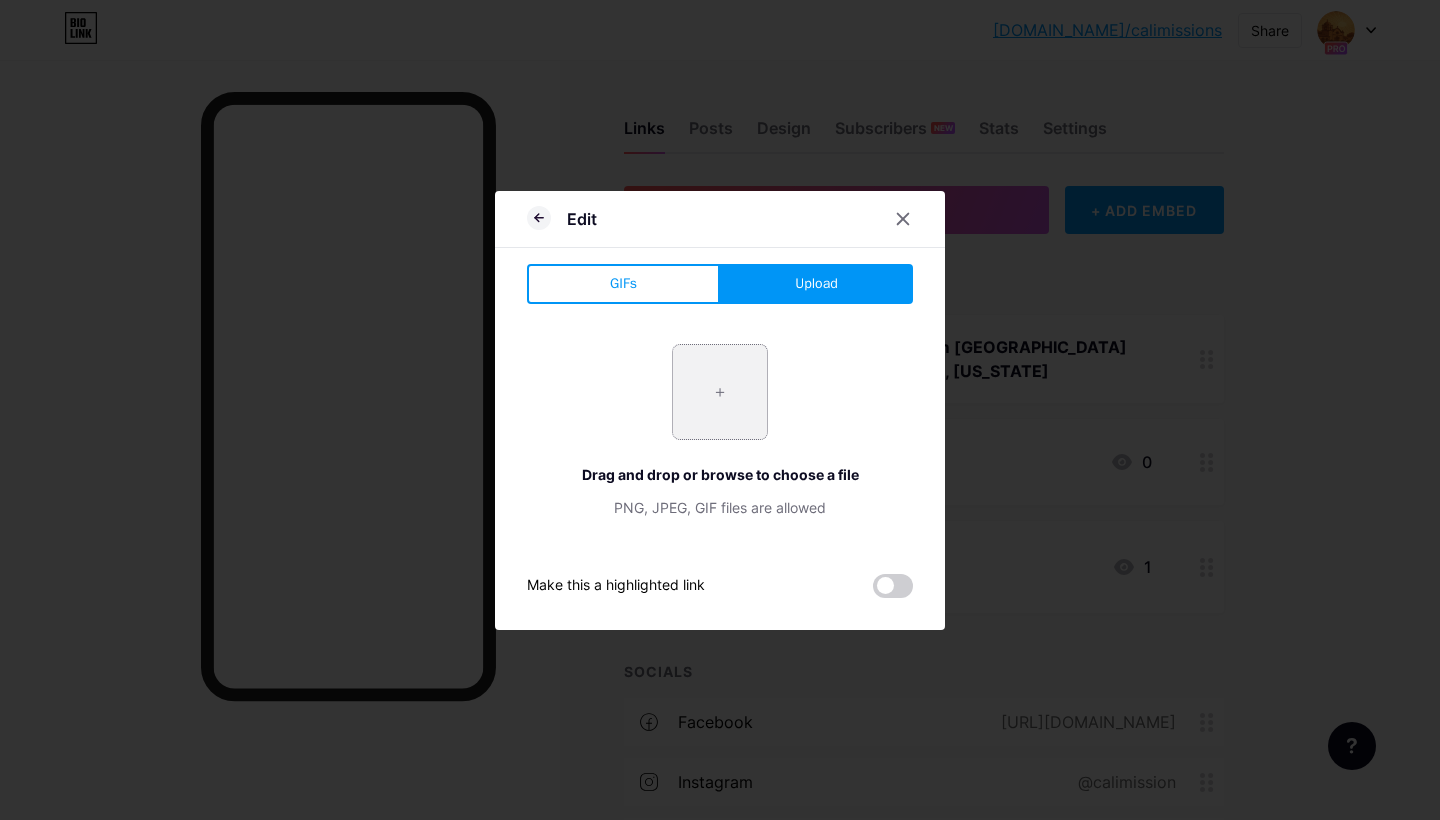 click at bounding box center (720, 392) 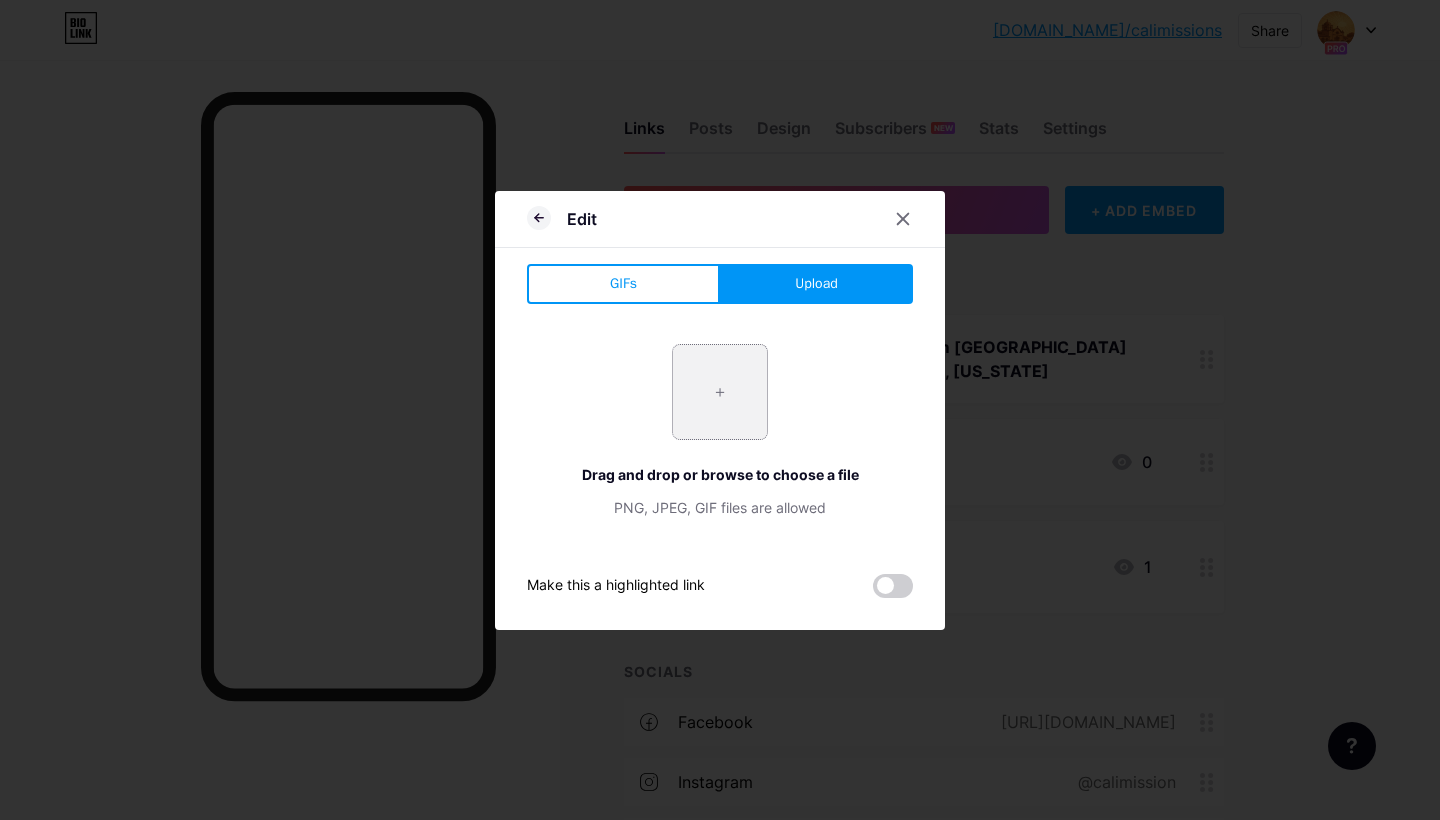 type on "C:\fakepath\Screenshot [DATE] 5.07.17 AM.png" 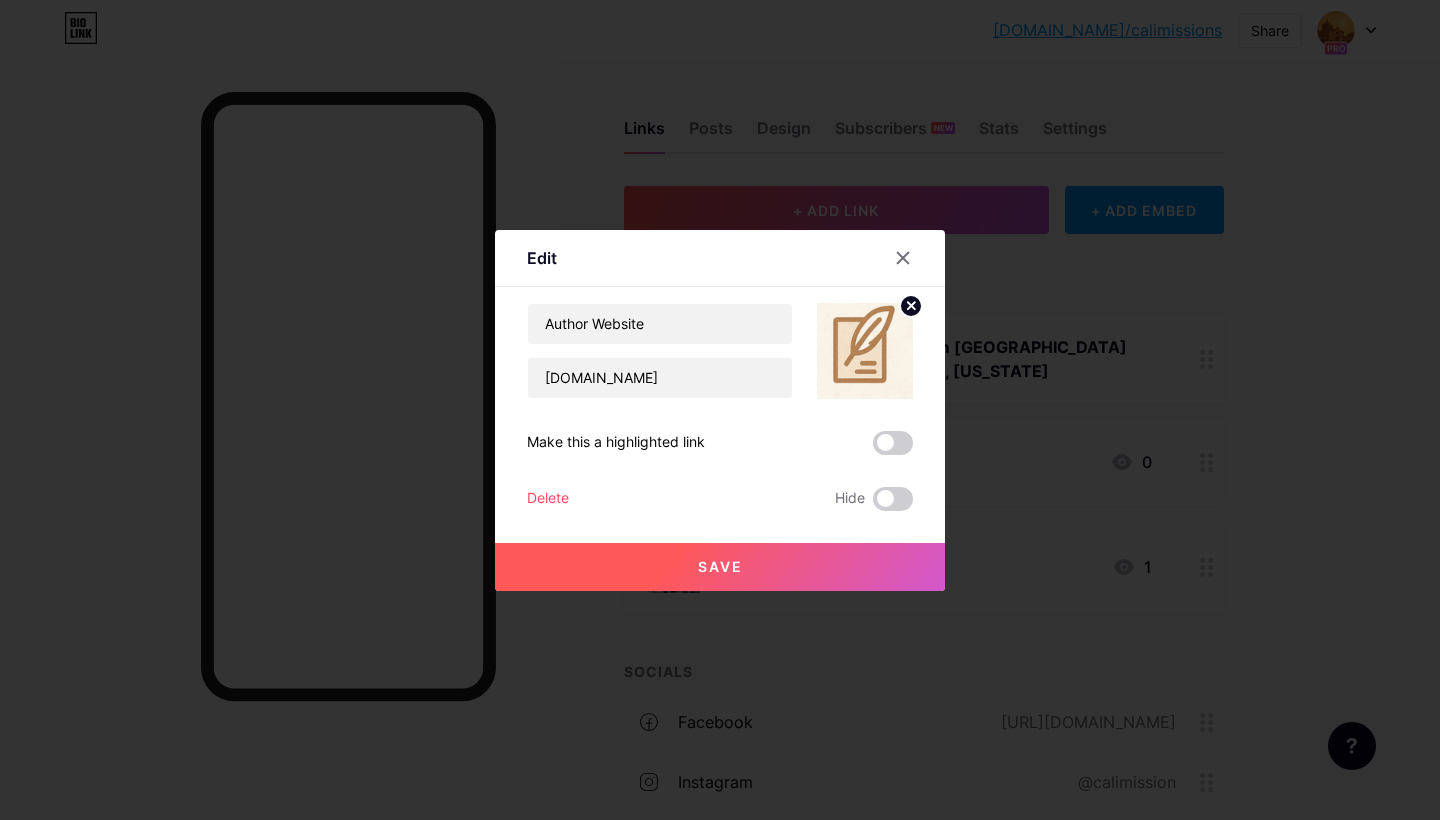 click on "Save" at bounding box center (720, 567) 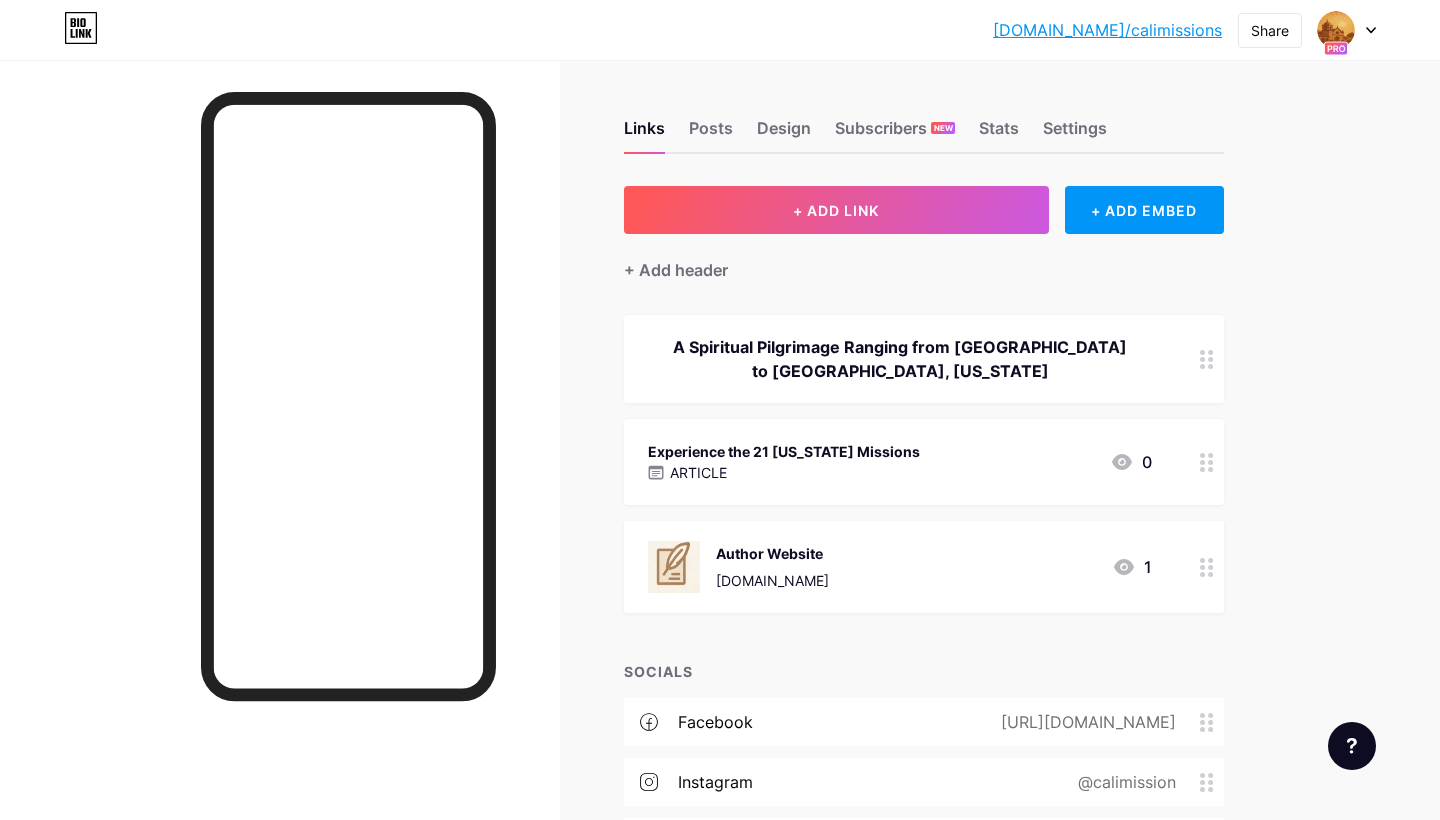 click 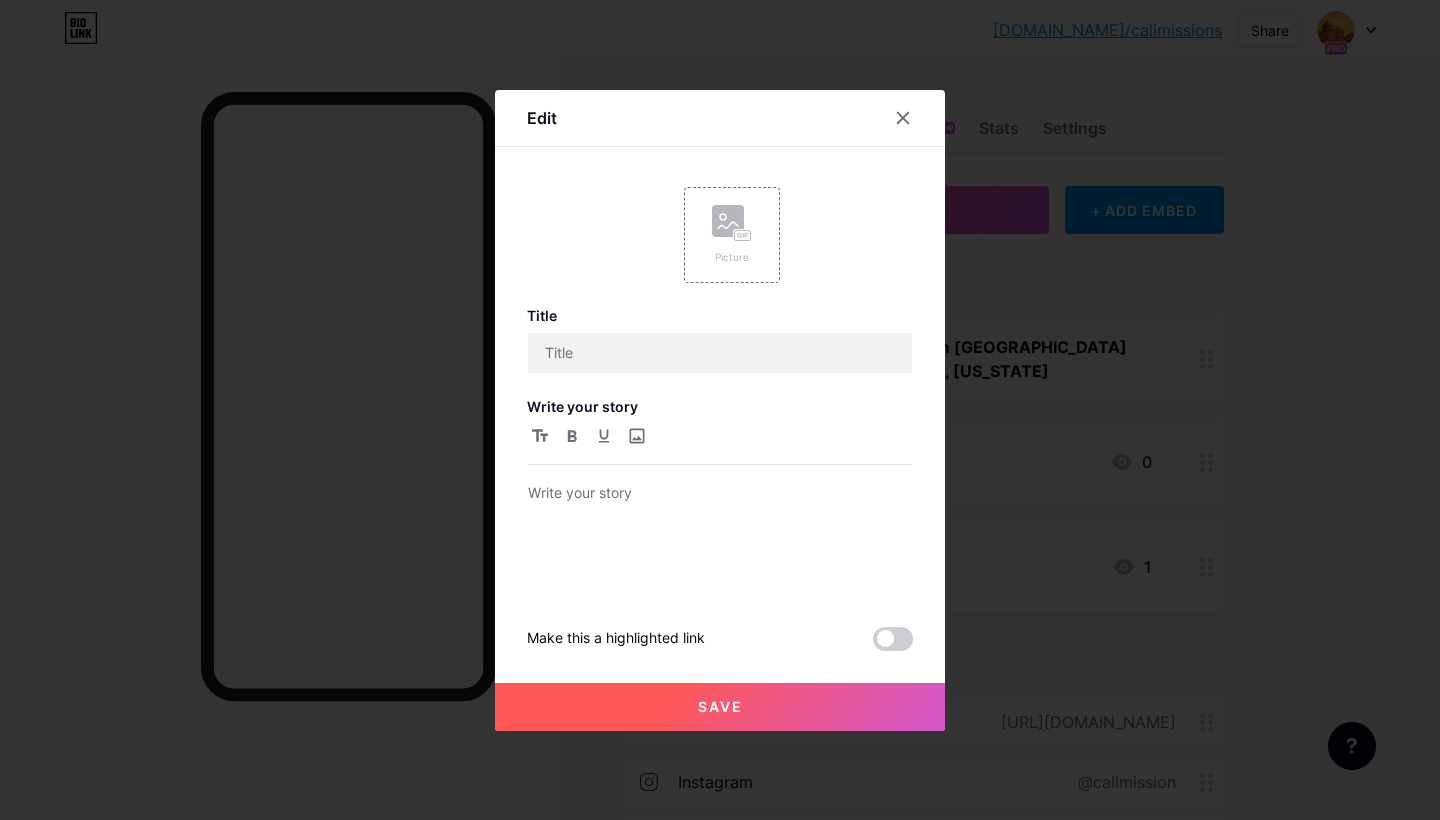 type on "Experience the 21 [US_STATE] Missions" 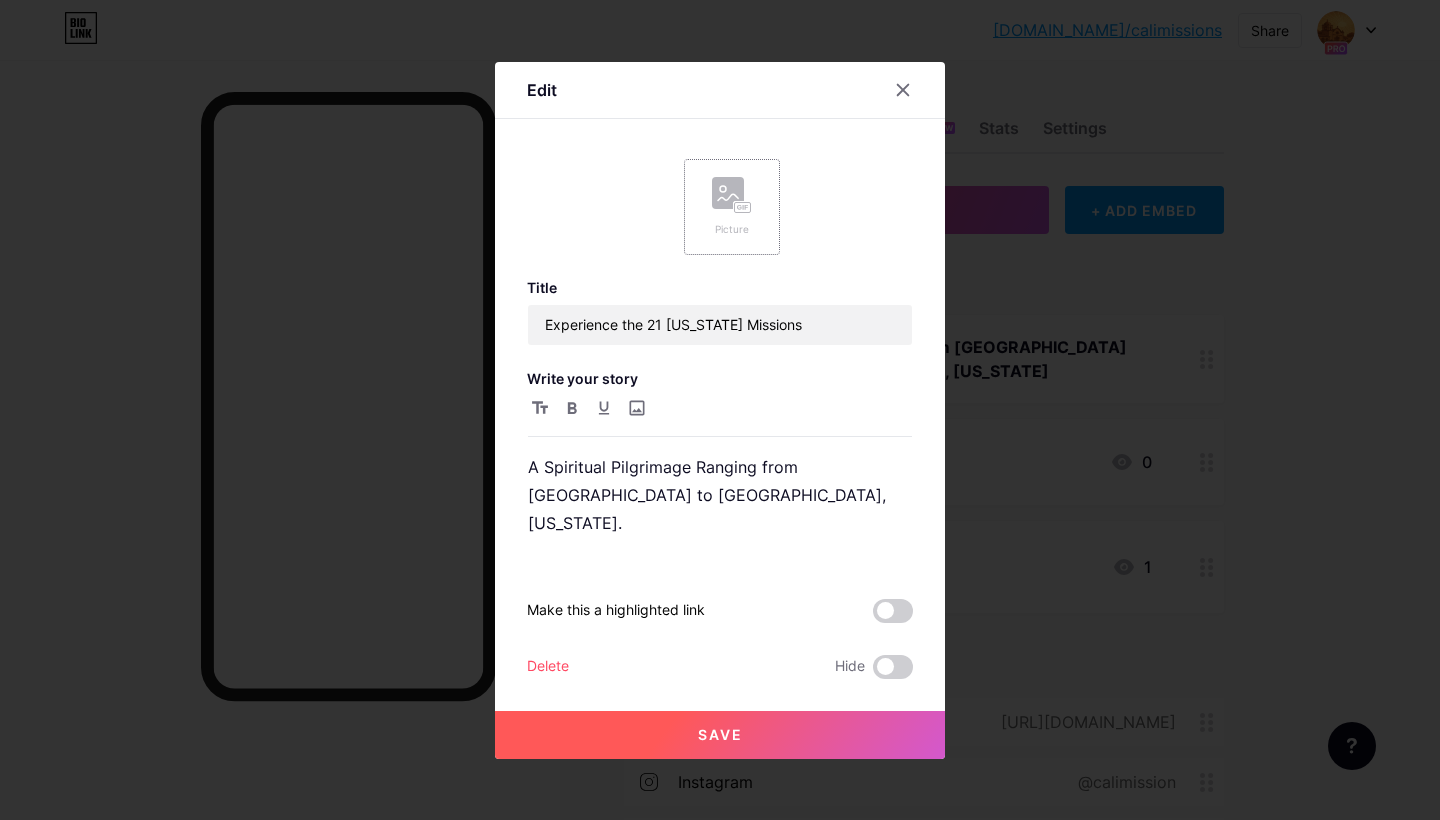 click 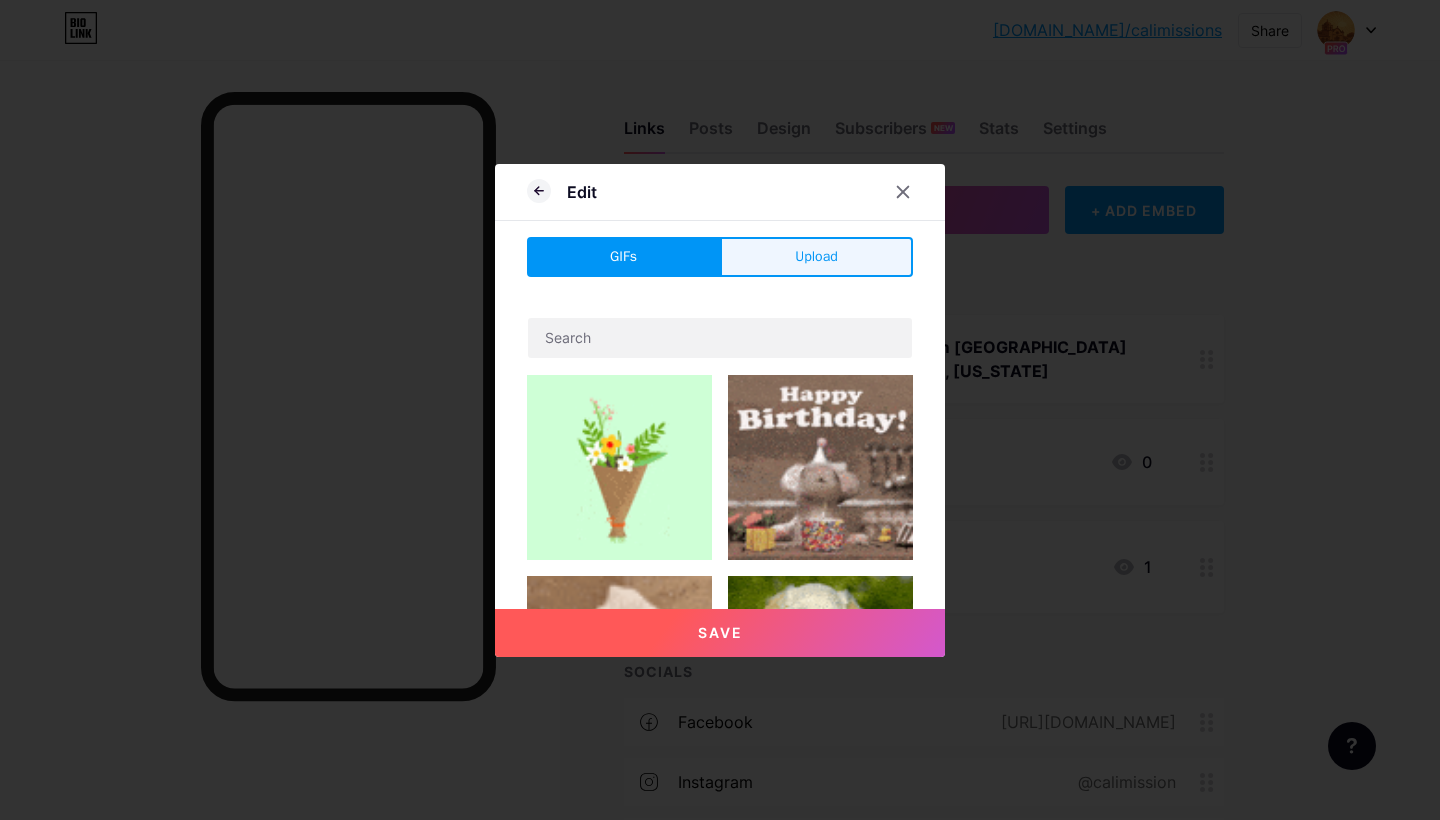 click on "Upload" at bounding box center (816, 257) 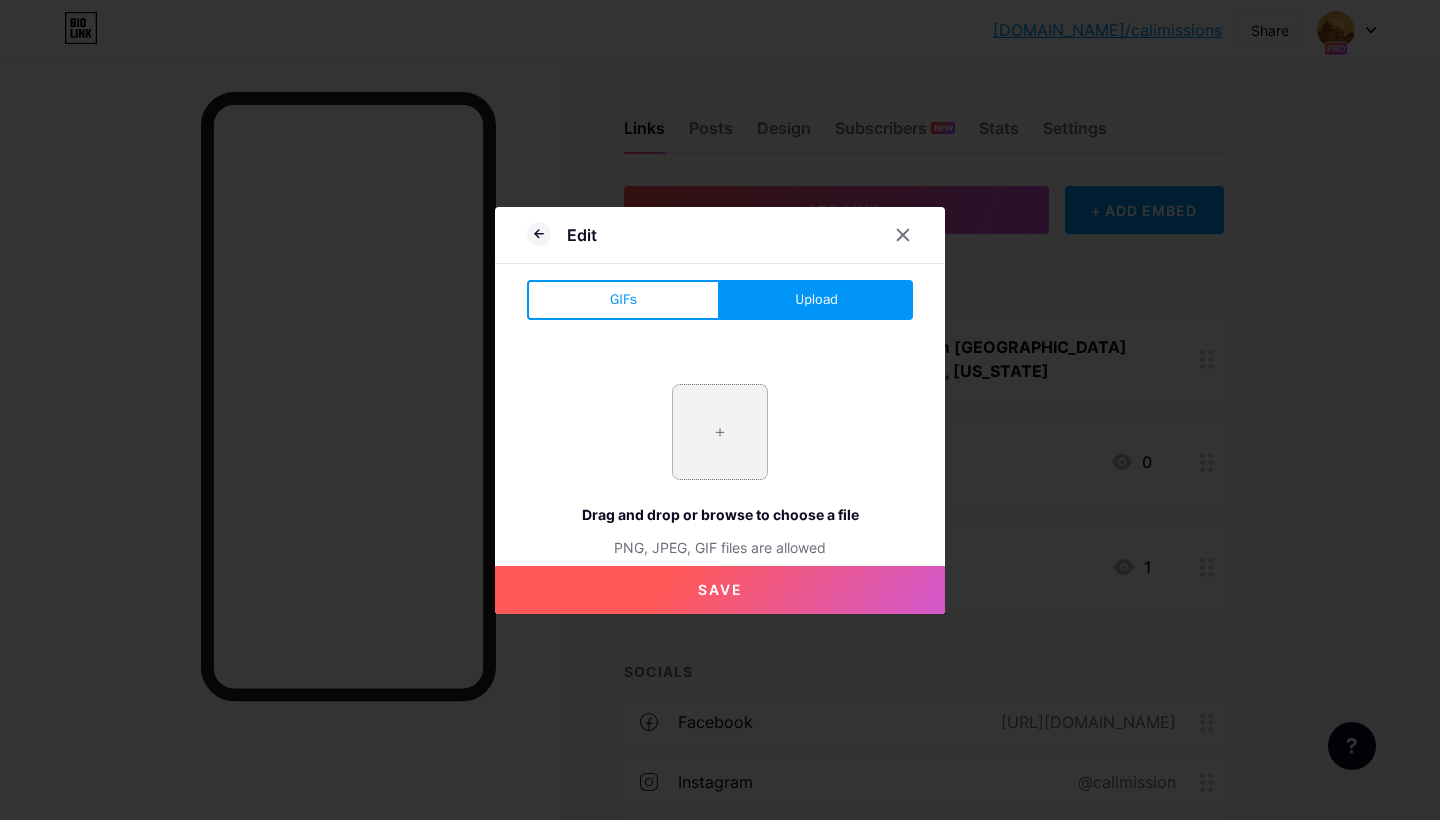 click at bounding box center [720, 432] 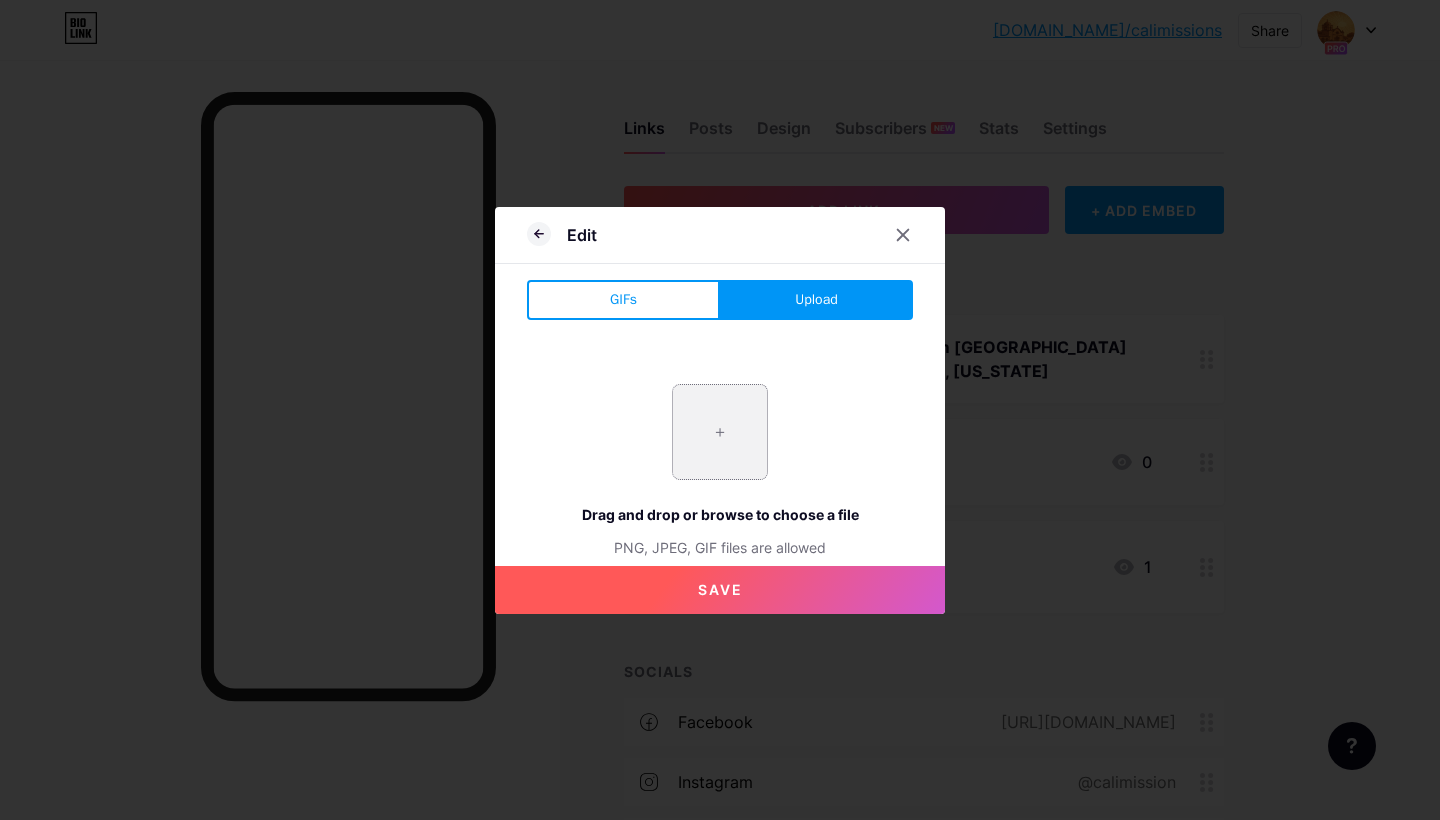 type on "C:\fakepath\Screenshot [DATE] 5.06.46 AM.png" 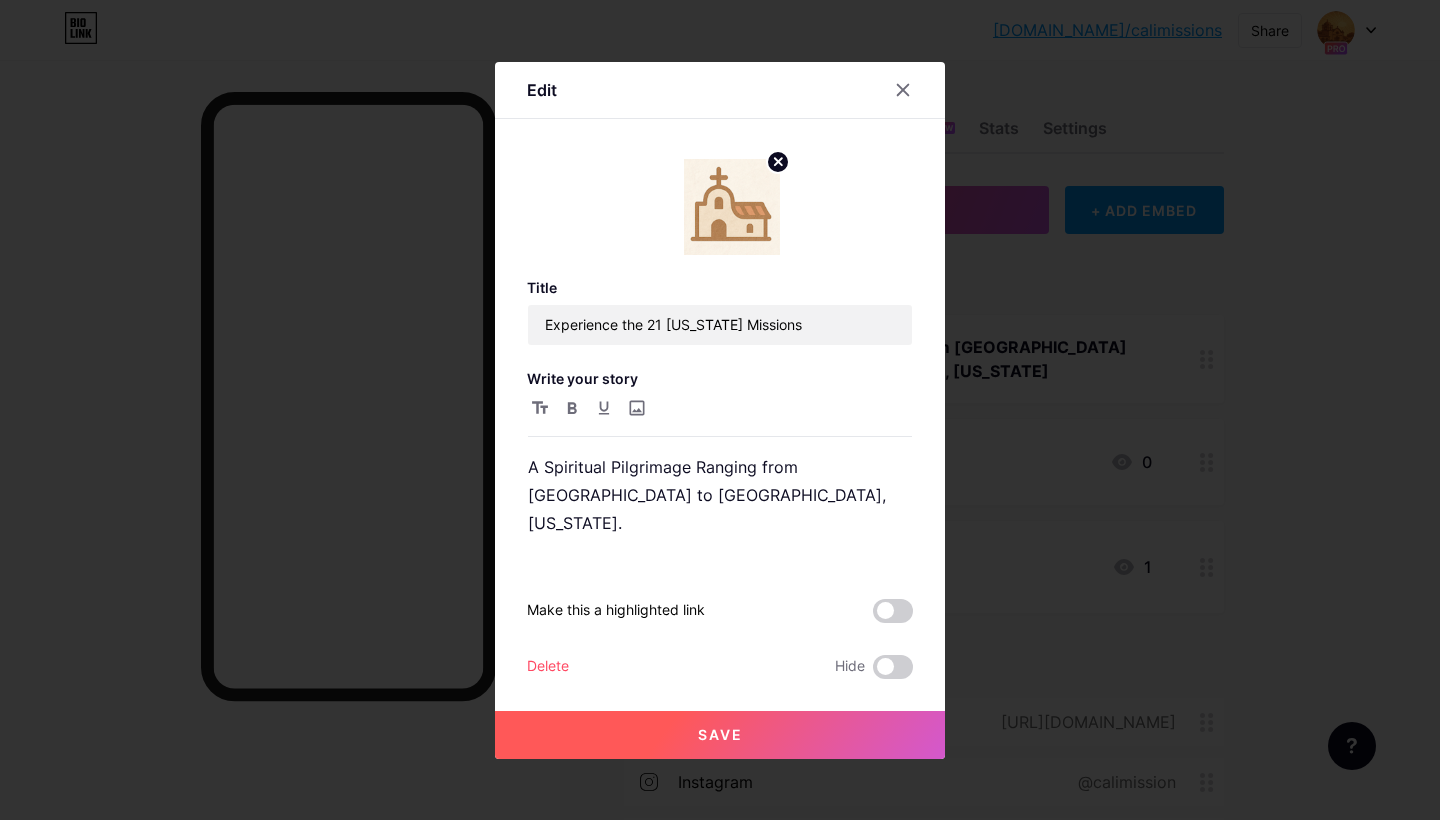 click on "Save" at bounding box center [720, 734] 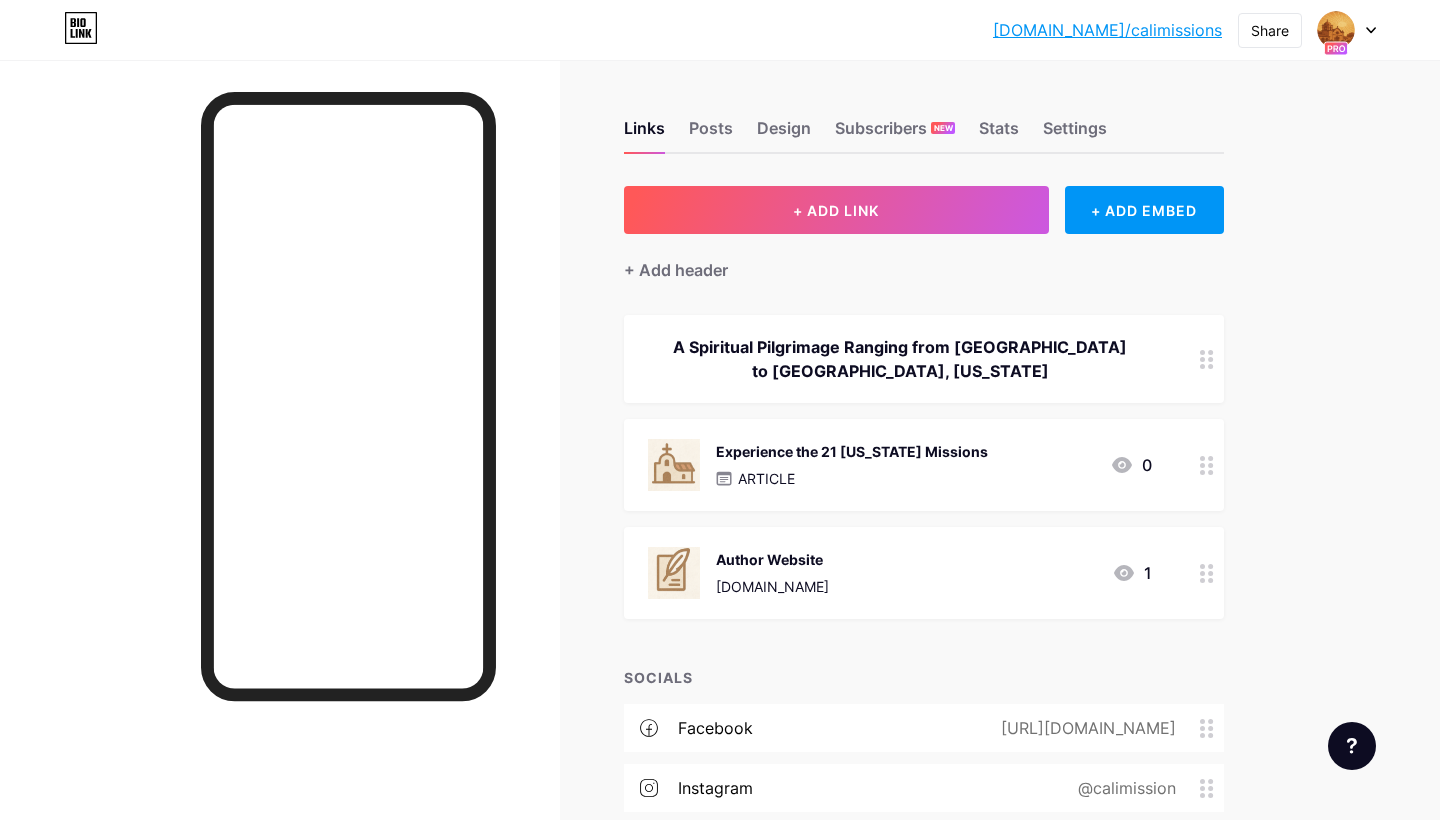 scroll, scrollTop: 0, scrollLeft: 0, axis: both 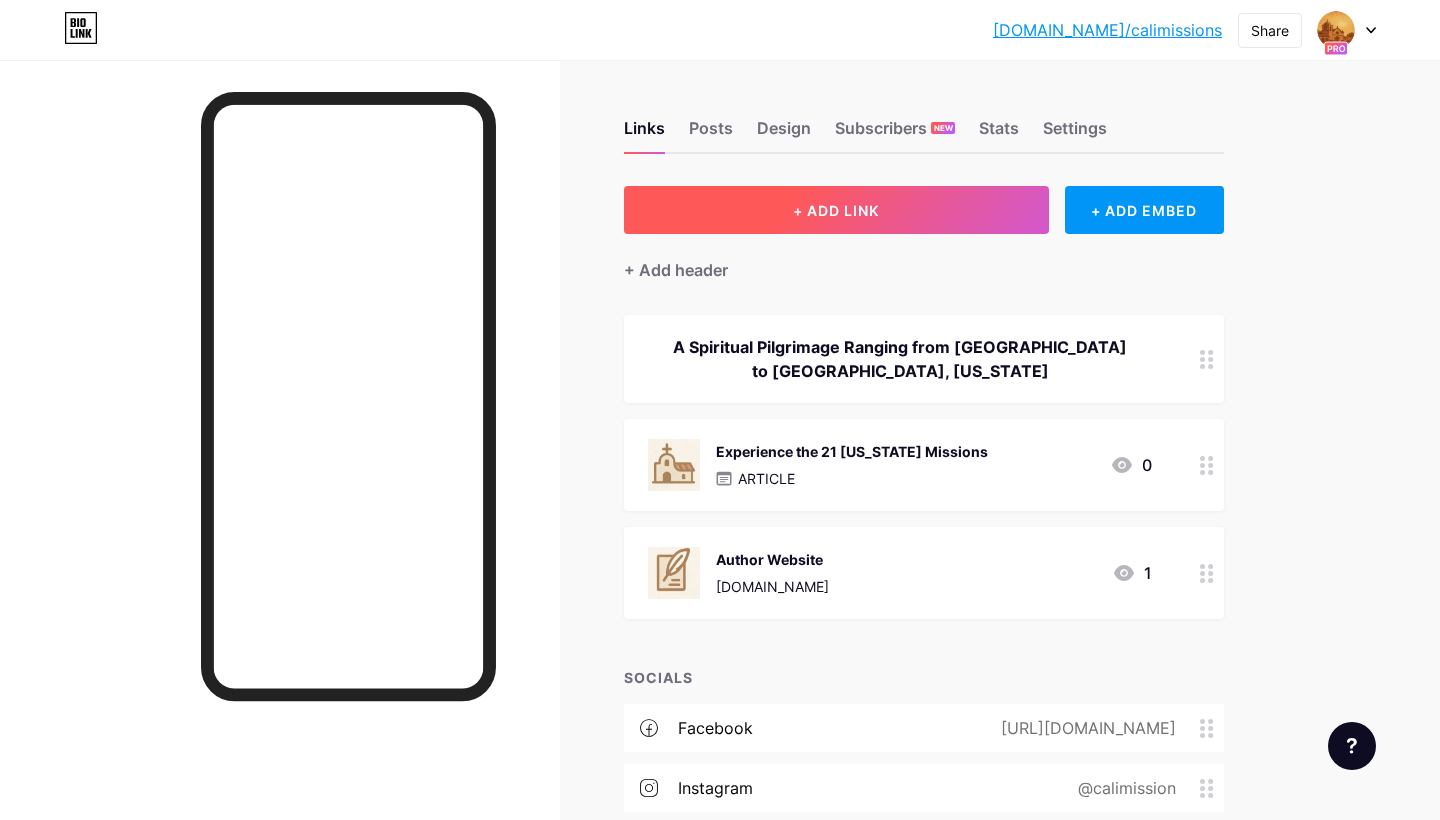 click on "+ ADD LINK" at bounding box center (836, 210) 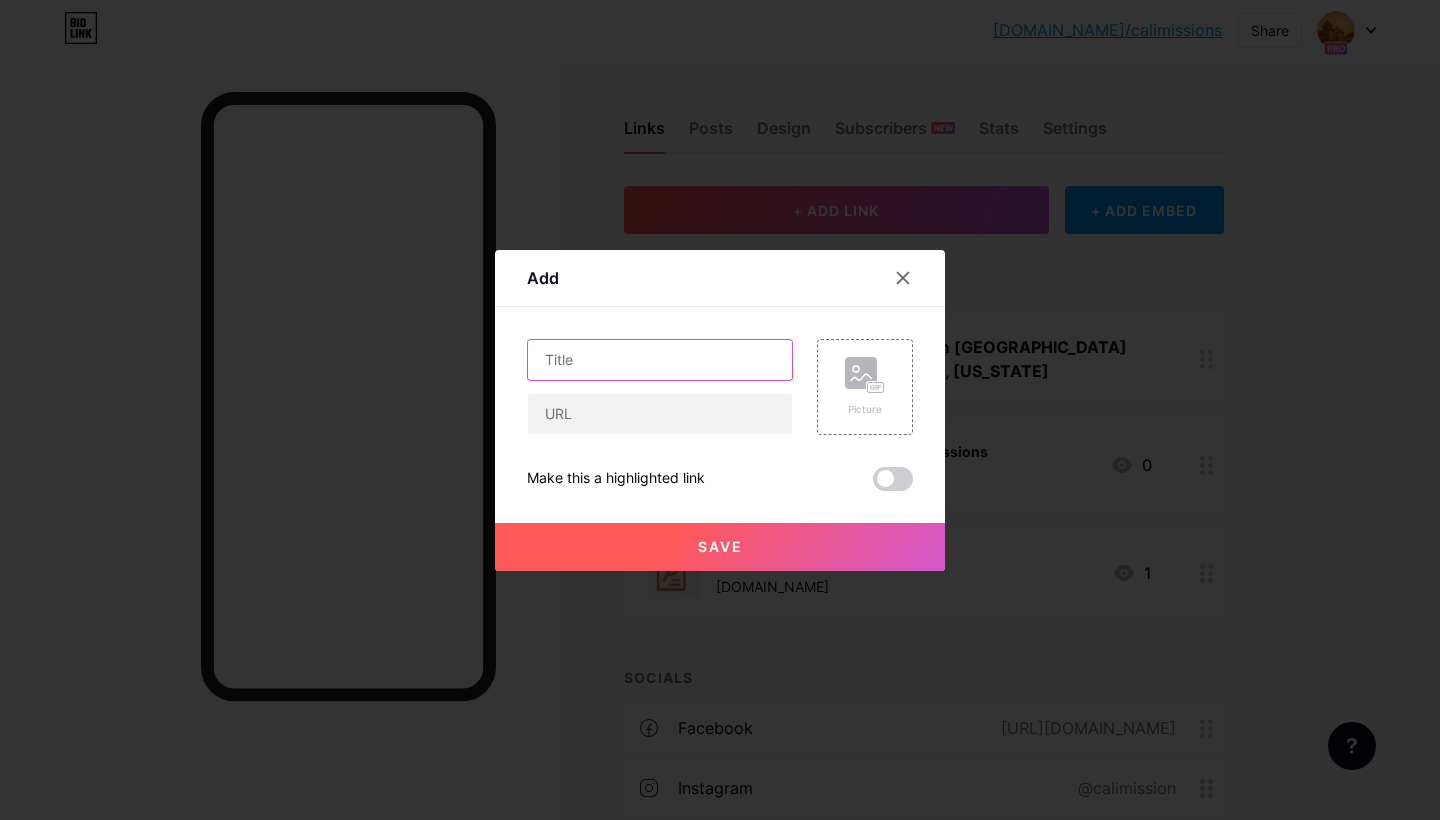 click at bounding box center (660, 360) 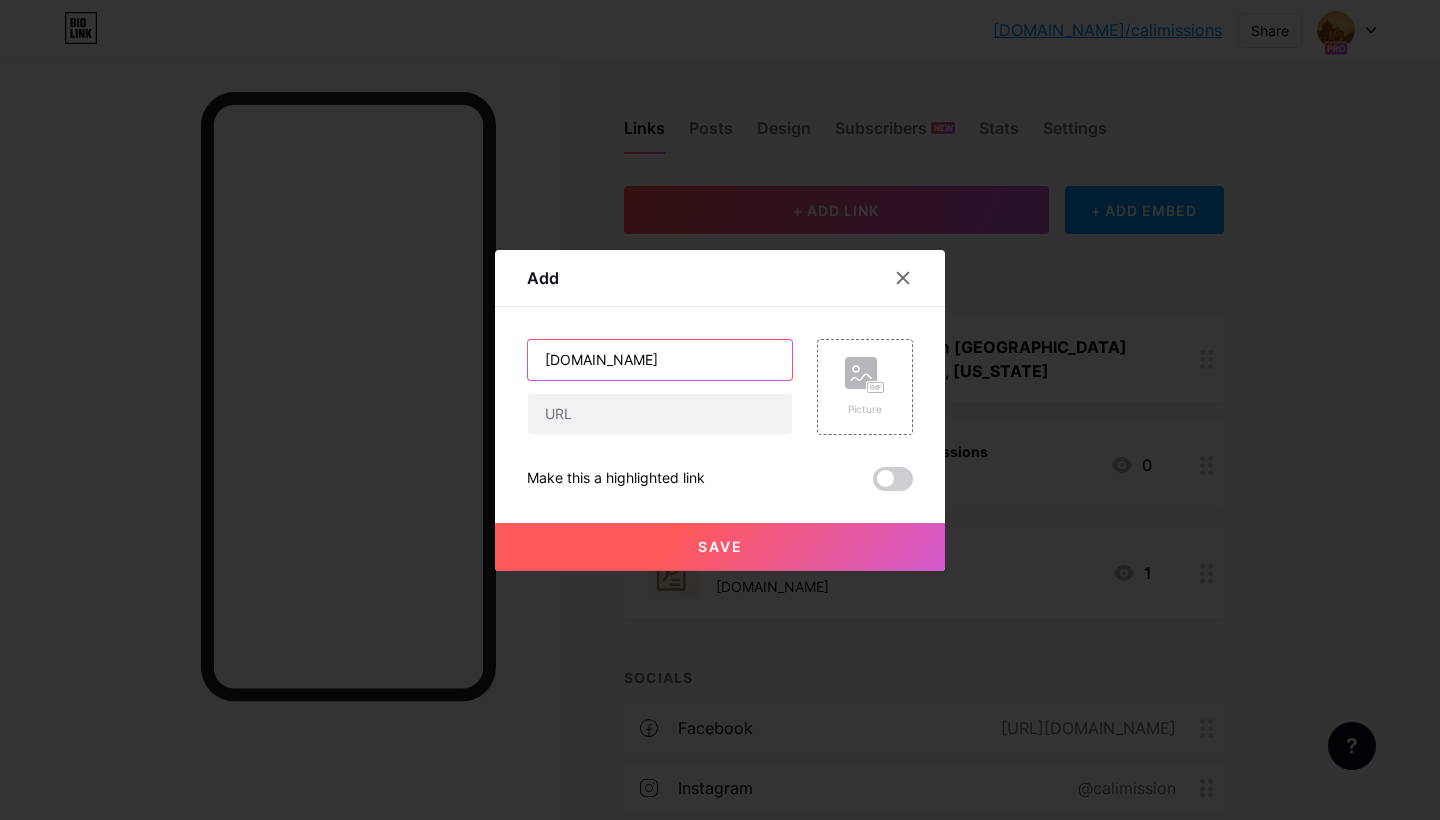 click on "[DOMAIN_NAME]" at bounding box center [660, 360] 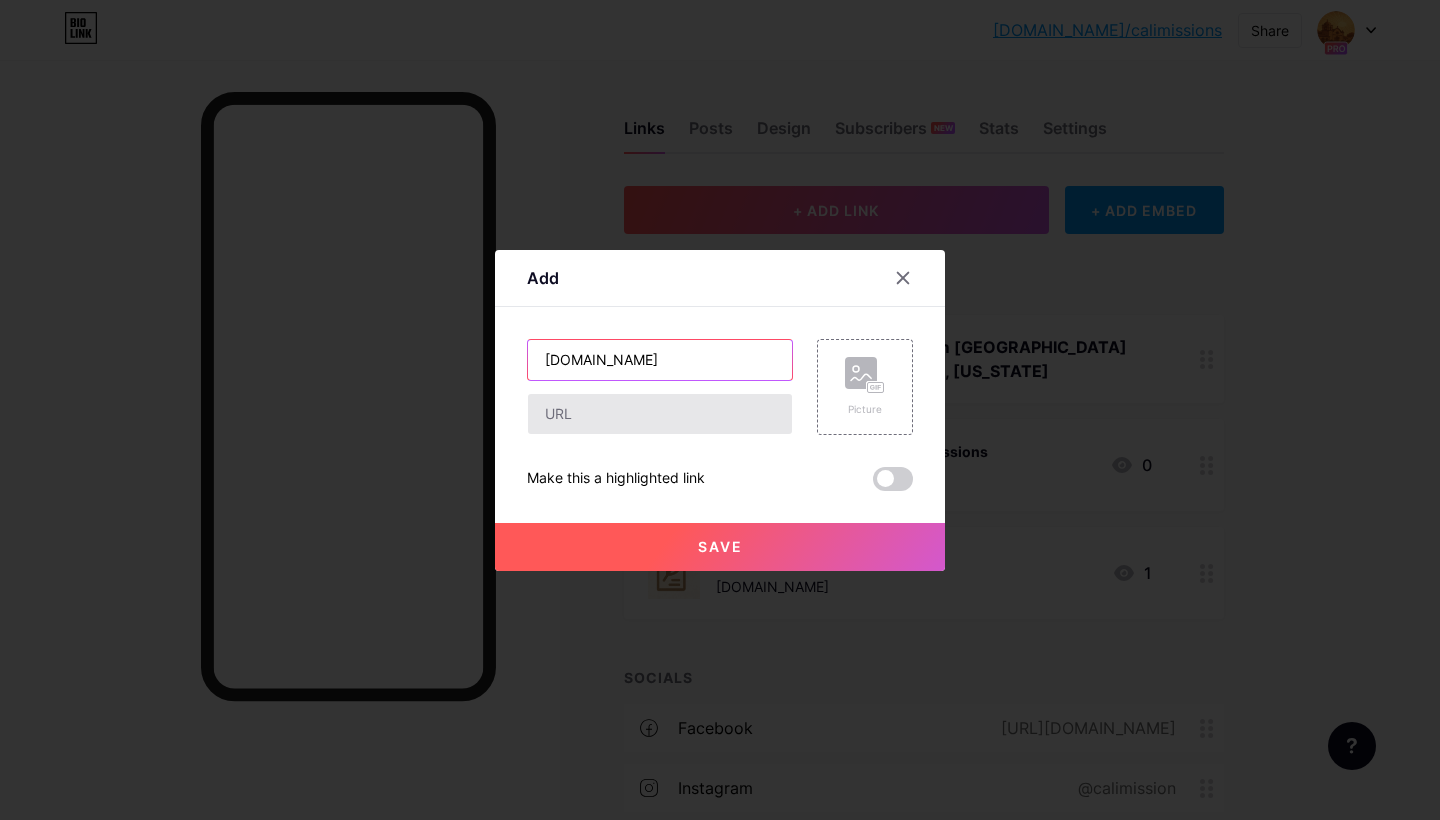 type on "[DOMAIN_NAME]" 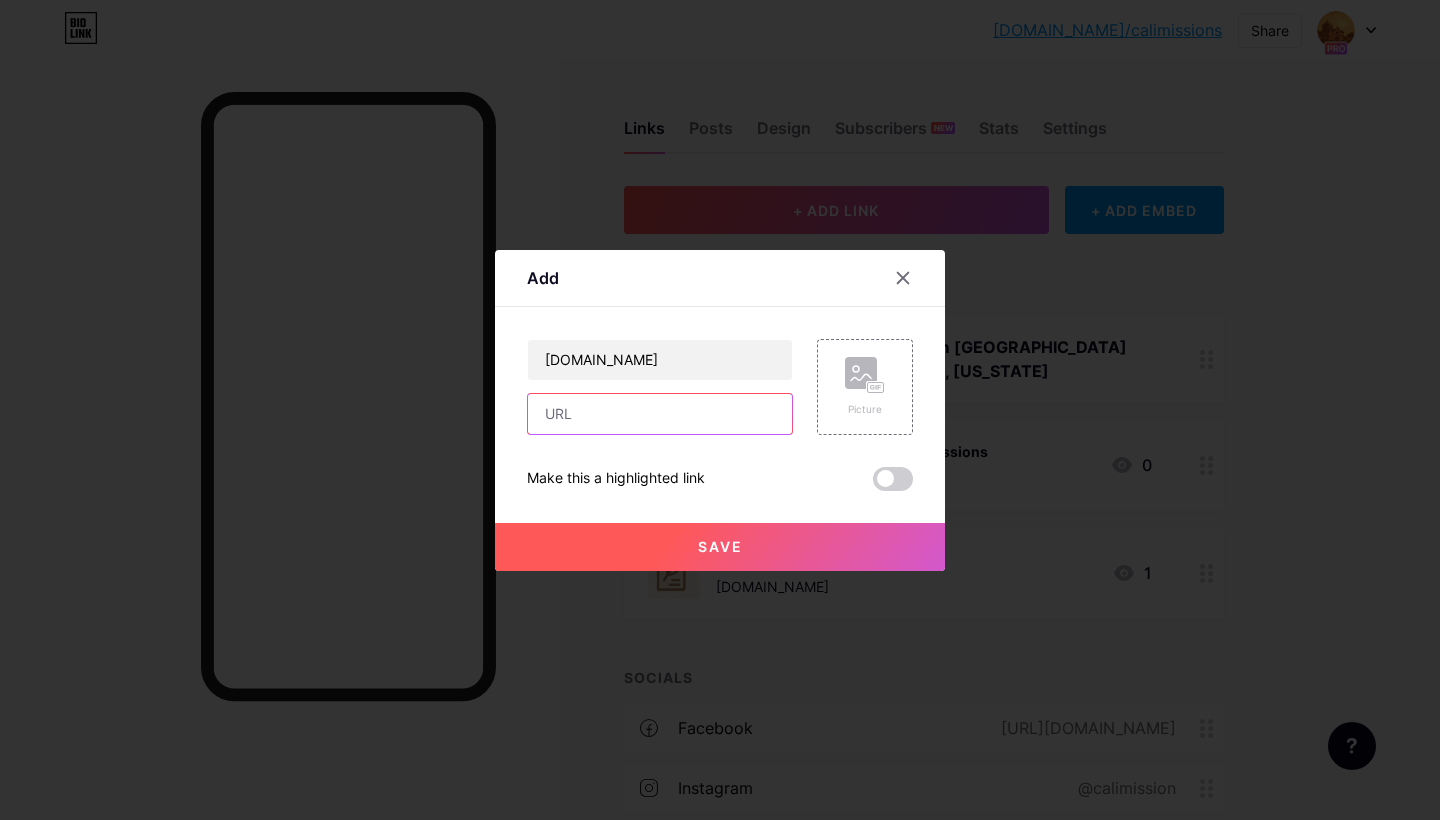 click at bounding box center [660, 414] 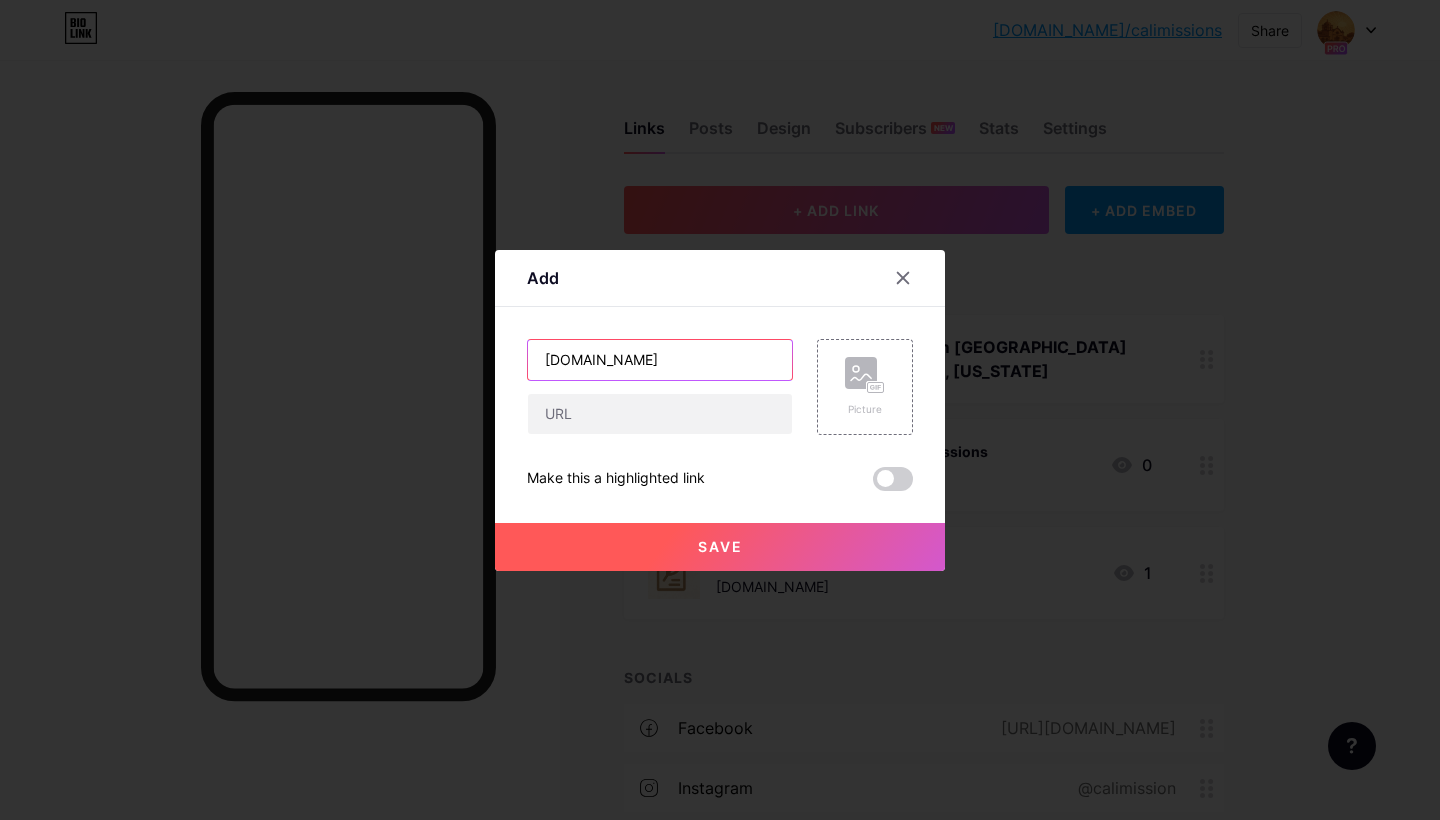 drag, startPoint x: 723, startPoint y: 368, endPoint x: 459, endPoint y: 337, distance: 265.81384 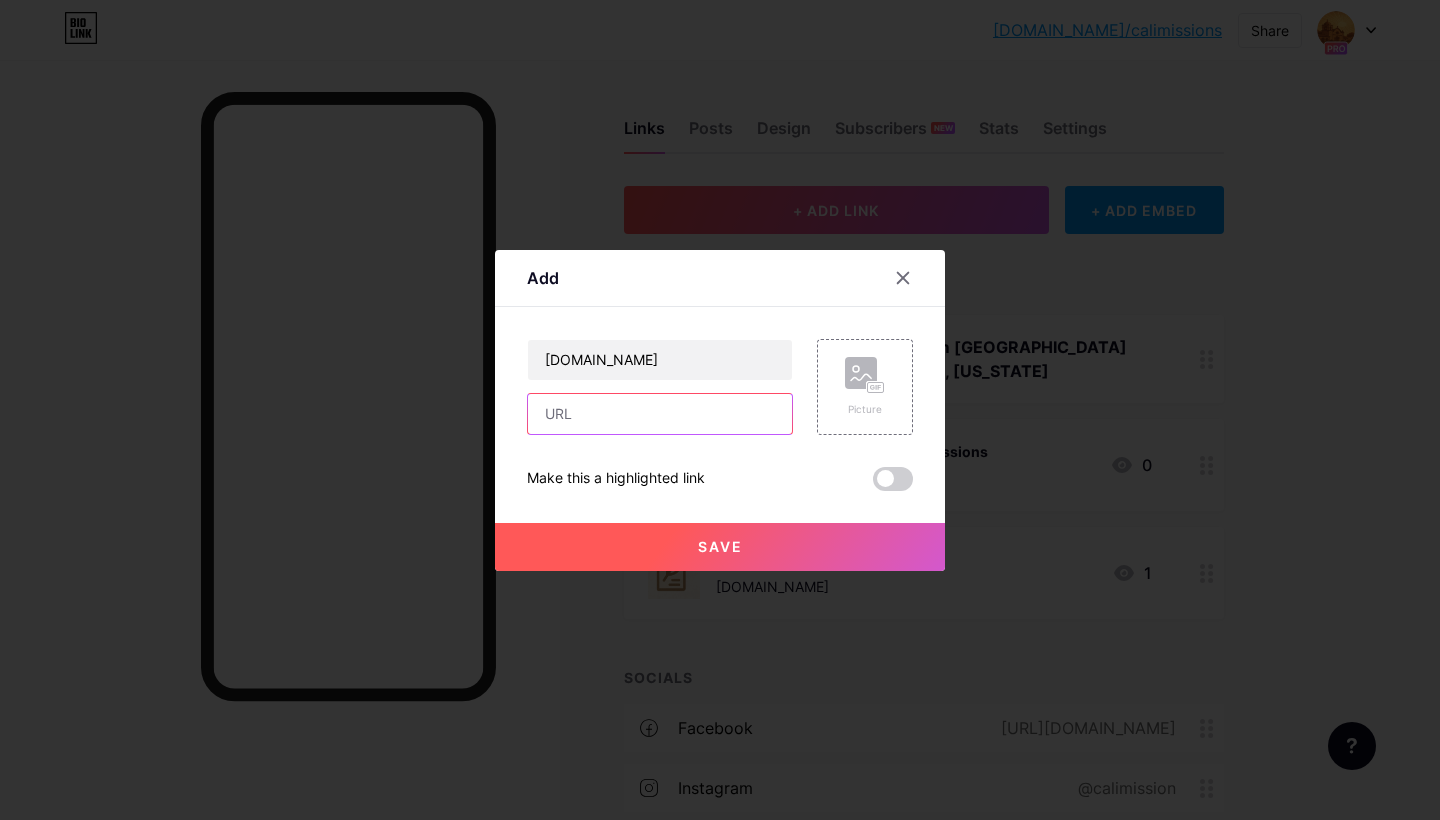 click at bounding box center (660, 414) 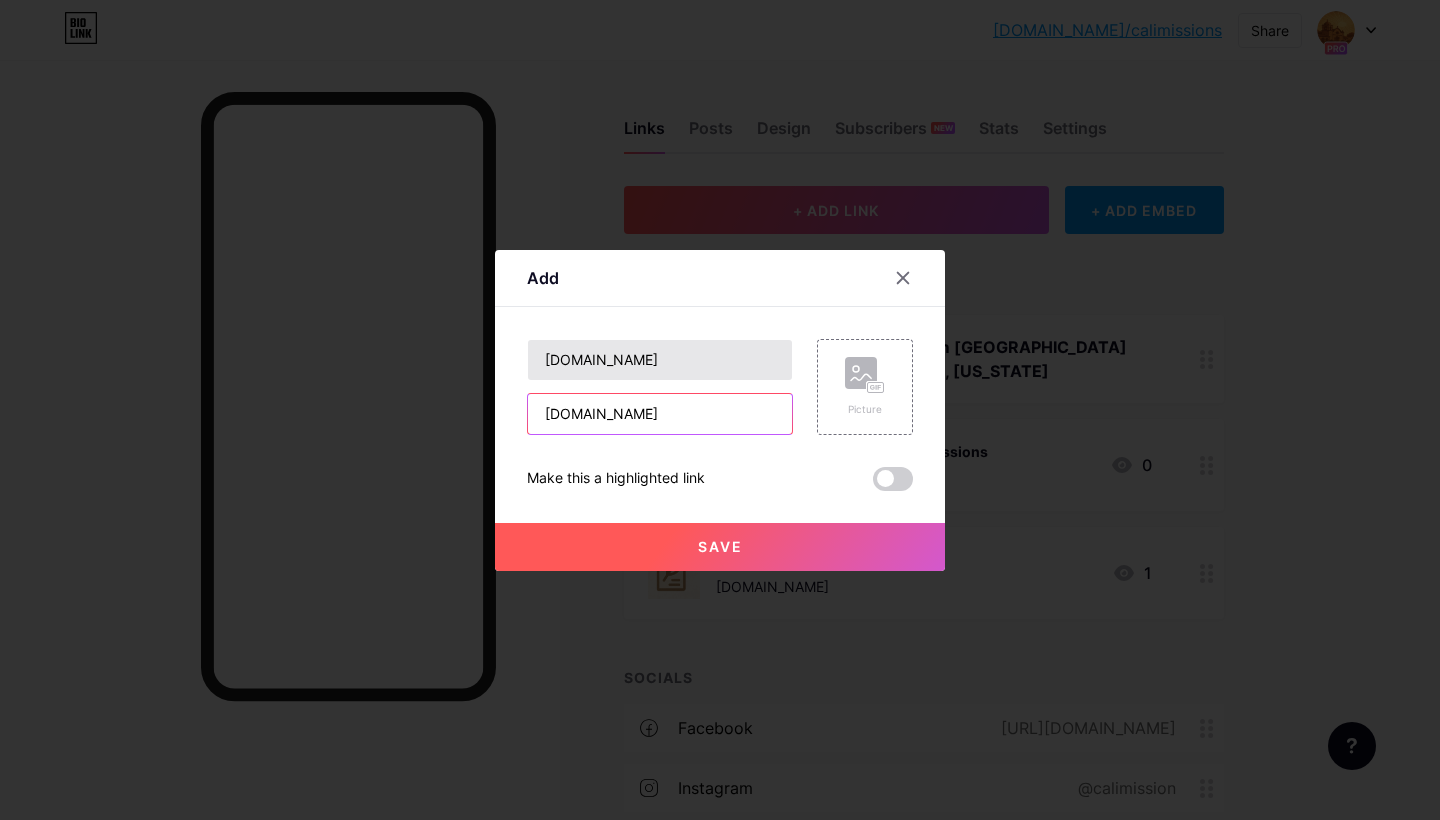 type on "[DOMAIN_NAME]" 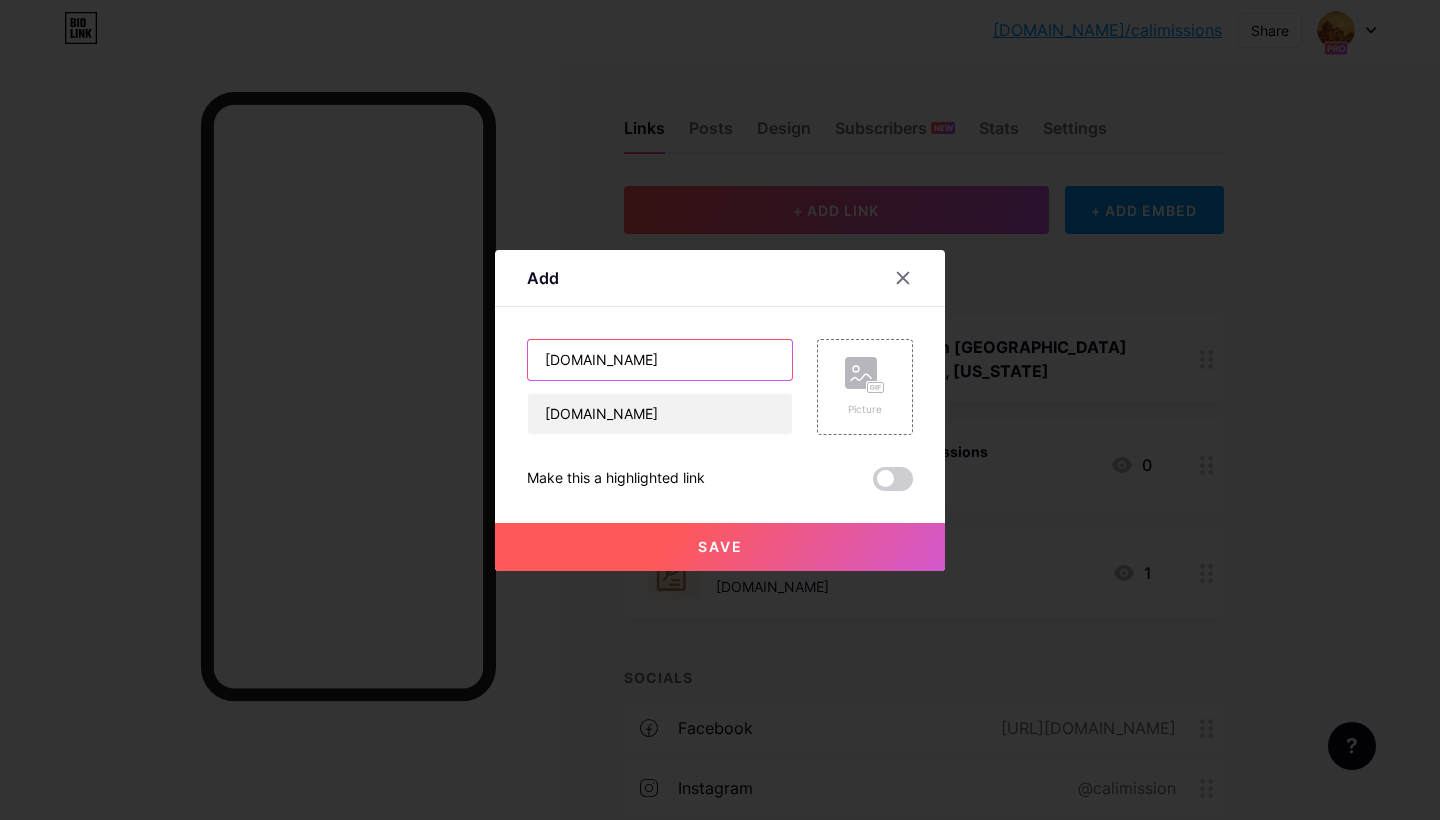 drag, startPoint x: 703, startPoint y: 357, endPoint x: 501, endPoint y: 344, distance: 202.41788 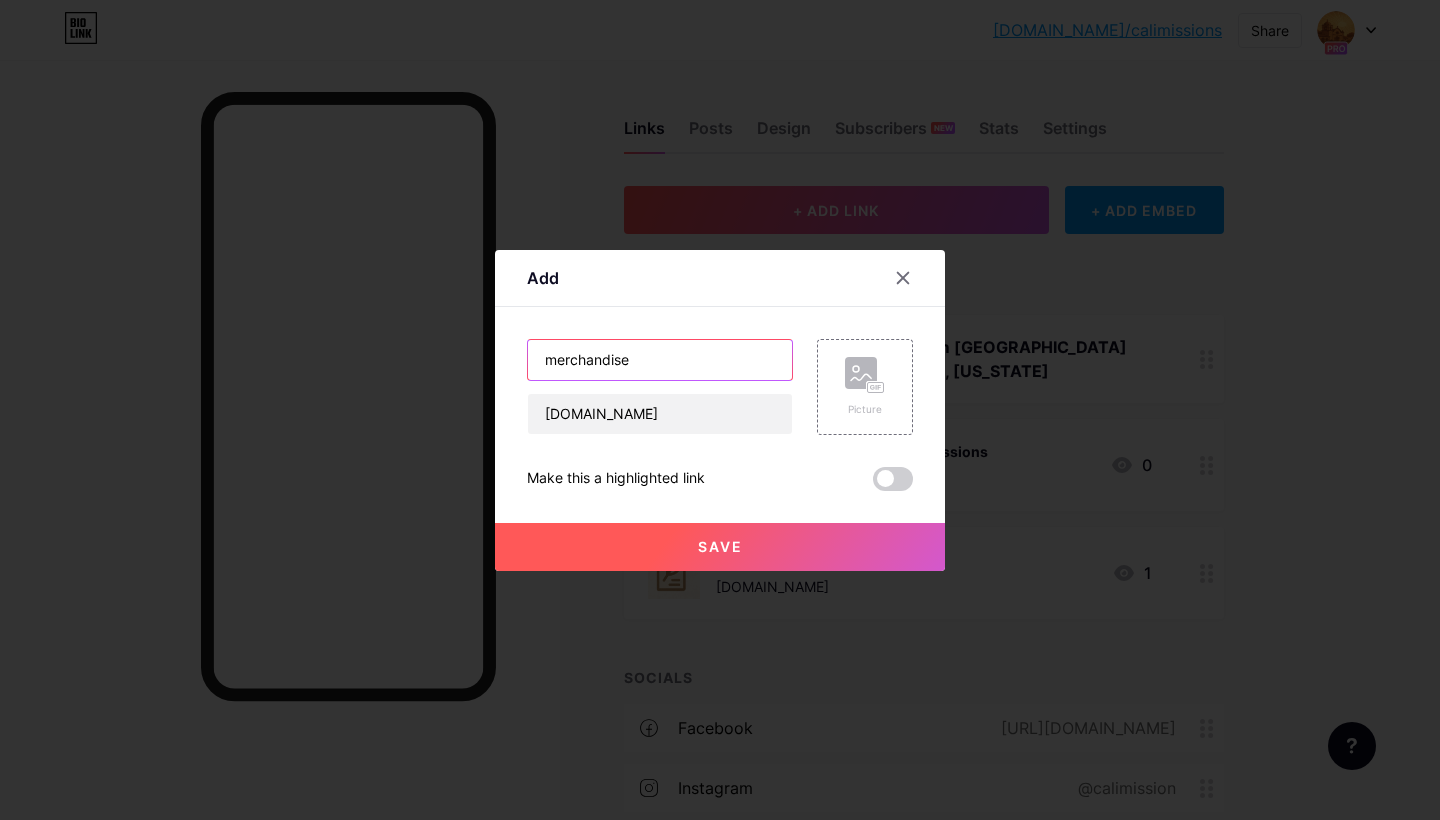 click on "merchandise" at bounding box center (660, 360) 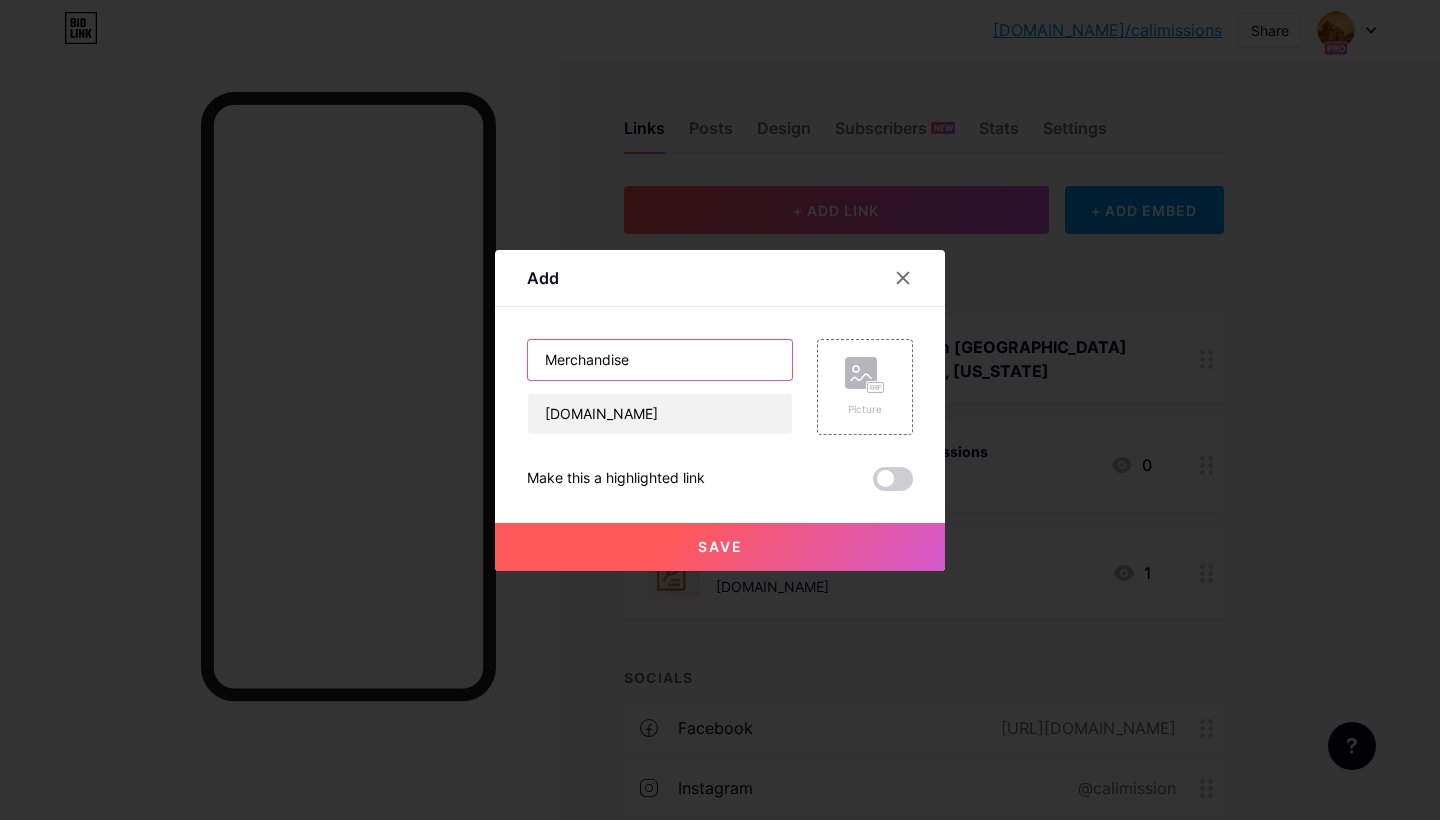 click on "Merchandise" at bounding box center (660, 360) 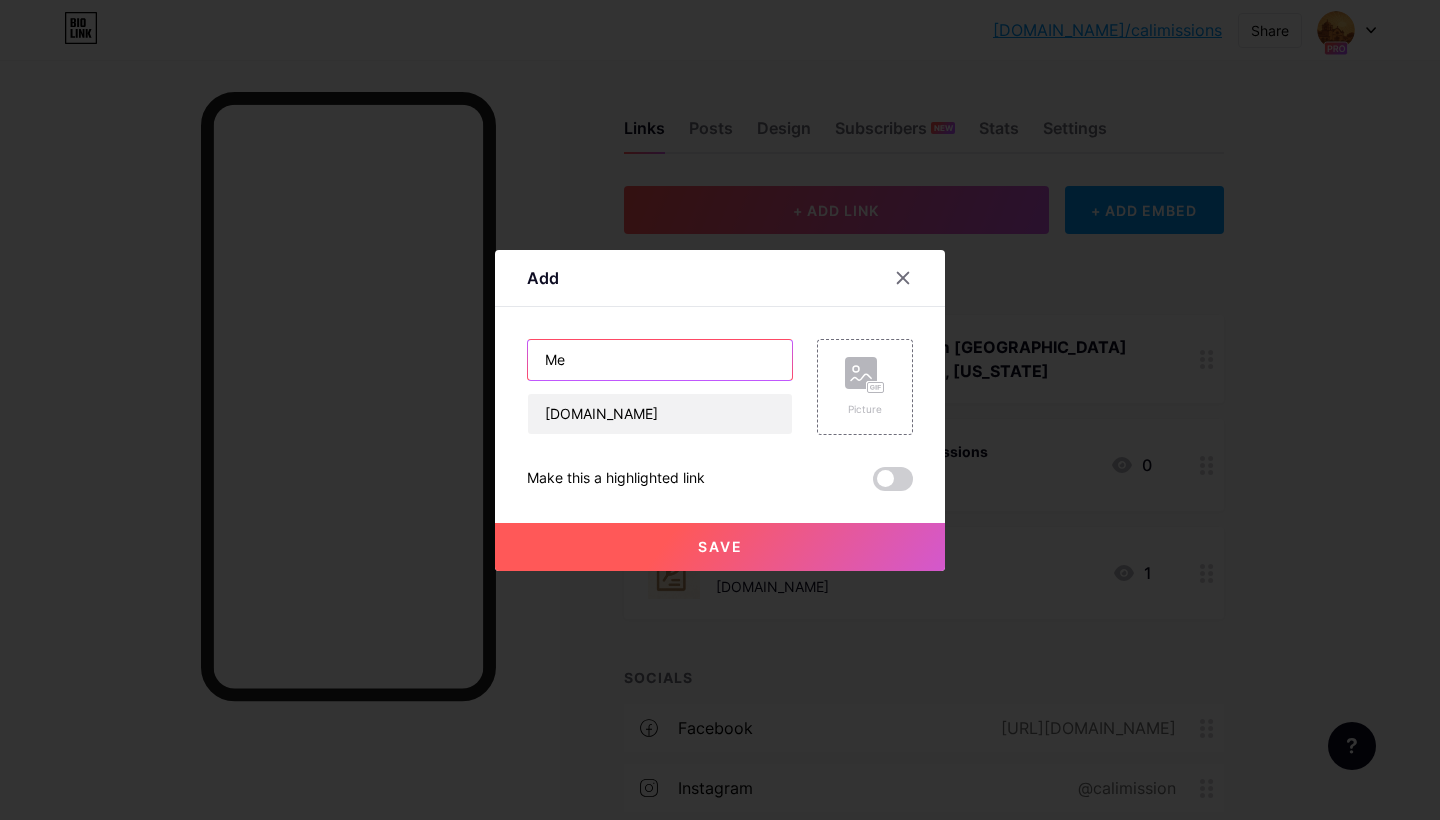 type on "M" 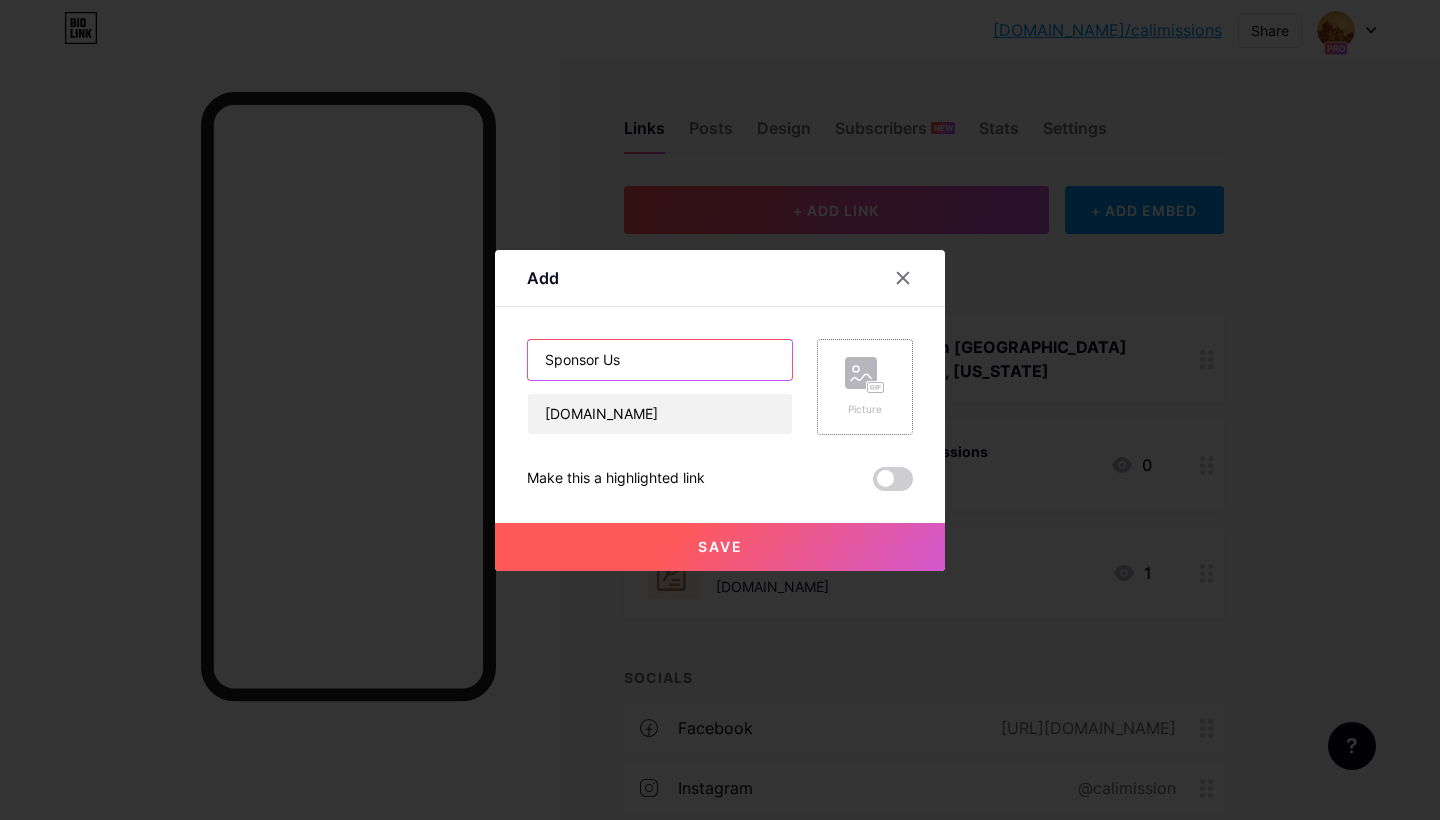 type on "Sponsor Us" 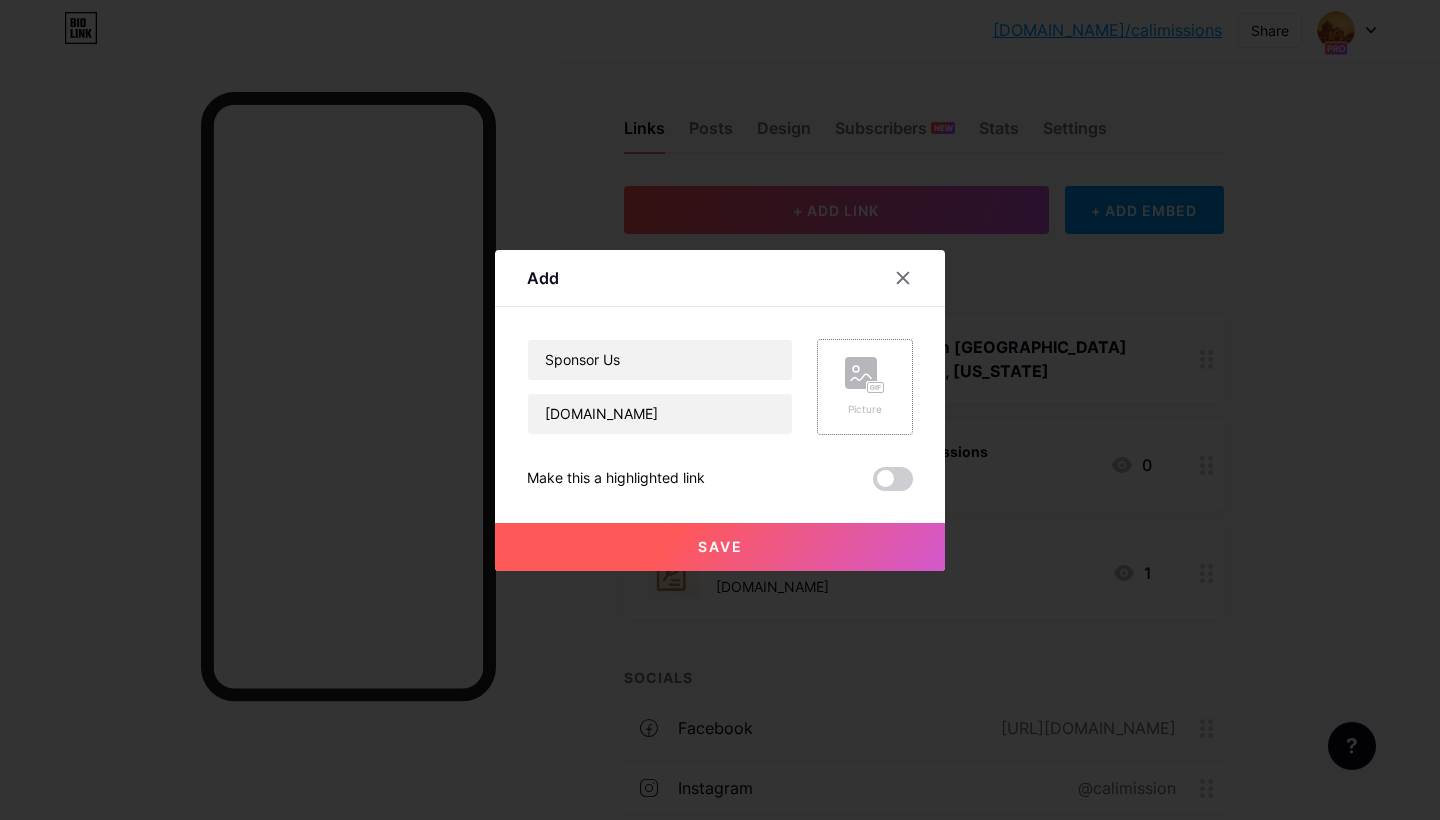 click 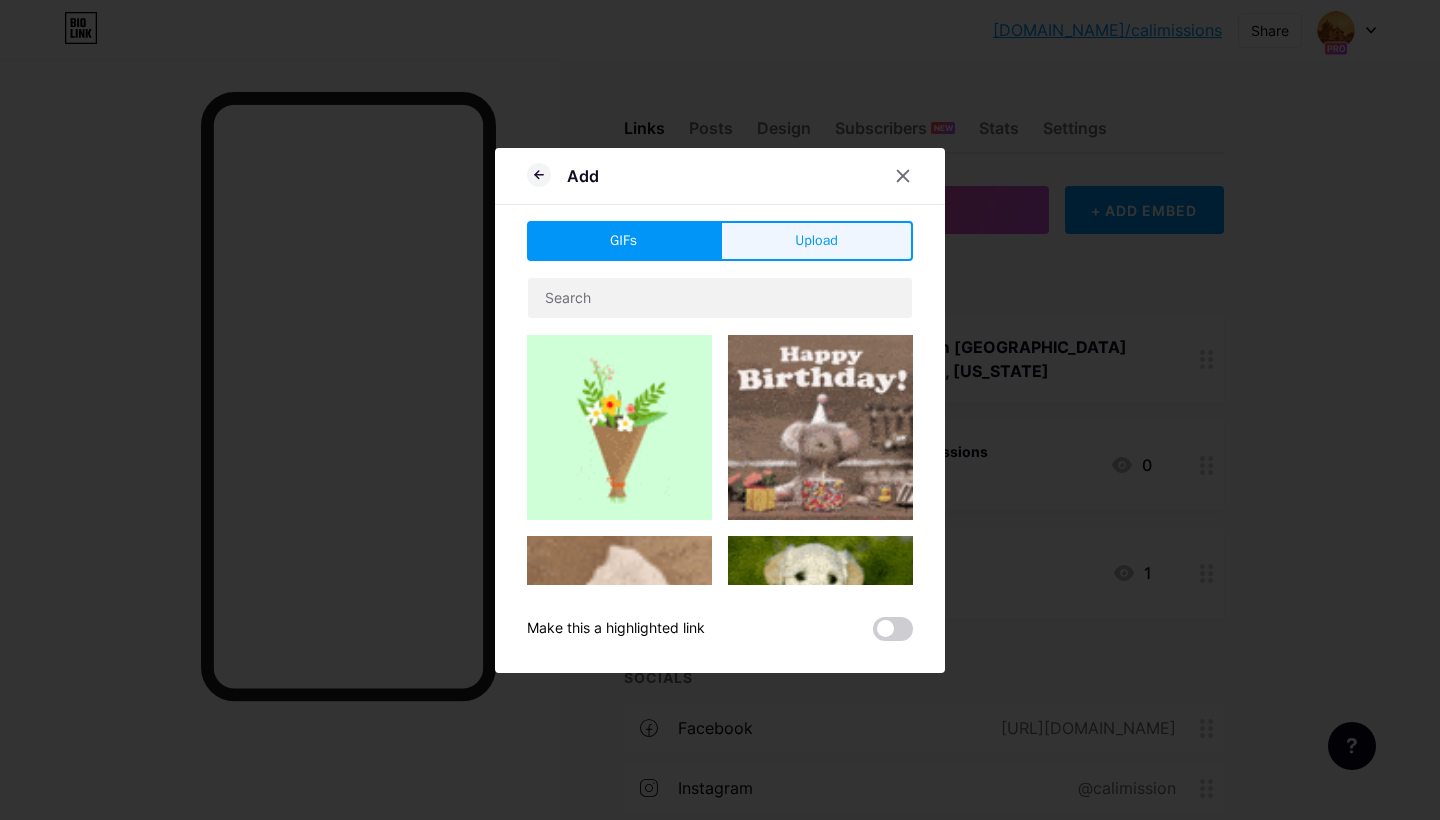 click on "Upload" at bounding box center [816, 240] 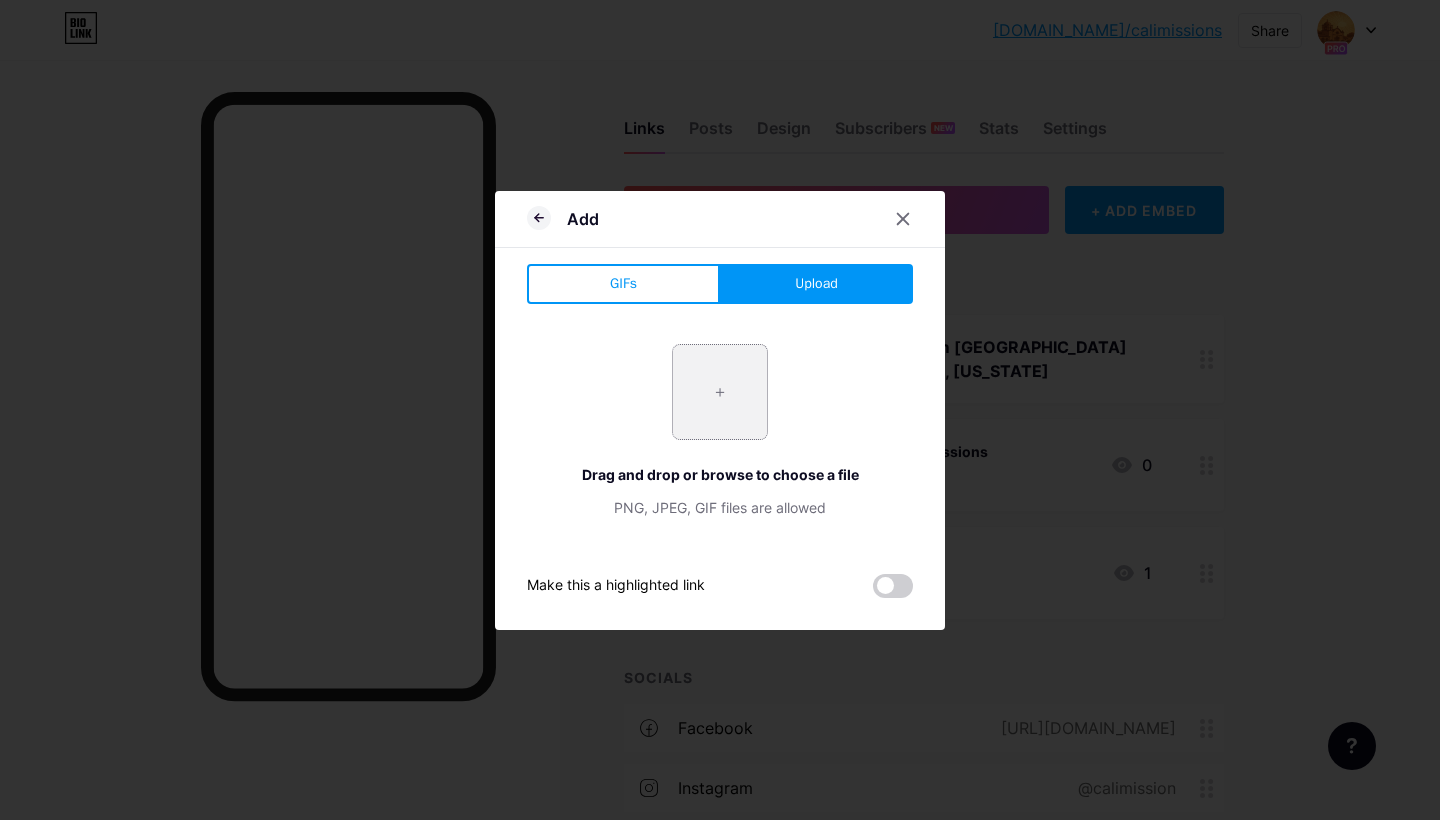 click at bounding box center [720, 392] 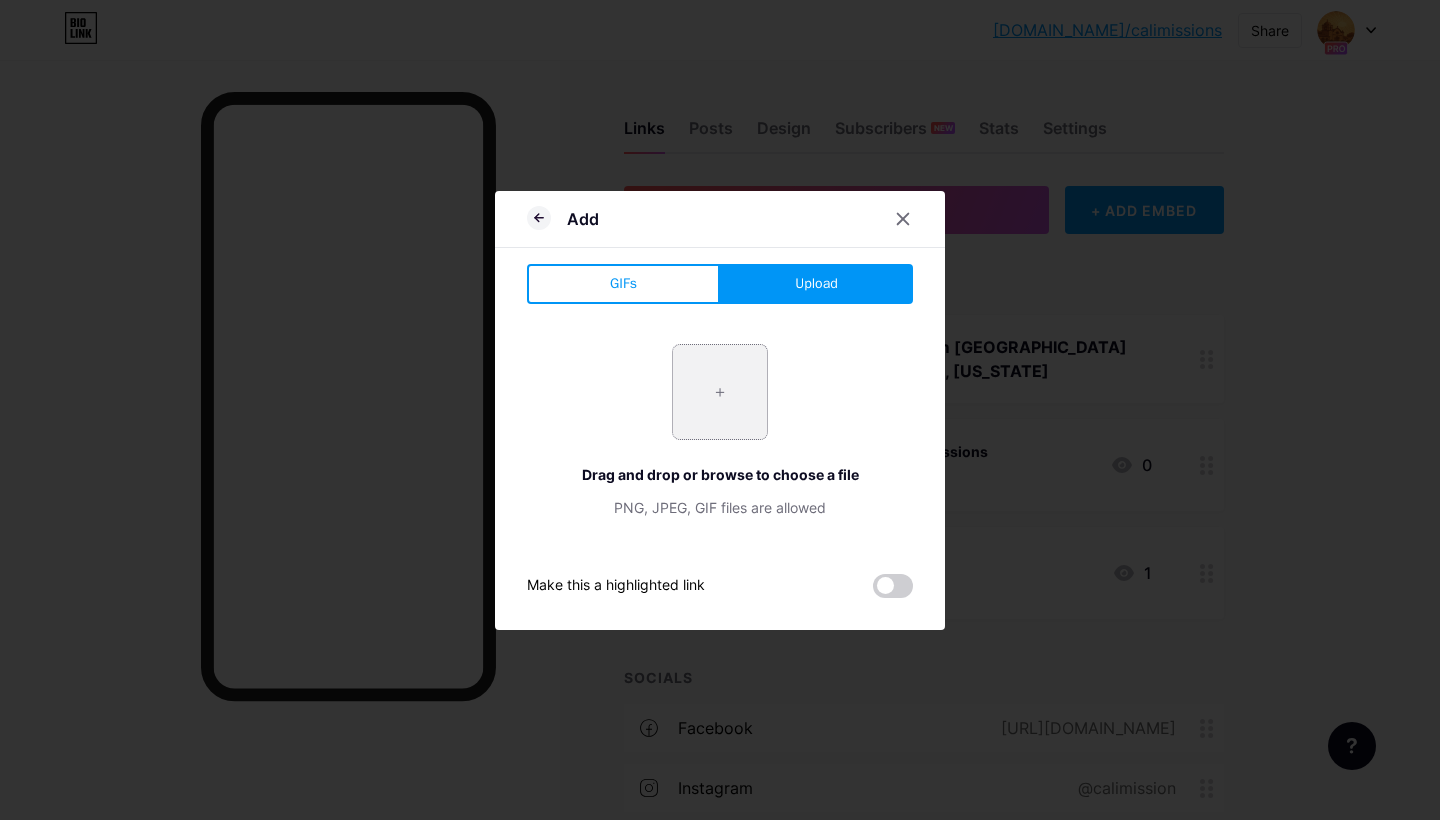 type on "C:\fakepath\Screenshot [DATE] 5.07.12 AM.png" 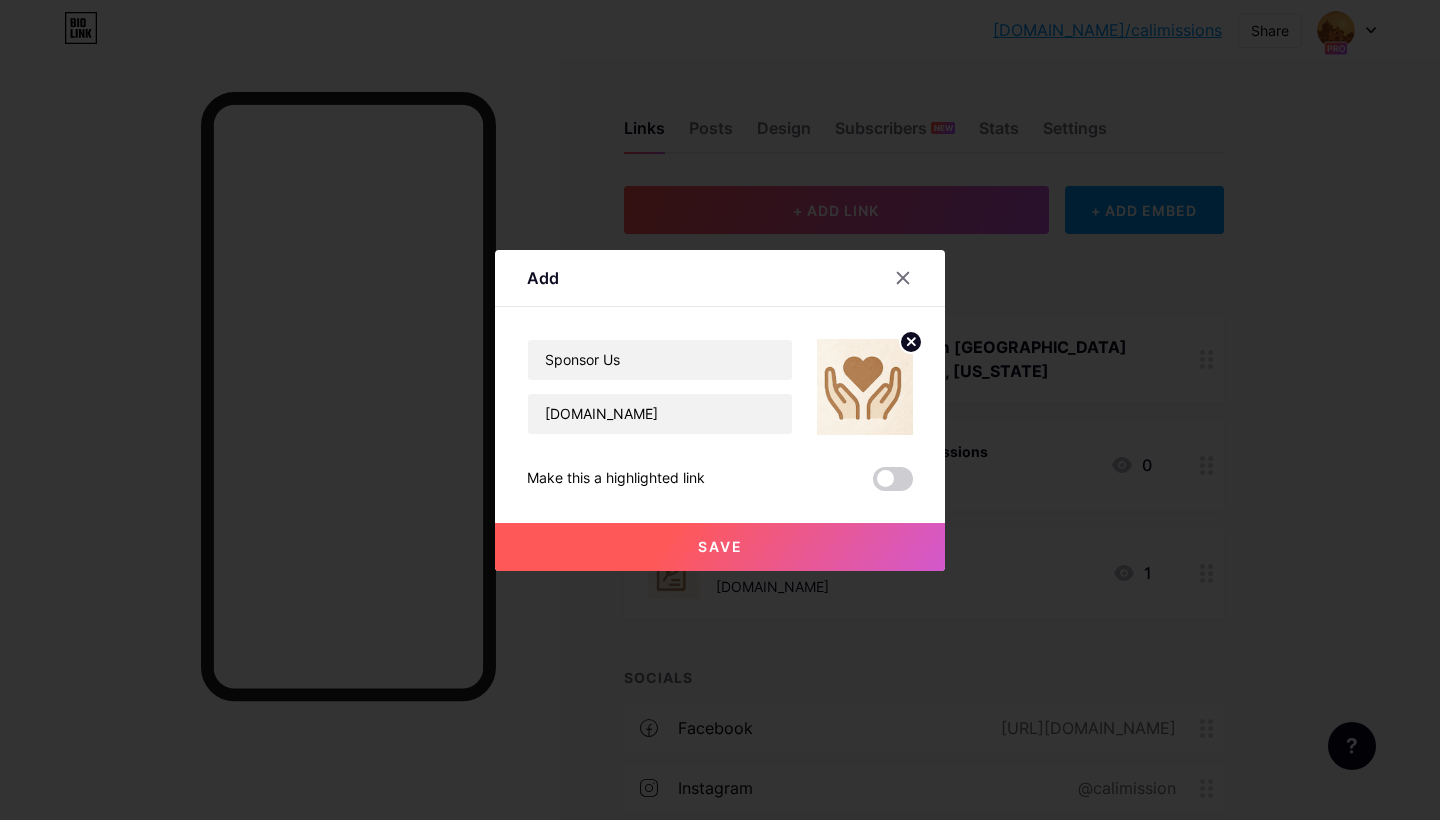click on "Save" at bounding box center [720, 547] 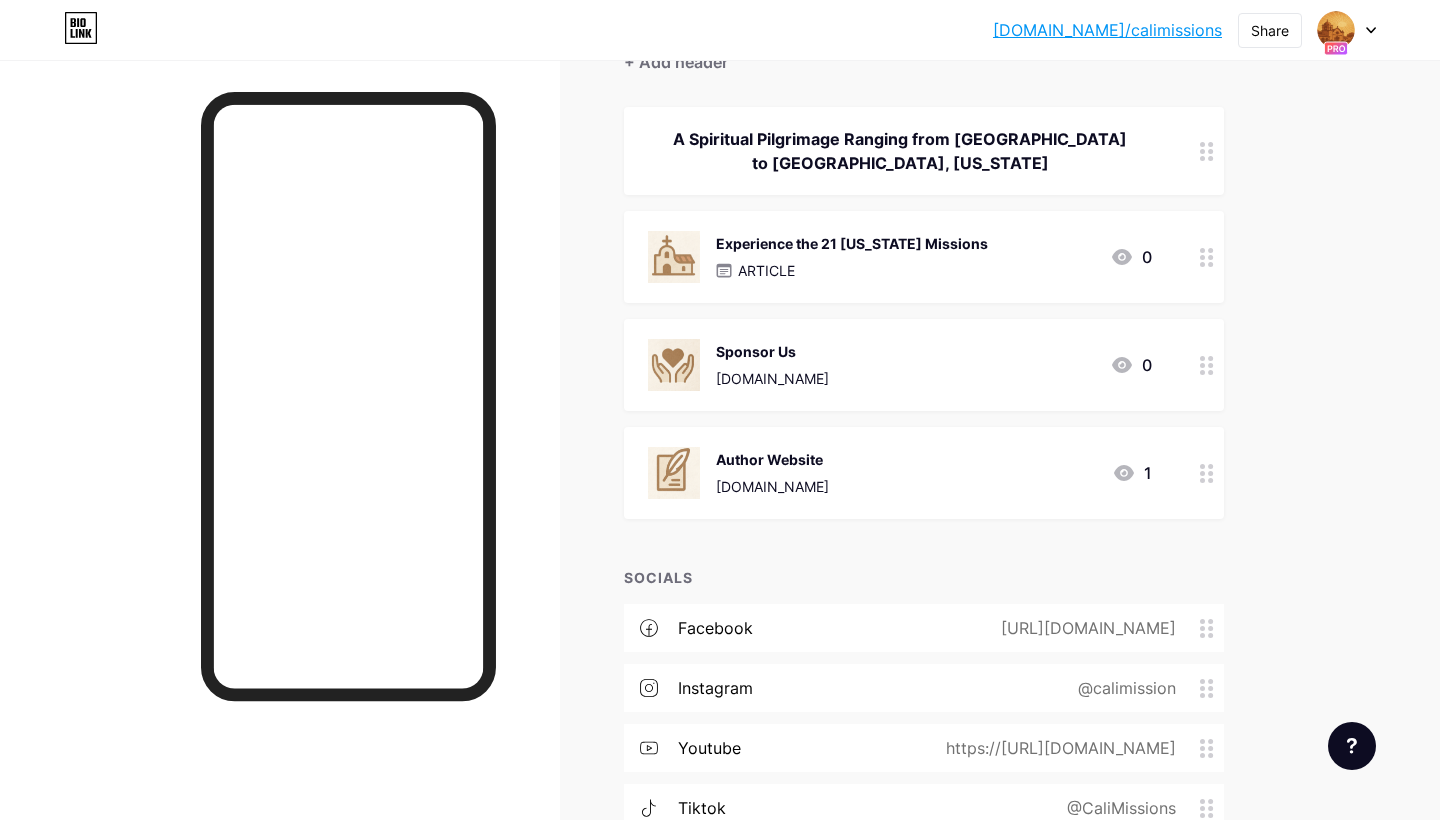 scroll, scrollTop: 199, scrollLeft: 0, axis: vertical 